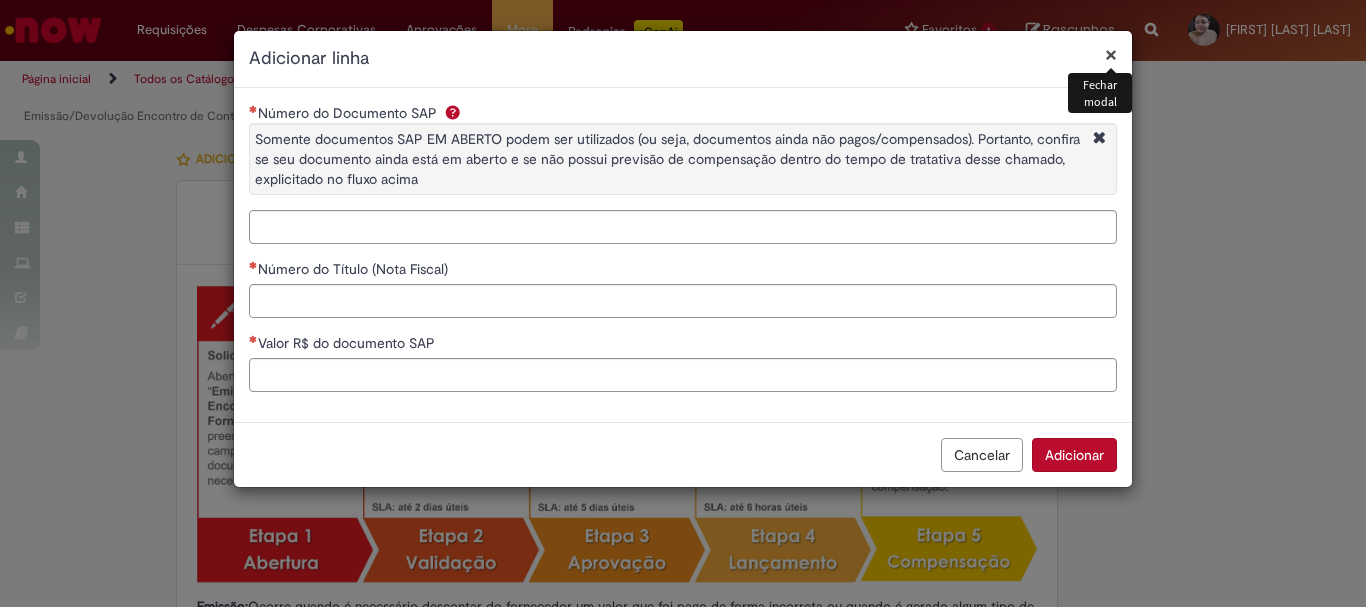 select on "*******" 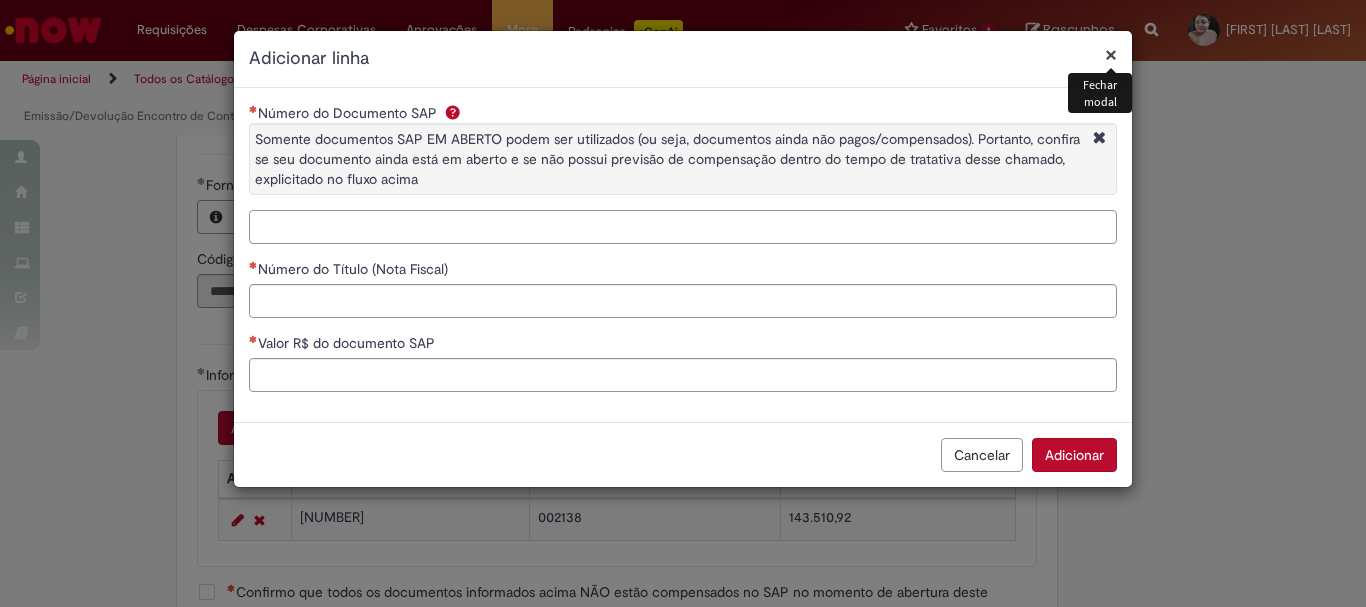 click on "Número do Documento SAP Somente documentos SAP EM ABERTO podem ser utilizados (ou seja, documentos ainda não pagos/compensados). Portanto, confira se seu documento ainda está em aberto e se não possui previsão de compensação dentro do tempo de tratativa desse chamado, explicitado no fluxo acima" at bounding box center [683, 227] 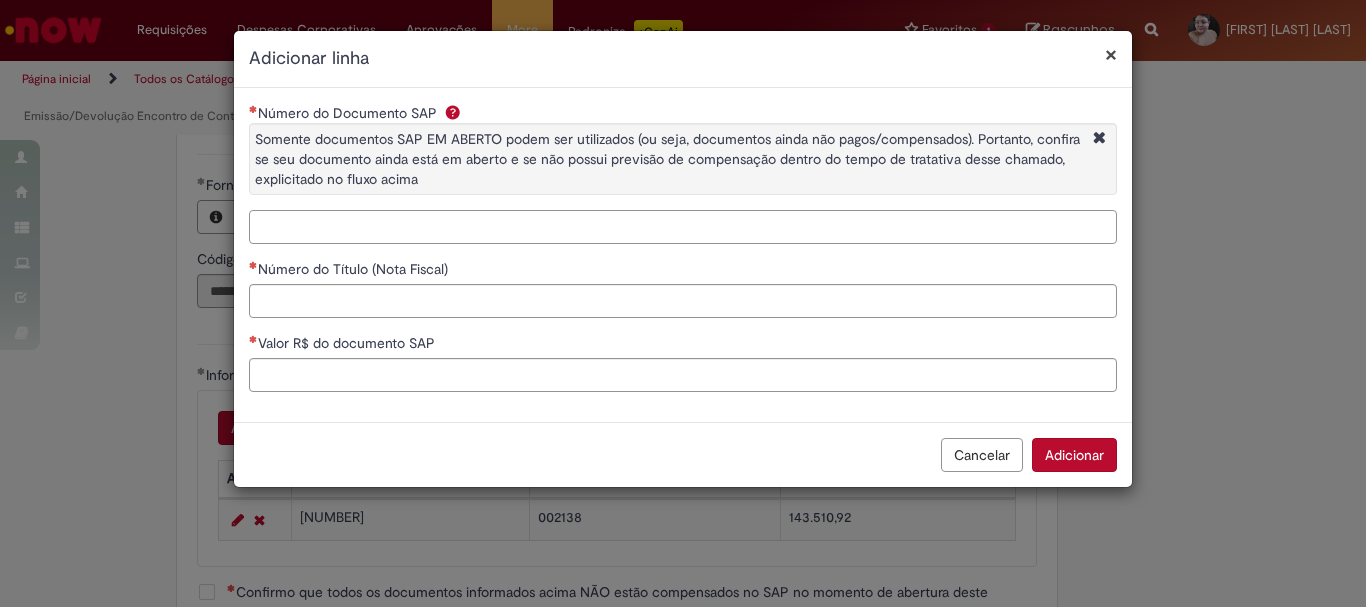 paste on "**********" 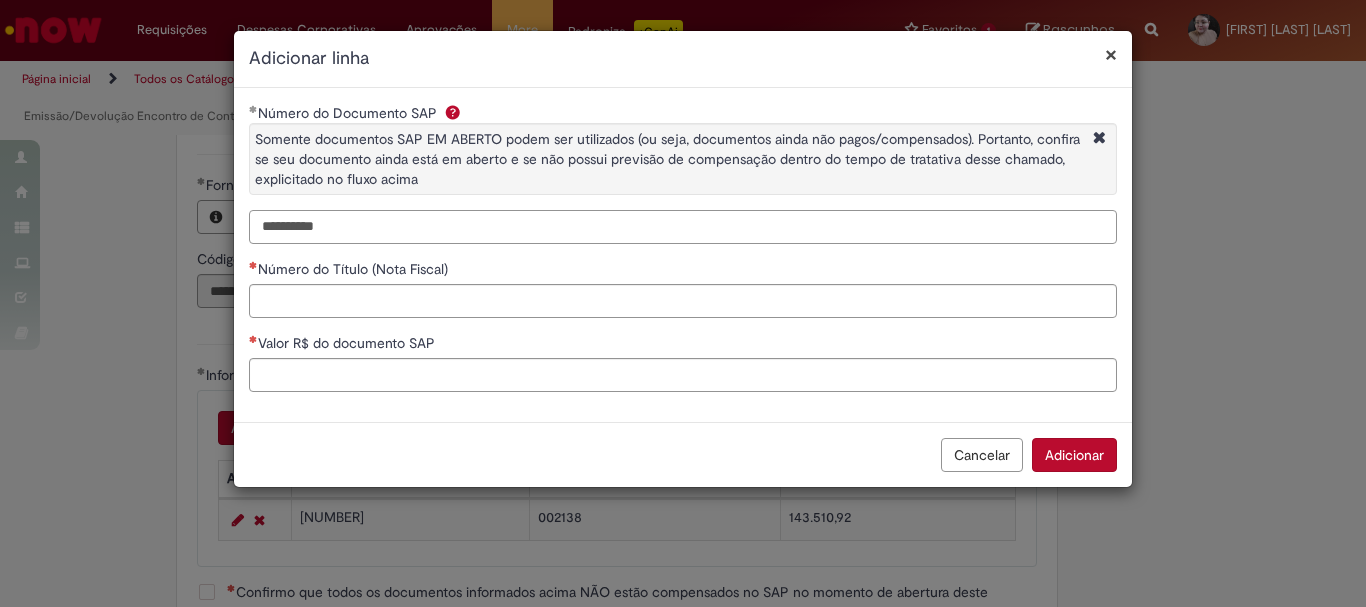 type on "**********" 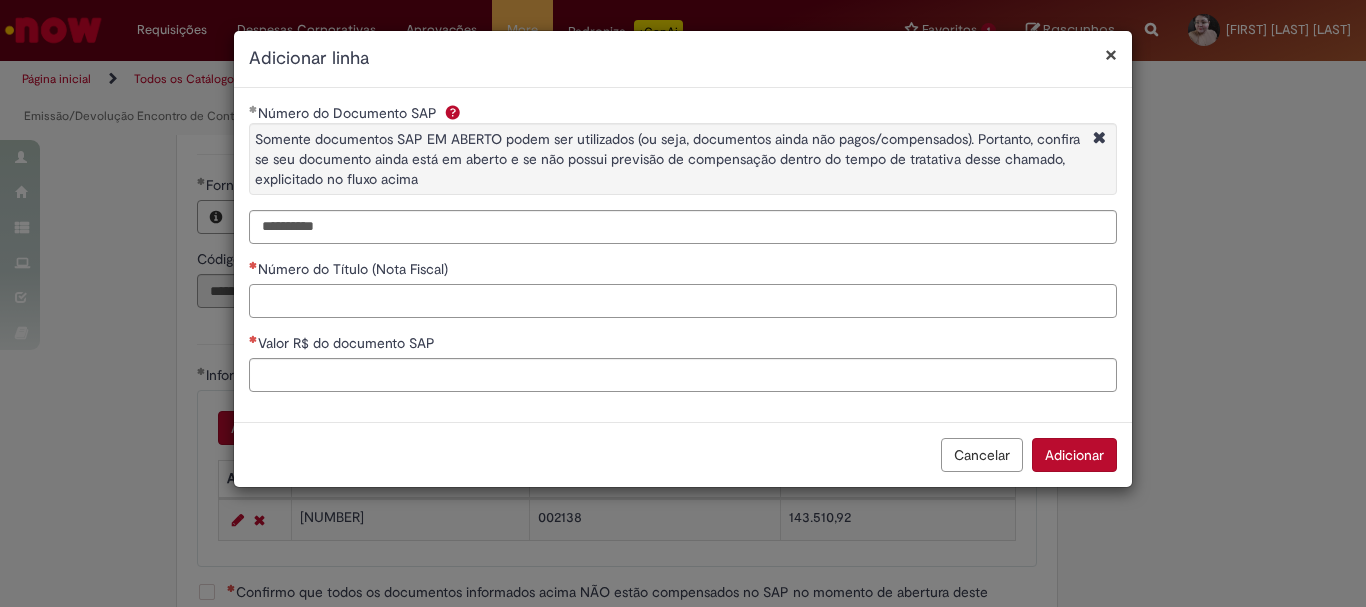 paste on "******" 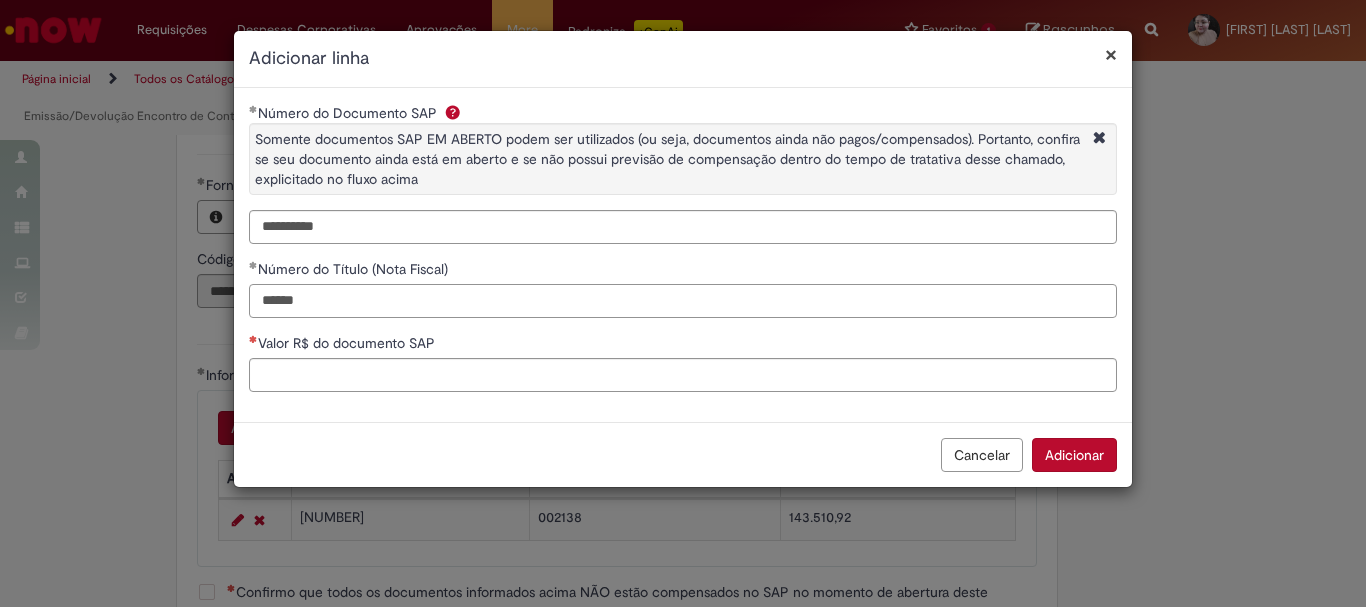 type on "******" 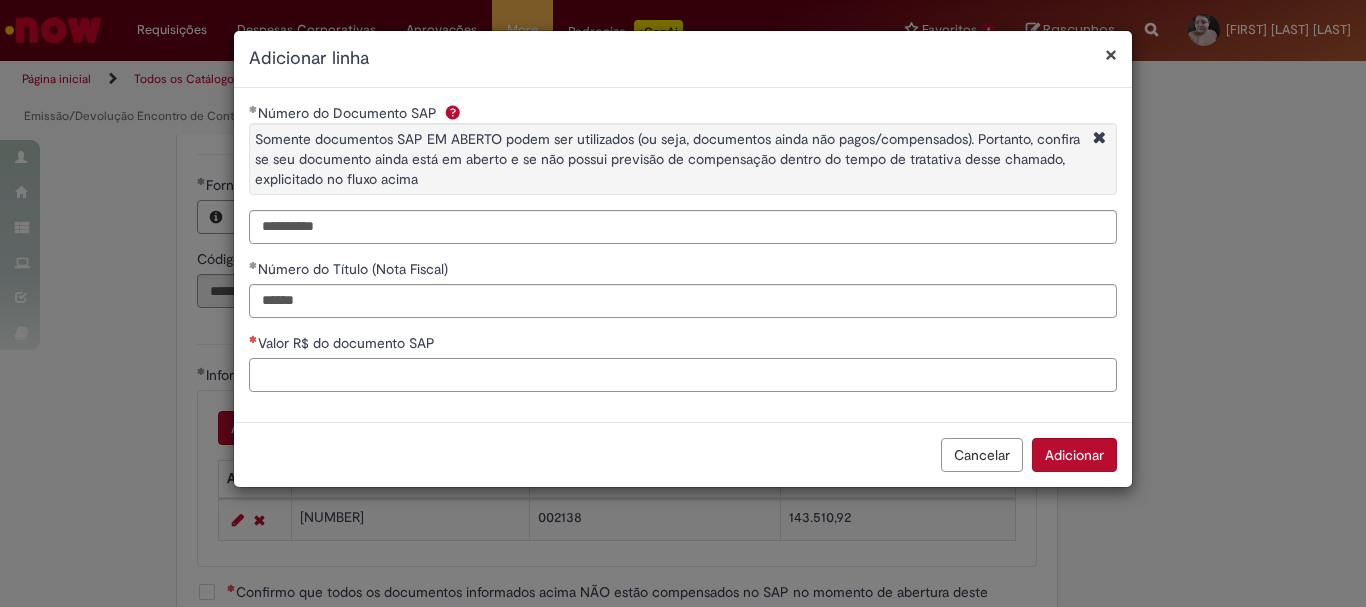 paste on "********" 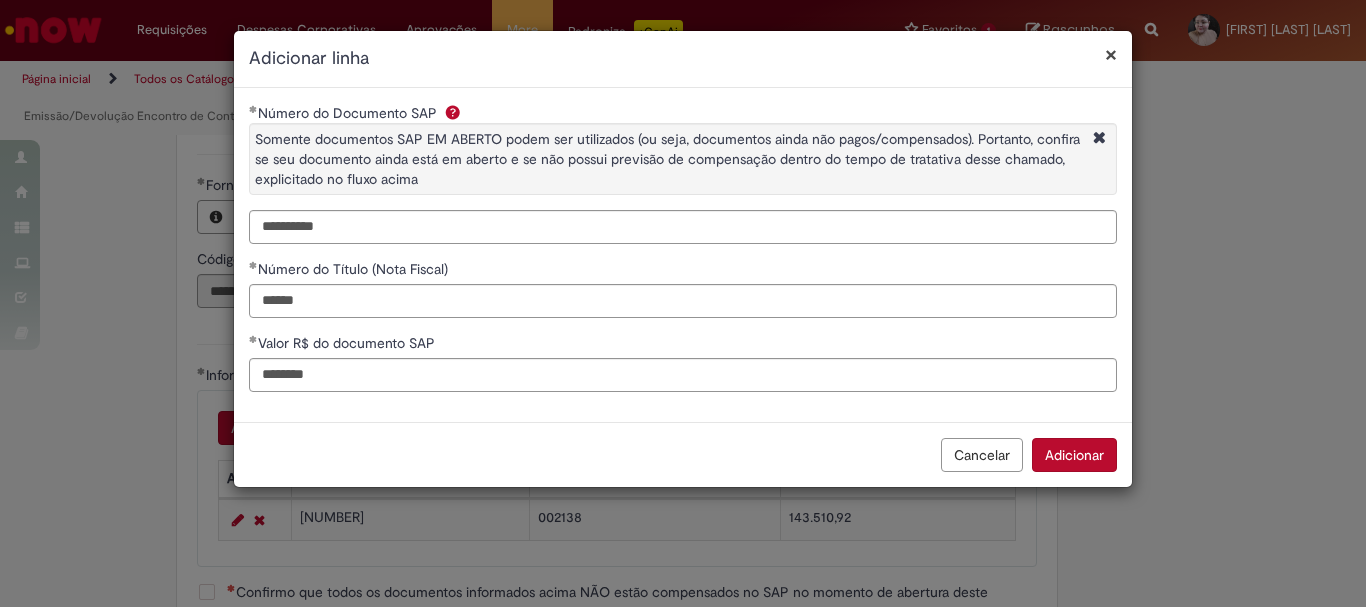 type on "*********" 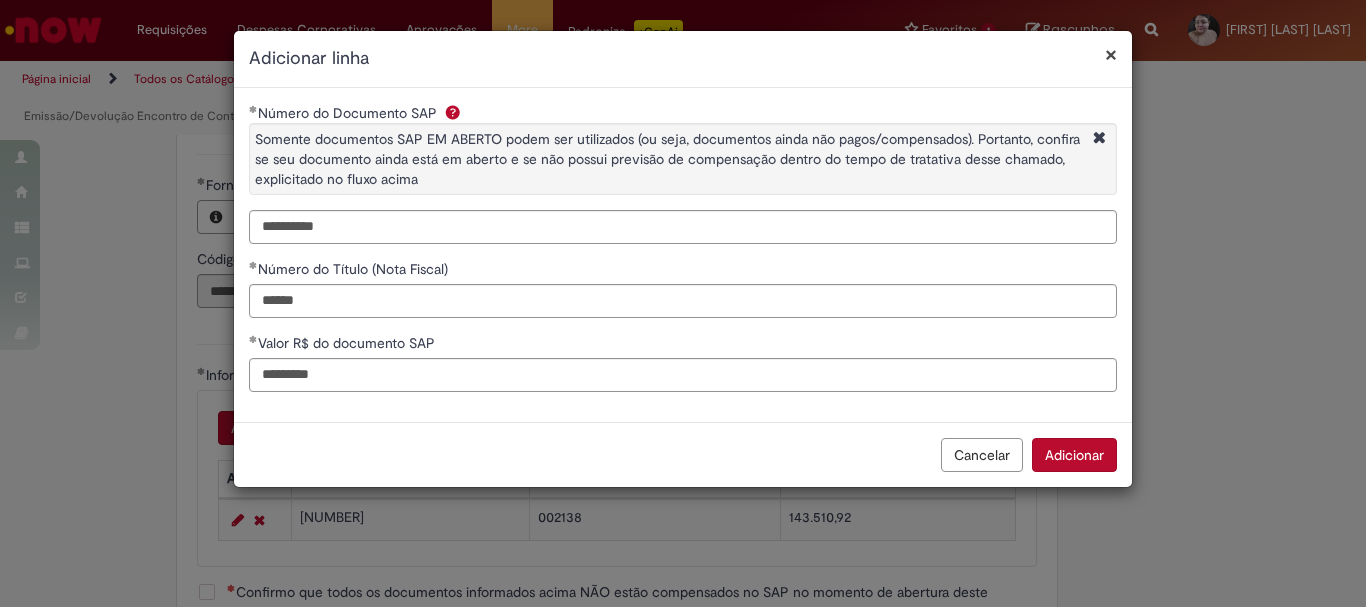 click on "Adicionar" at bounding box center [1074, 455] 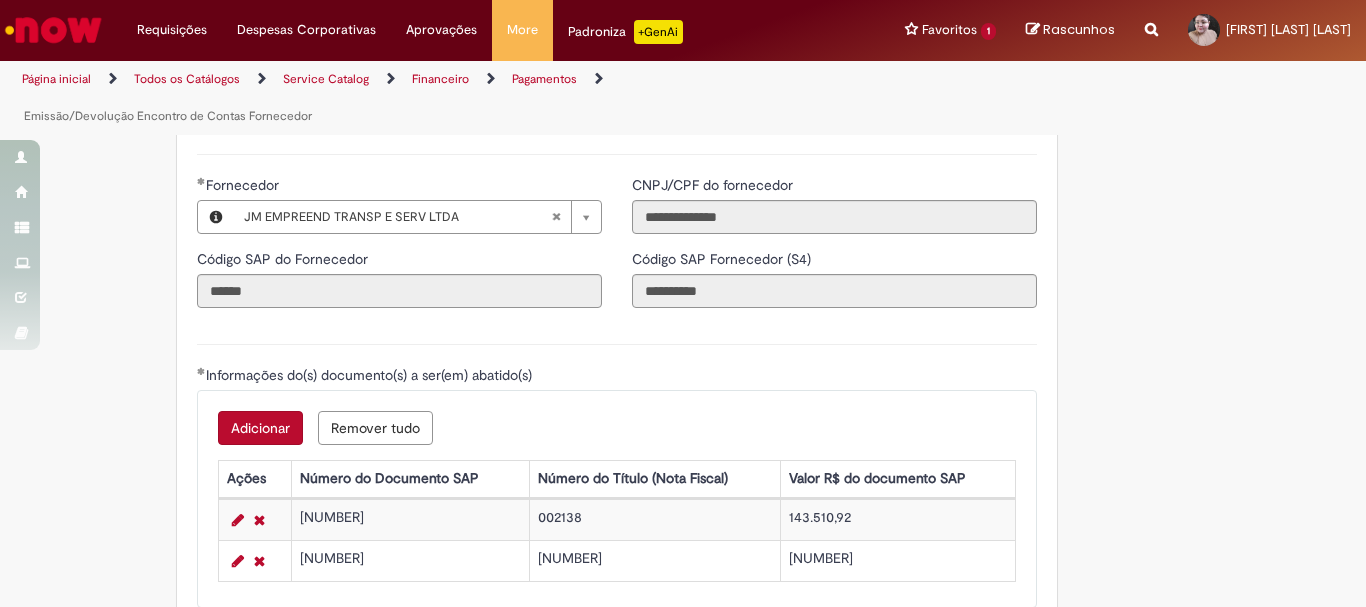 click on "Adicionar" at bounding box center (260, 428) 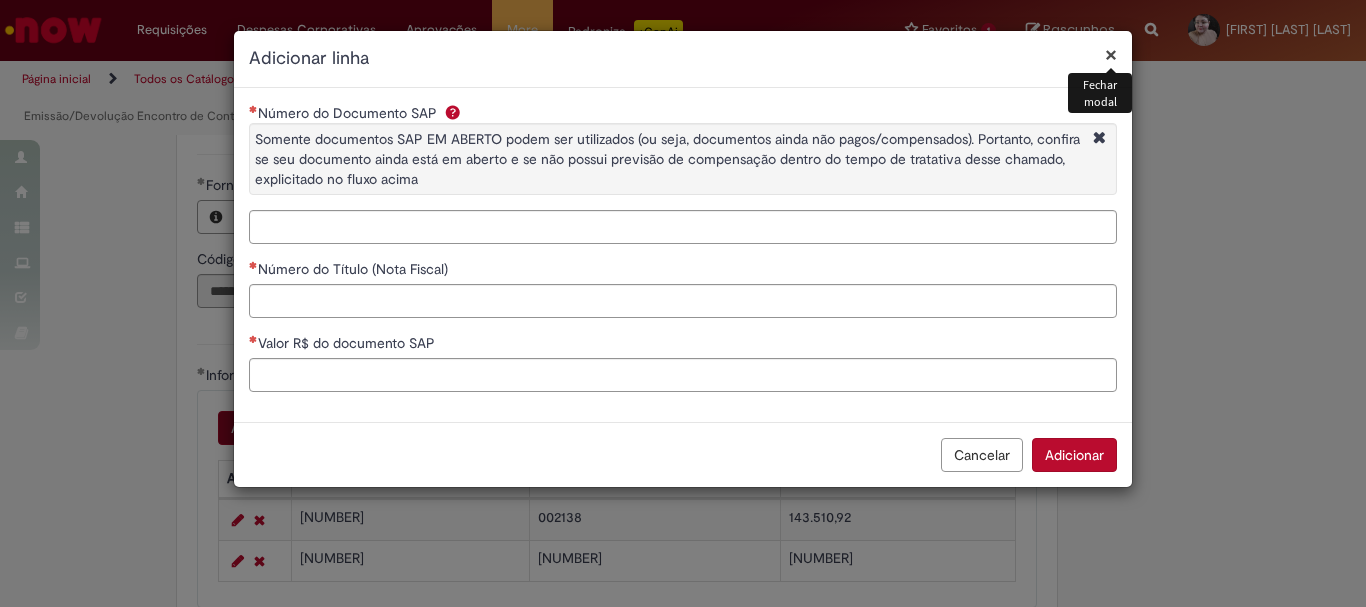 type 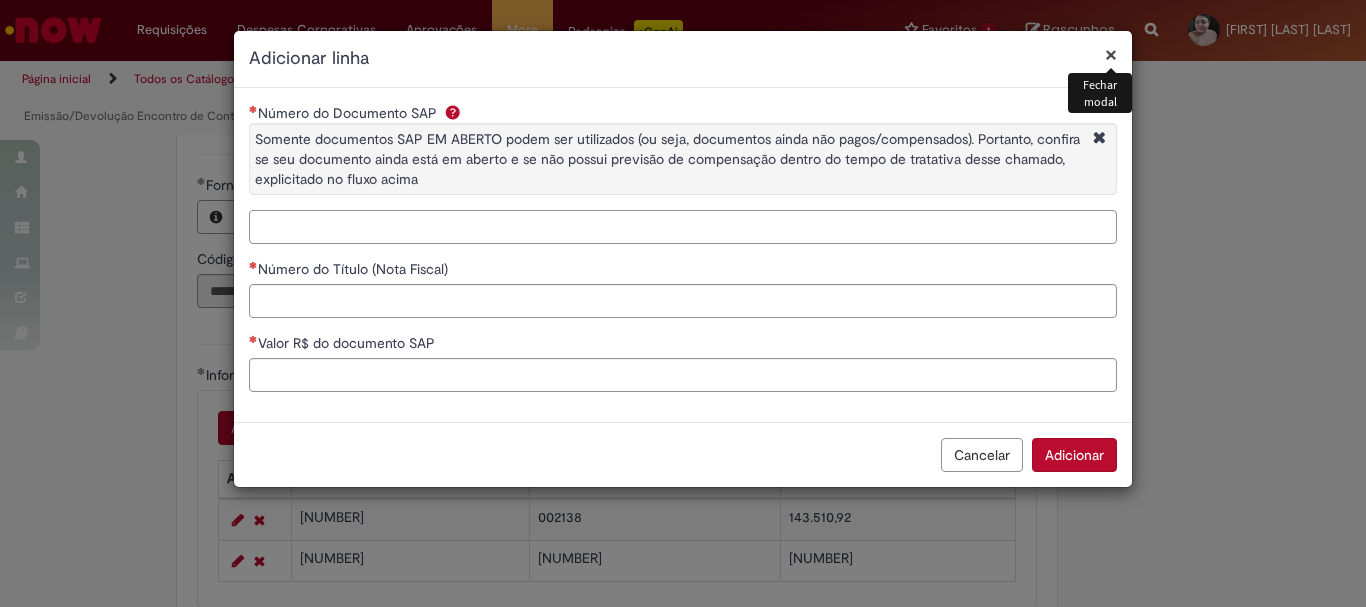 click on "Número do Documento SAP Somente documentos SAP EM ABERTO podem ser utilizados (ou seja, documentos ainda não pagos/compensados). Portanto, confira se seu documento ainda está em aberto e se não possui previsão de compensação dentro do tempo de tratativa desse chamado, explicitado no fluxo acima" at bounding box center (683, 227) 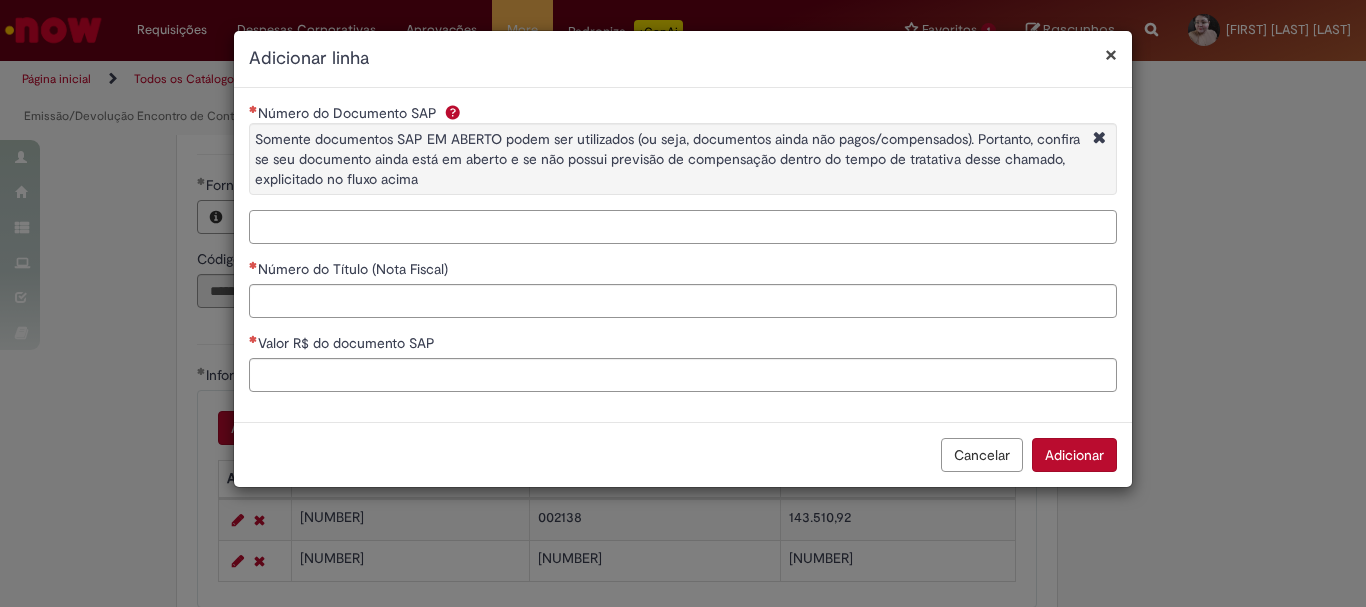 paste on "**********" 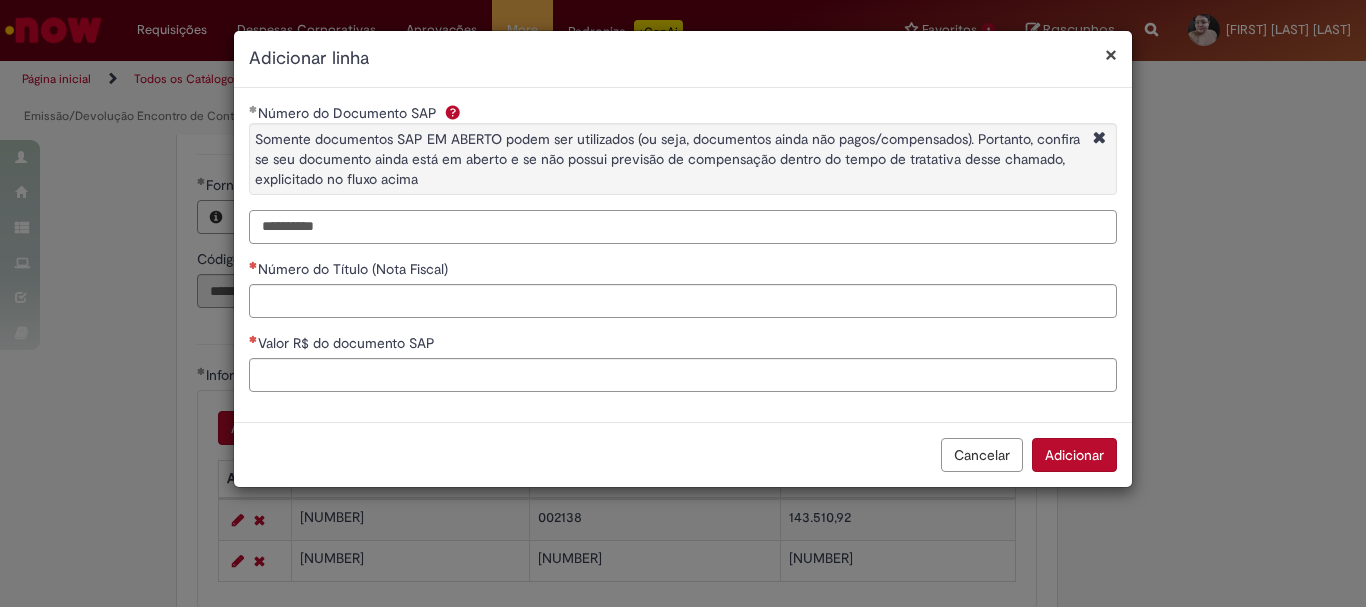 type on "**********" 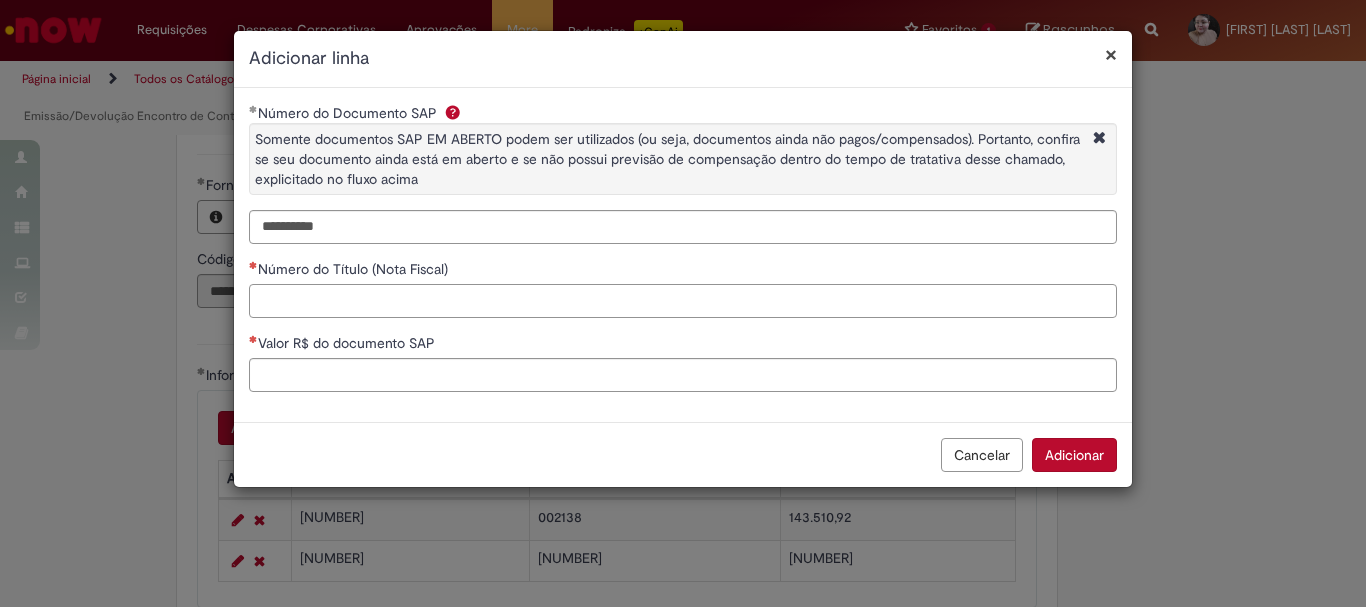paste on "******" 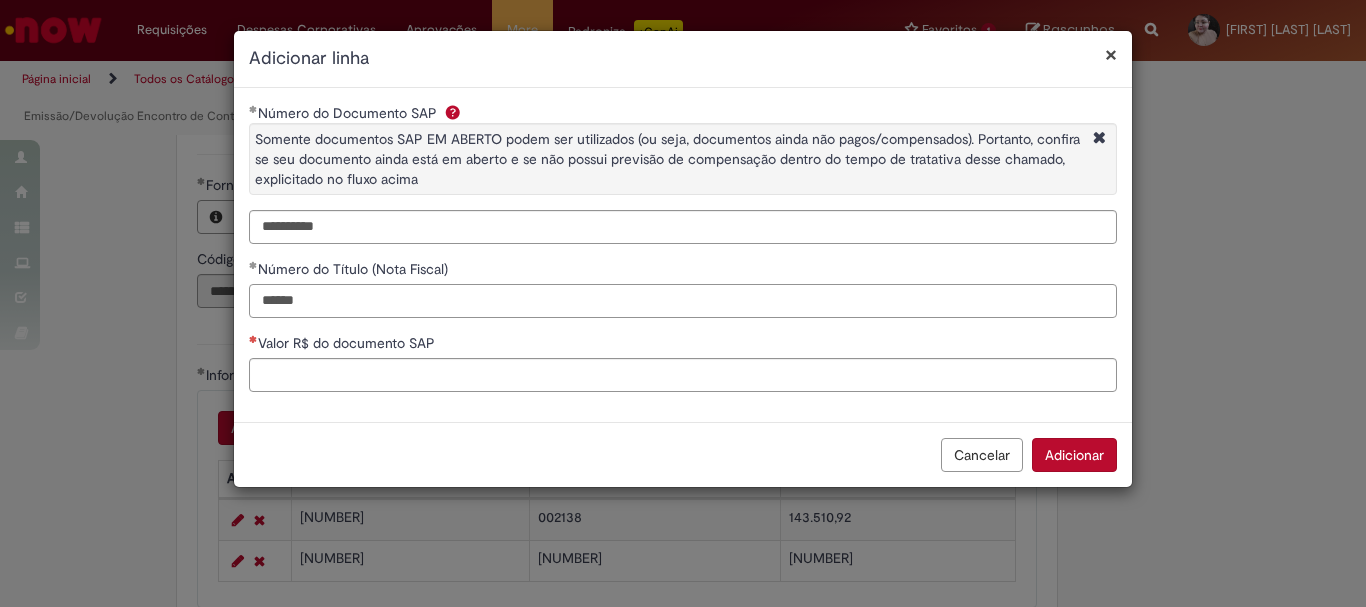 type on "******" 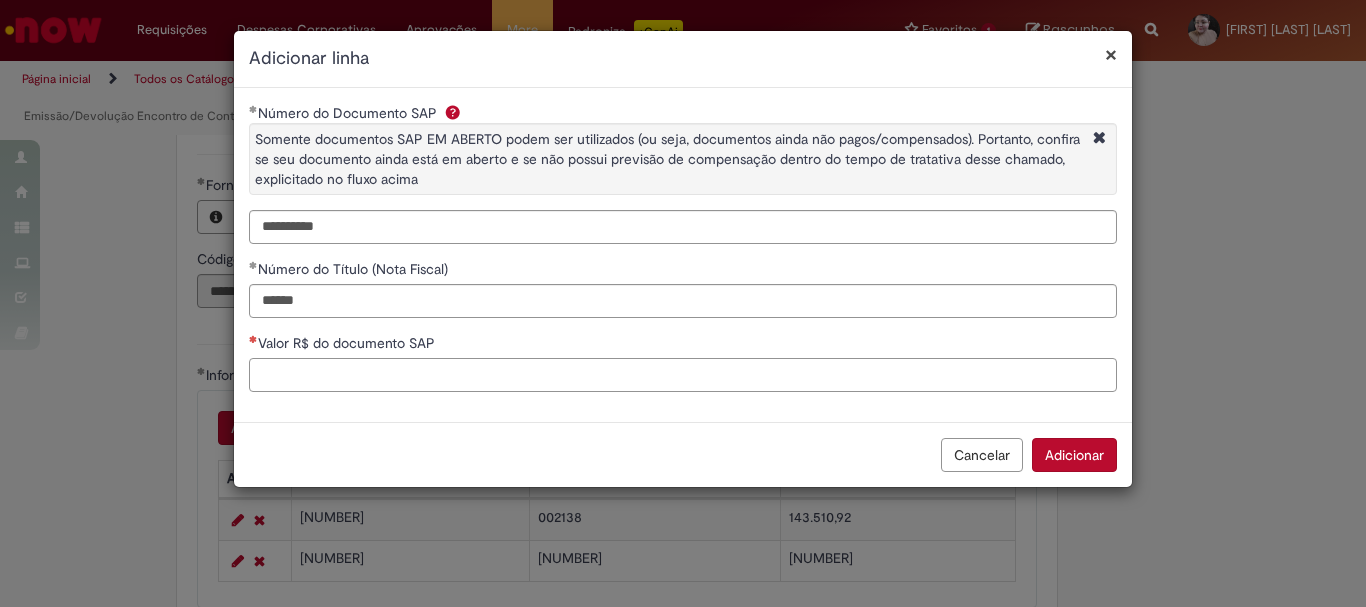 paste on "********" 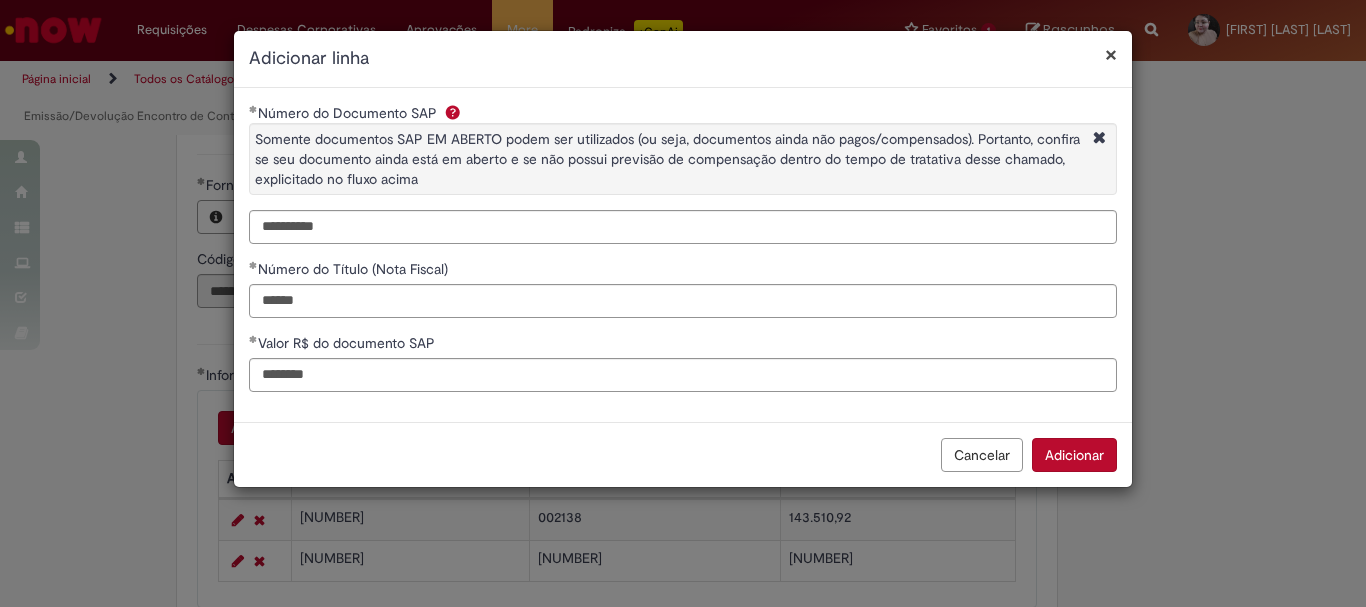 type on "*********" 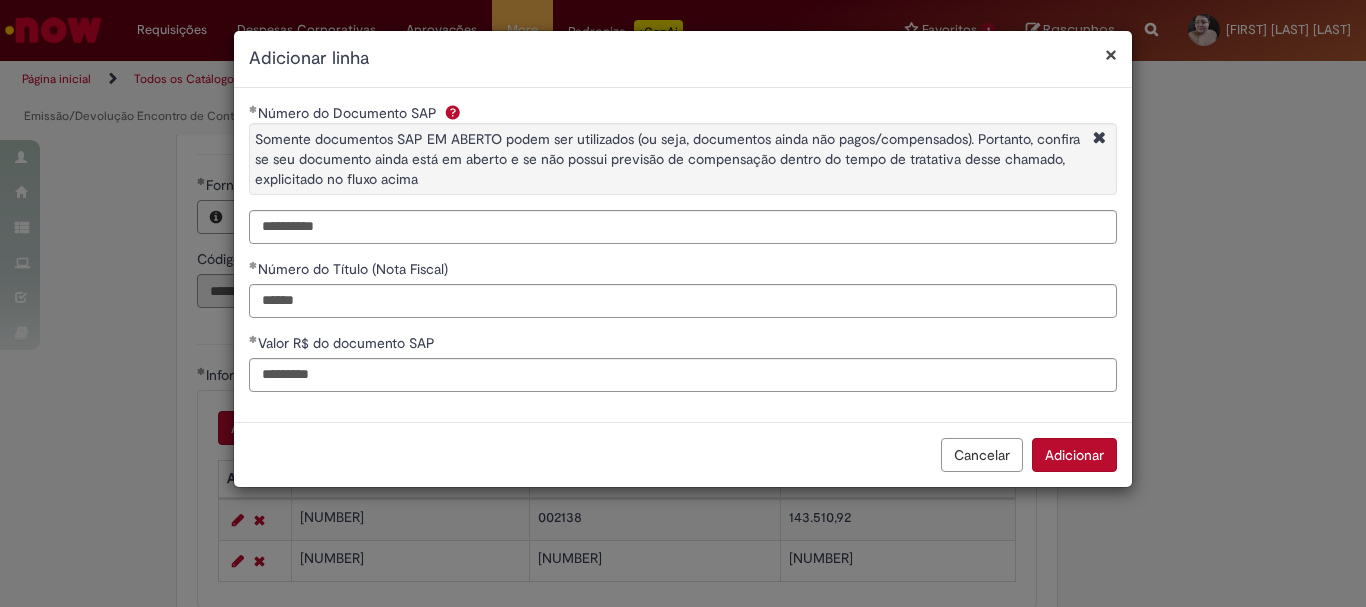 click on "Adicionar" at bounding box center [1074, 455] 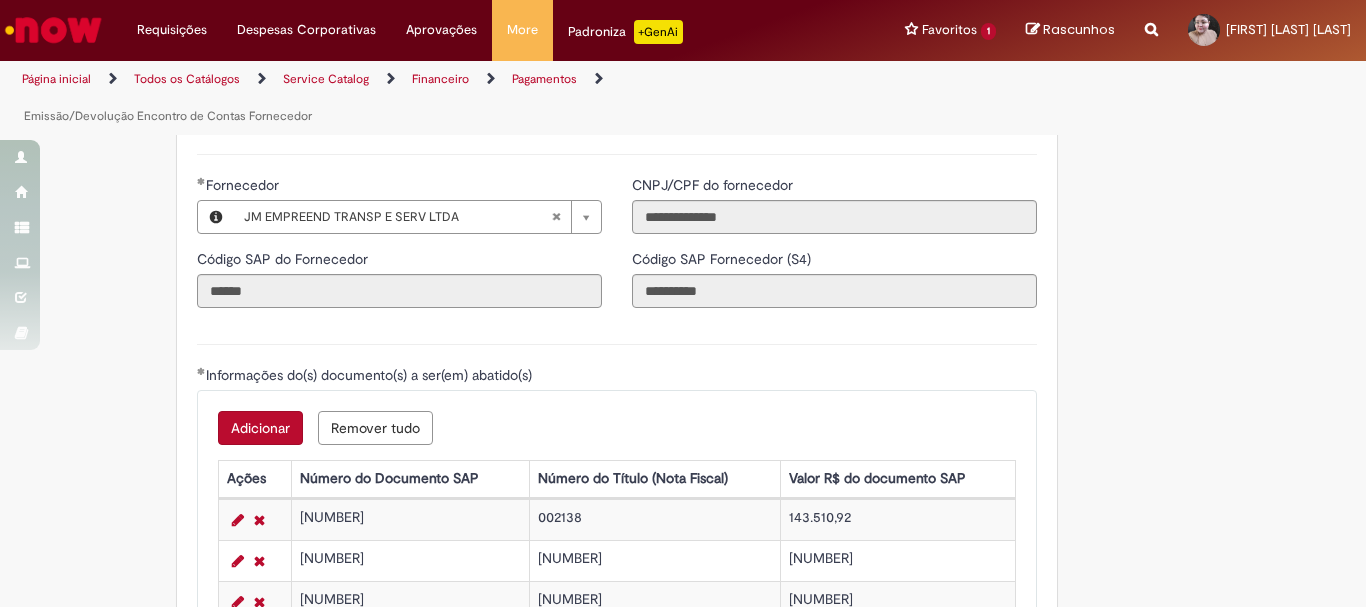 type 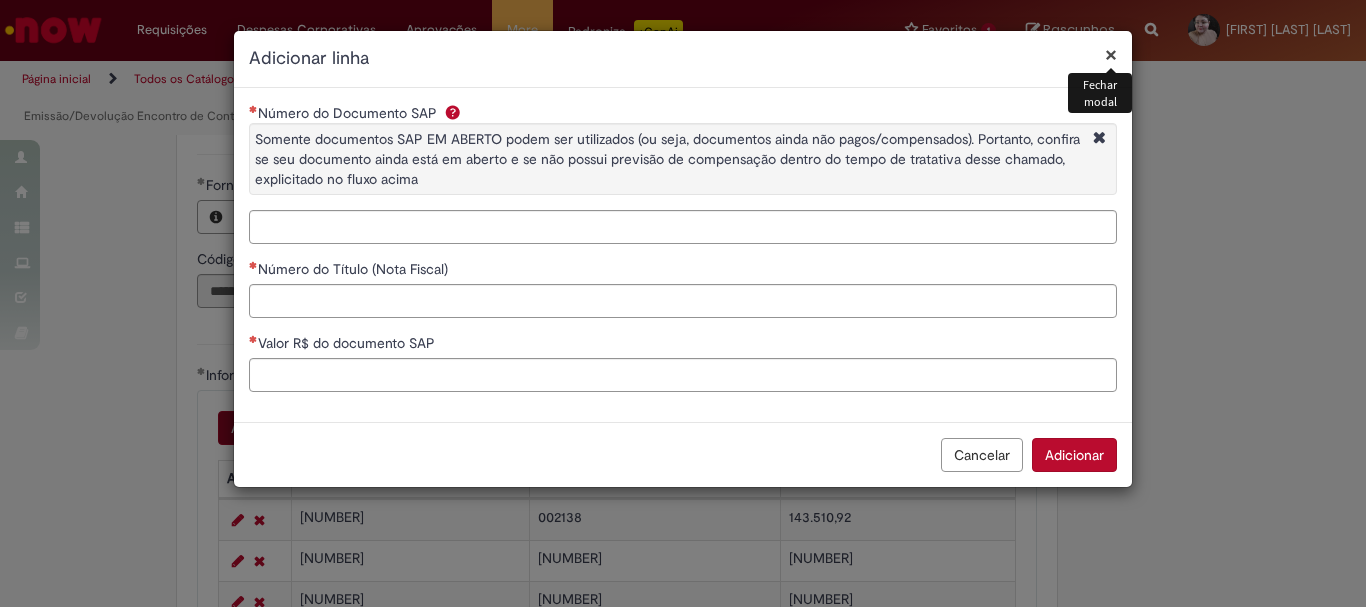 type 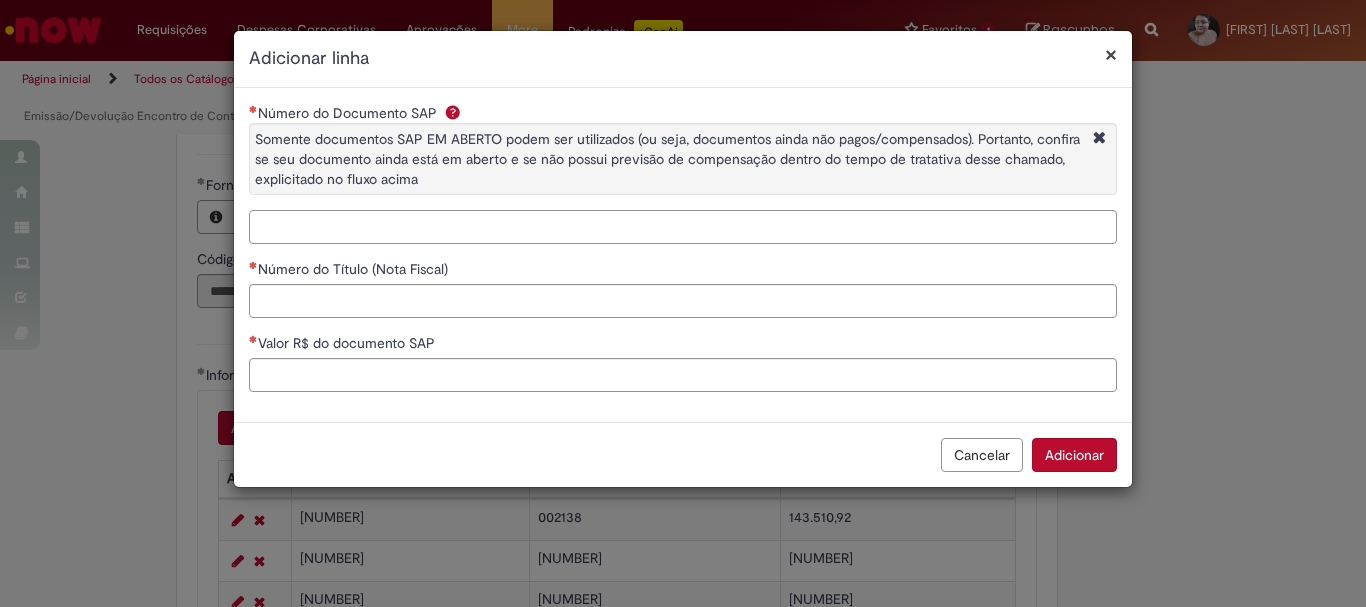 click on "Número do Documento SAP Somente documentos SAP EM ABERTO podem ser utilizados (ou seja, documentos ainda não pagos/compensados). Portanto, confira se seu documento ainda está em aberto e se não possui previsão de compensação dentro do tempo de tratativa desse chamado, explicitado no fluxo acima" at bounding box center (683, 227) 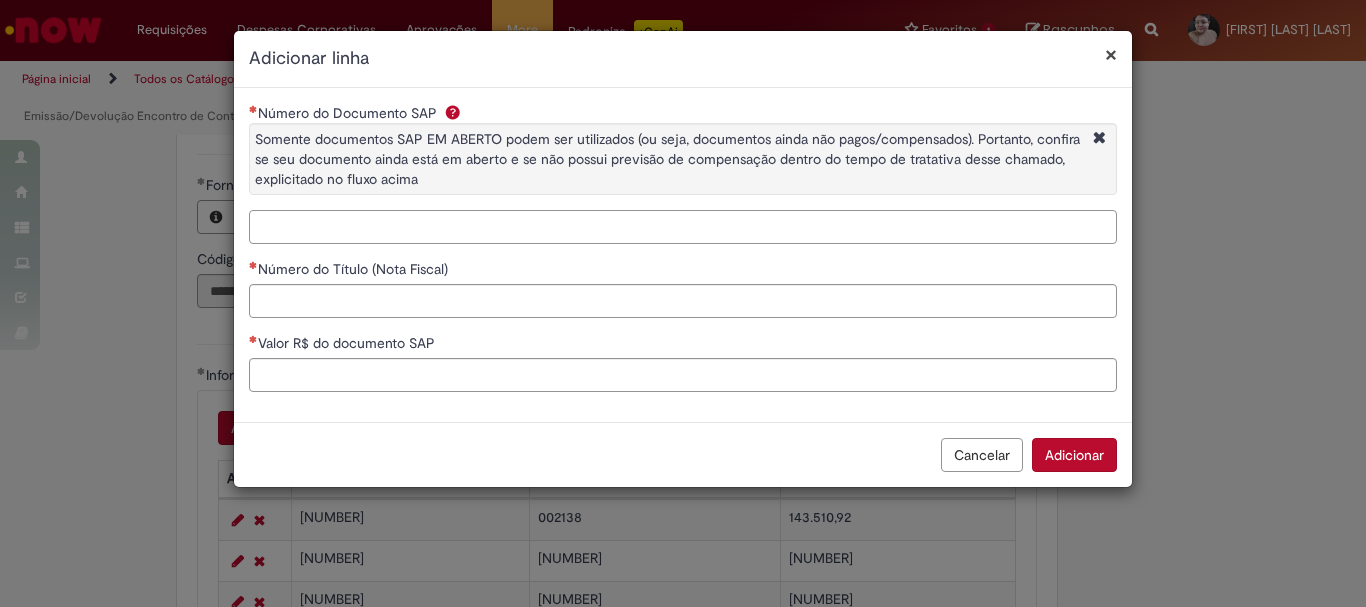 paste on "**********" 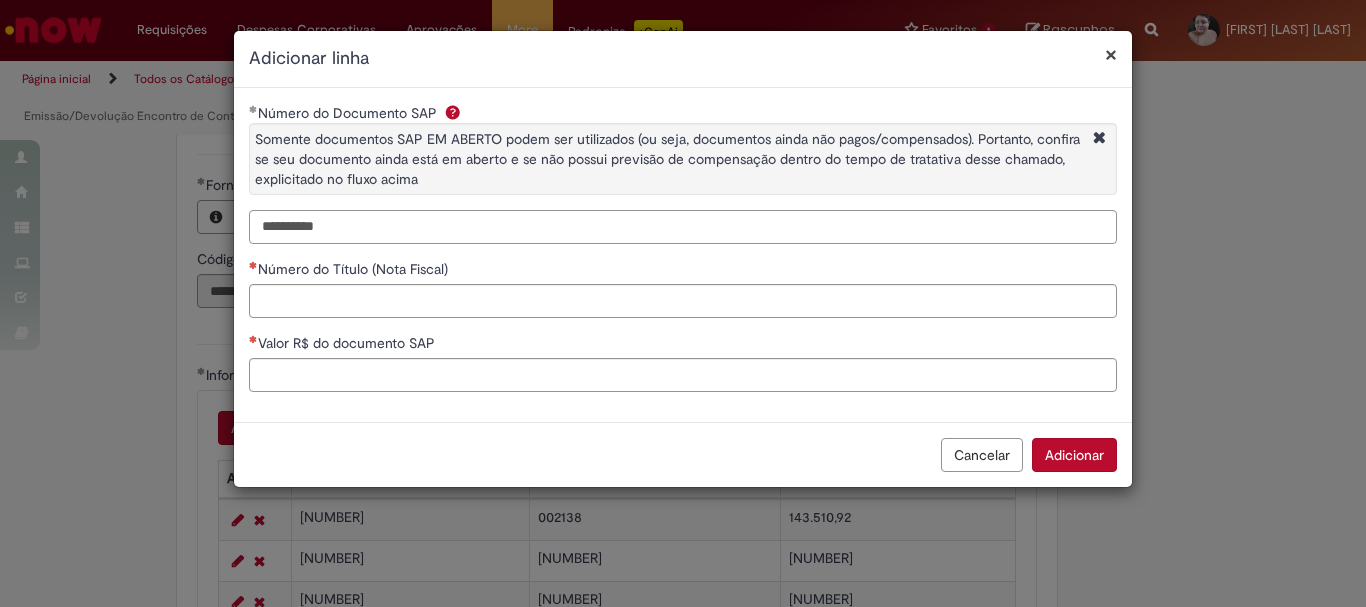 type on "**********" 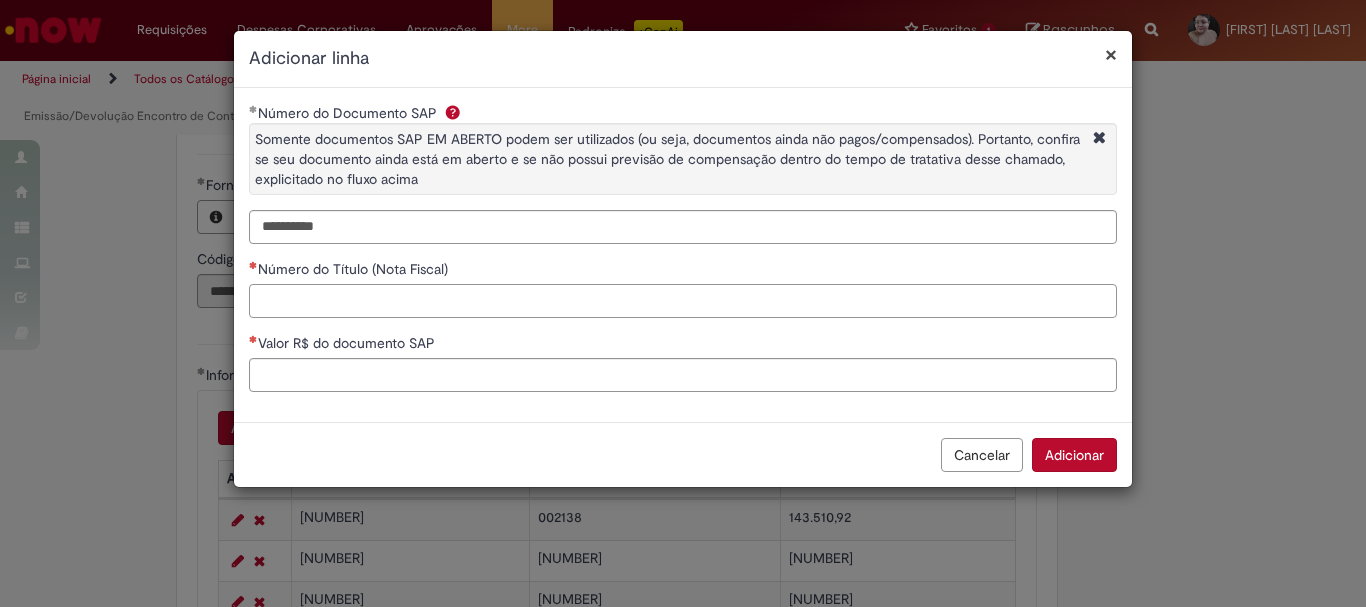 paste on "******" 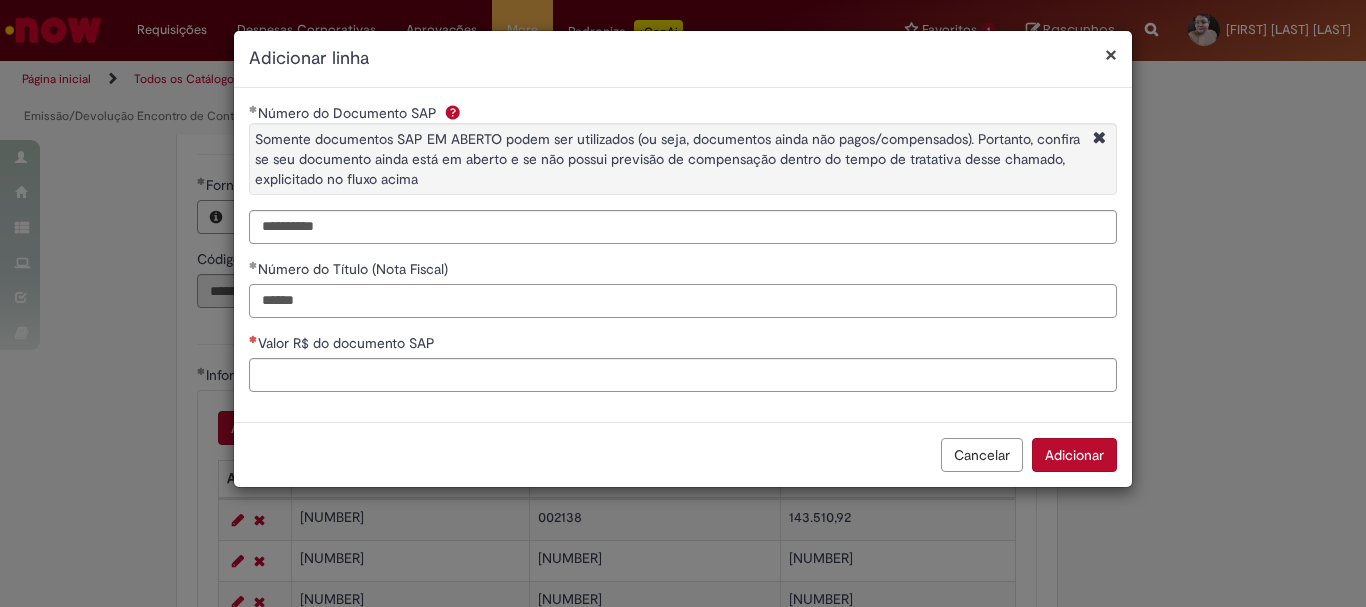 type on "******" 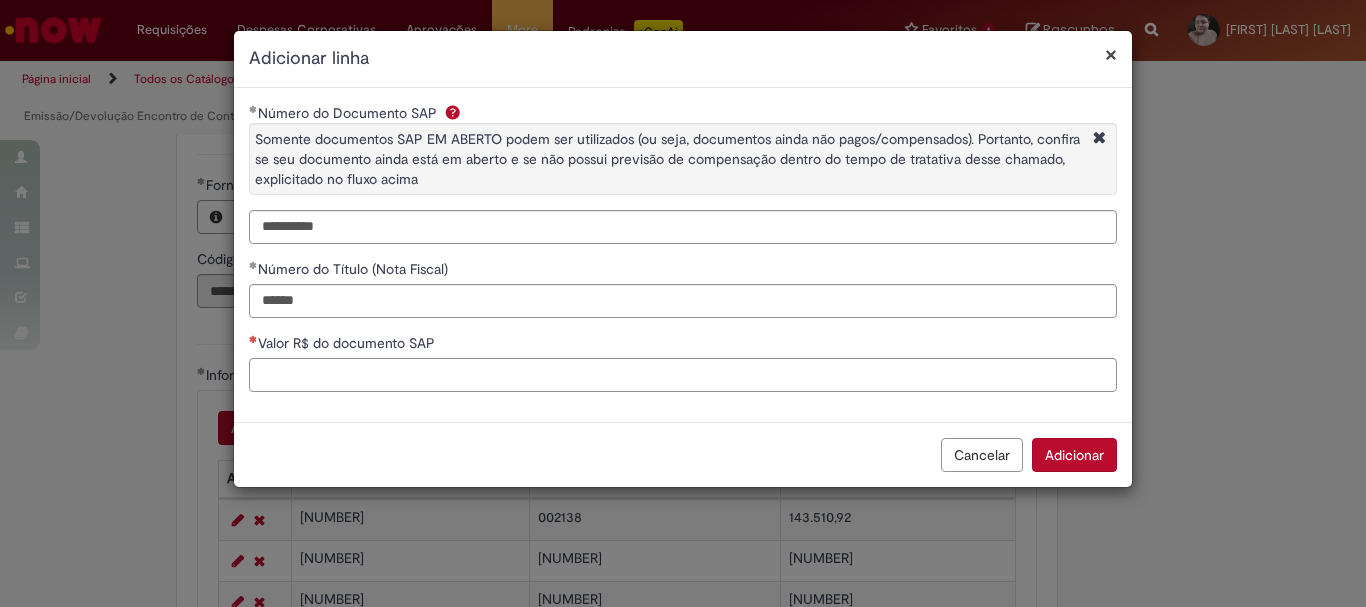 paste on "********" 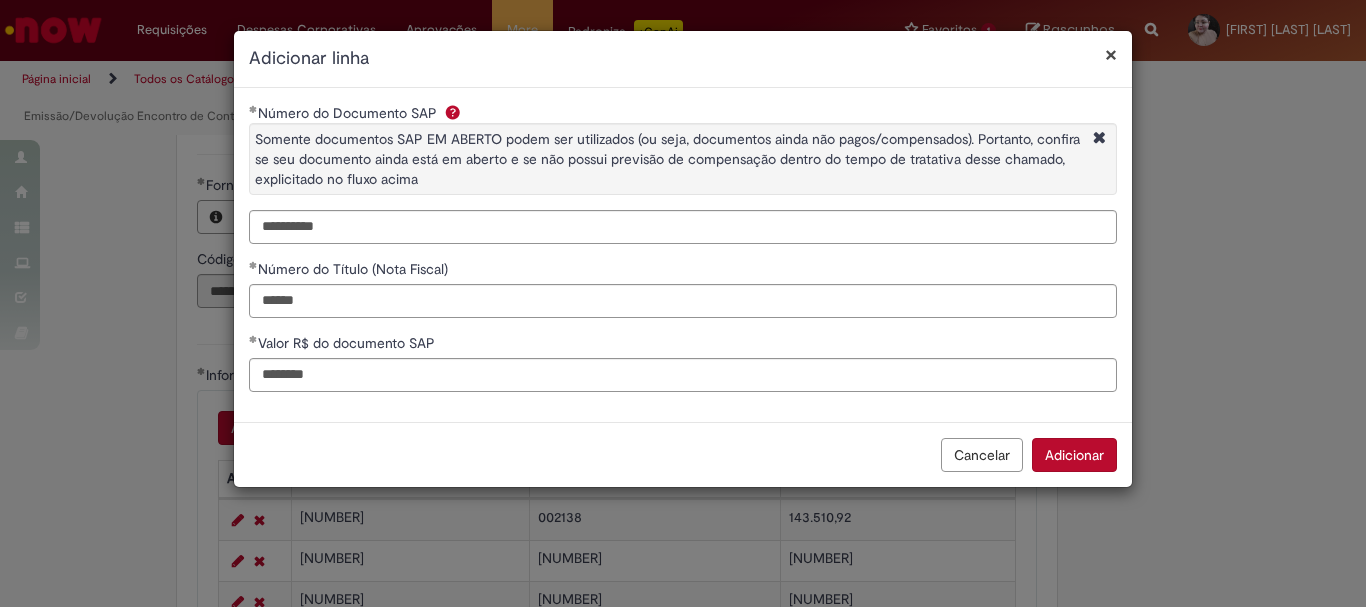 type on "*********" 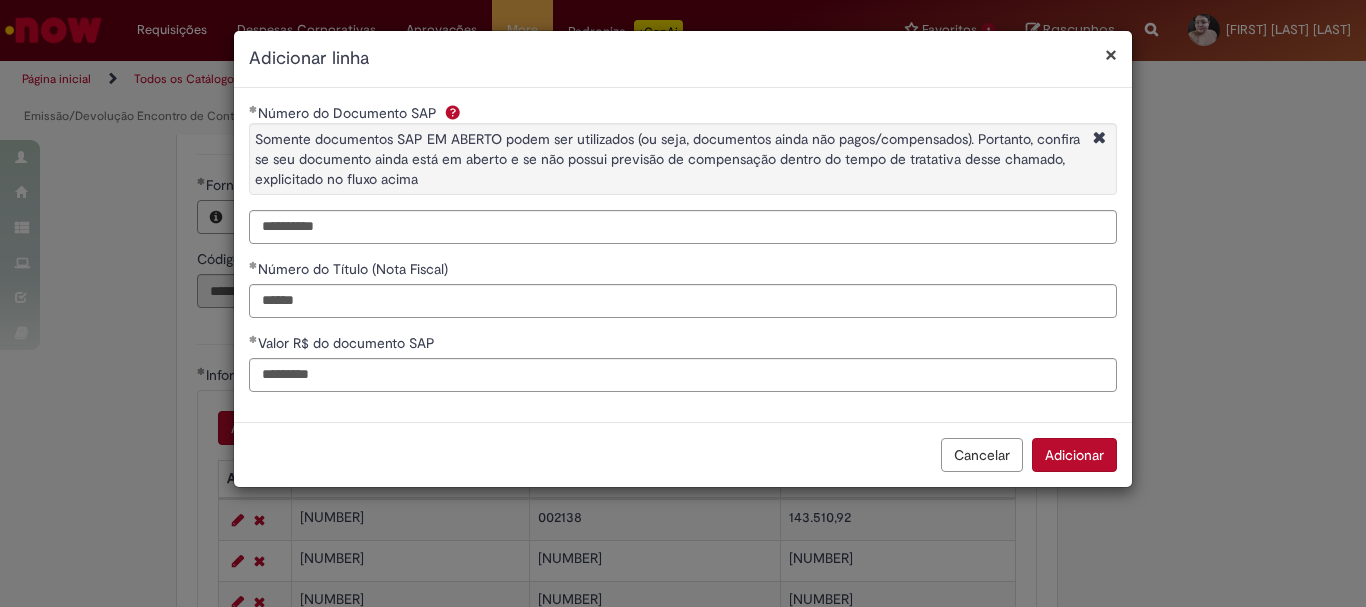 click on "Adicionar" at bounding box center [1074, 455] 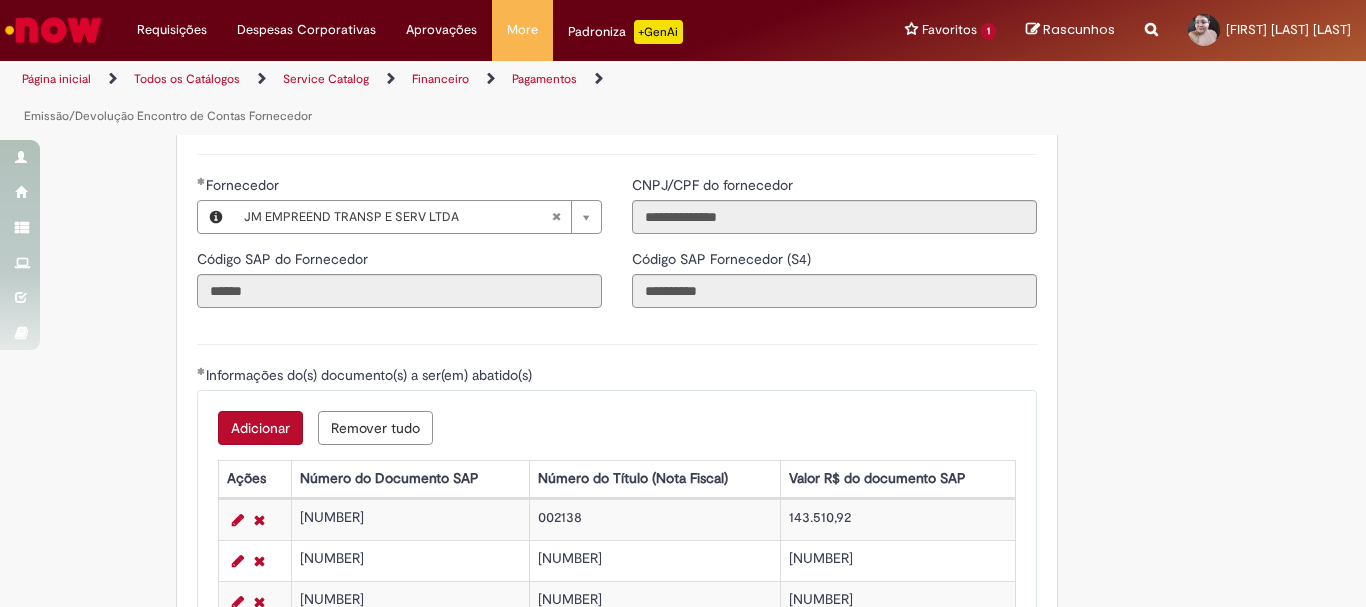 click on "Adicionar" at bounding box center (260, 428) 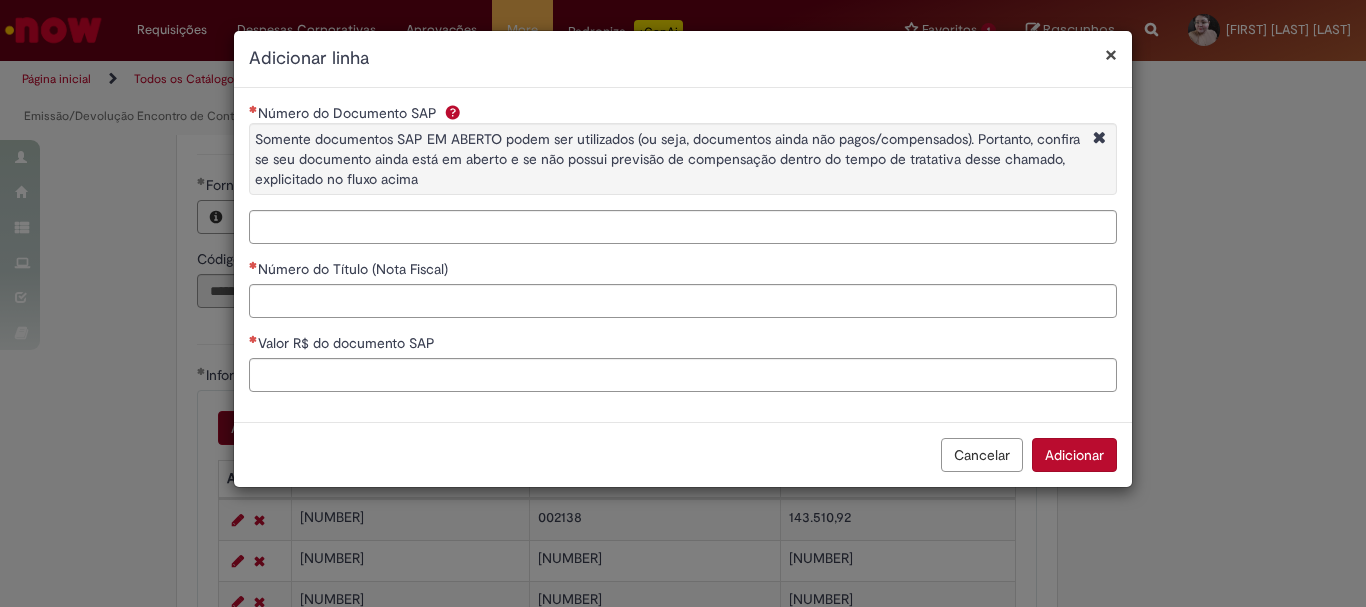type 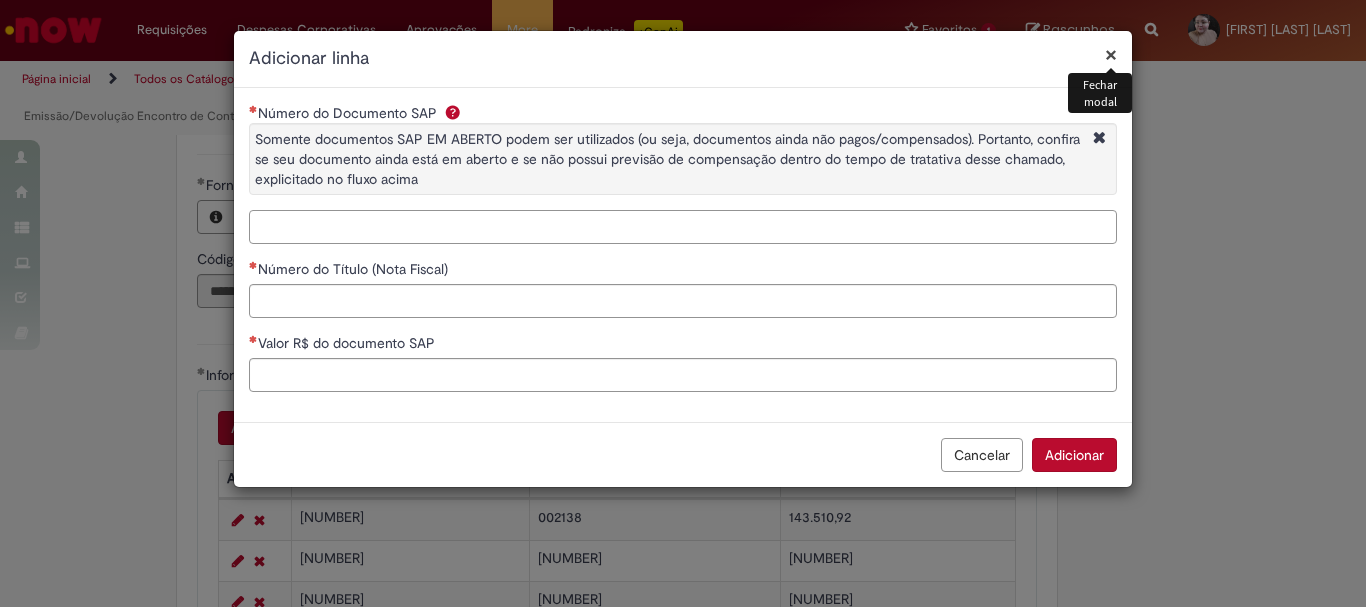 click on "Número do Documento SAP Somente documentos SAP EM ABERTO podem ser utilizados (ou seja, documentos ainda não pagos/compensados). Portanto, confira se seu documento ainda está em aberto e se não possui previsão de compensação dentro do tempo de tratativa desse chamado, explicitado no fluxo acima" at bounding box center (683, 227) 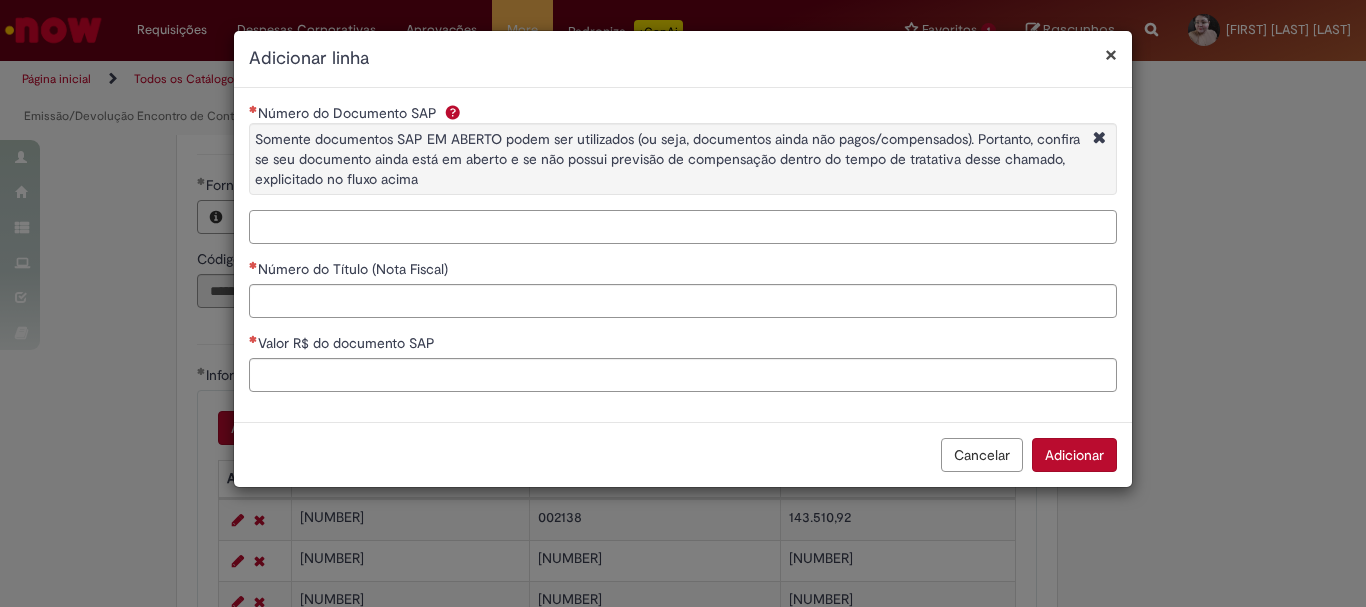 paste on "**********" 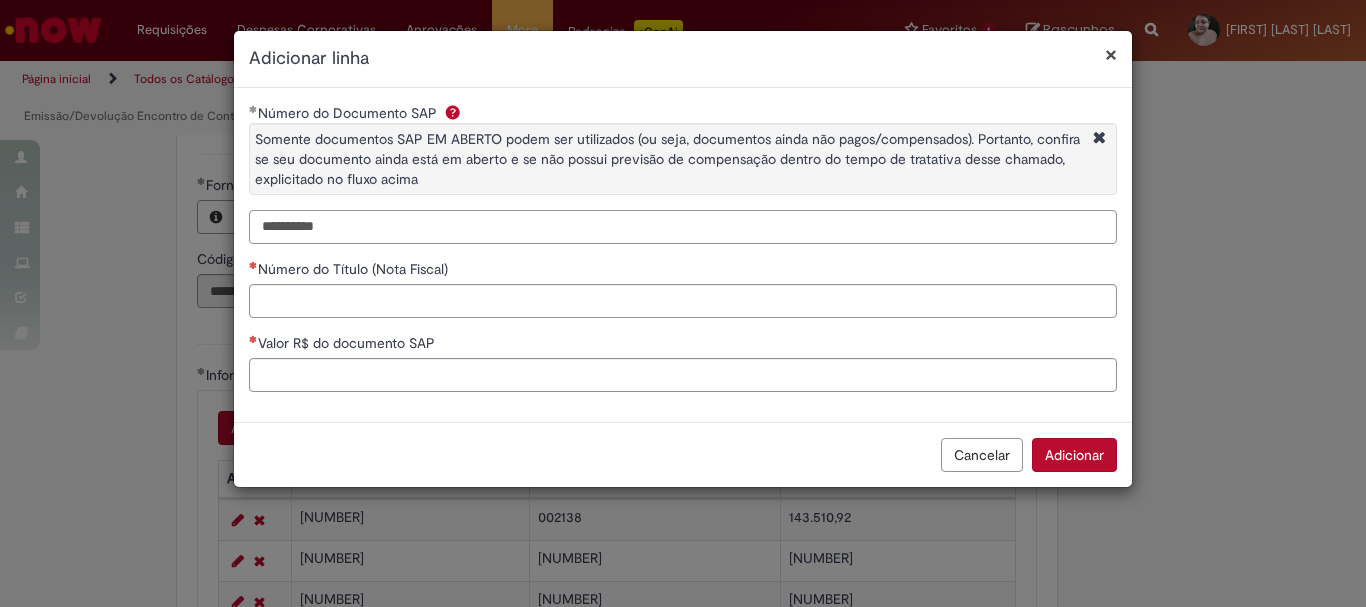 type on "**********" 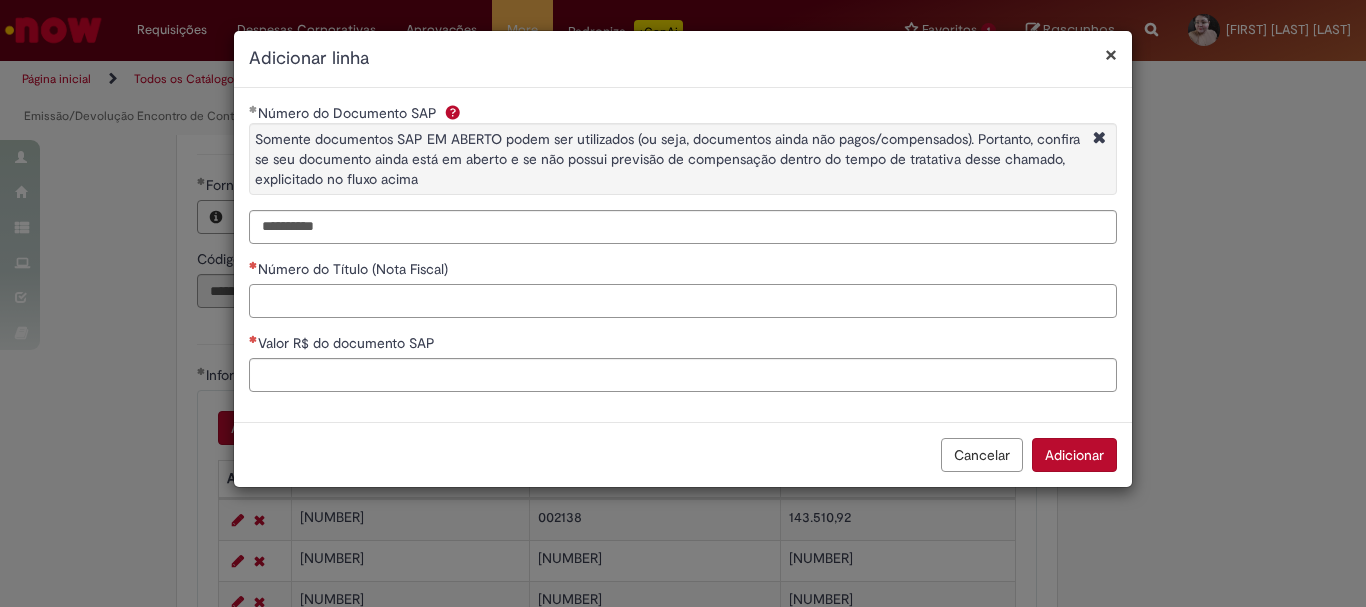 paste on "******" 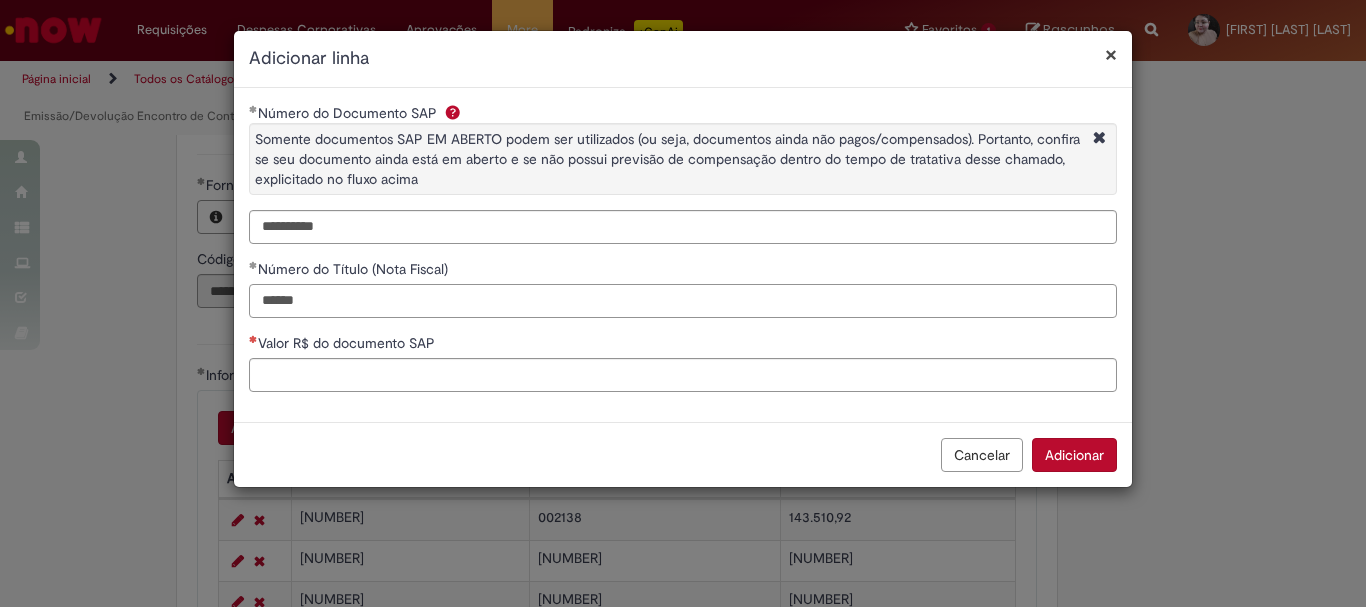 type on "******" 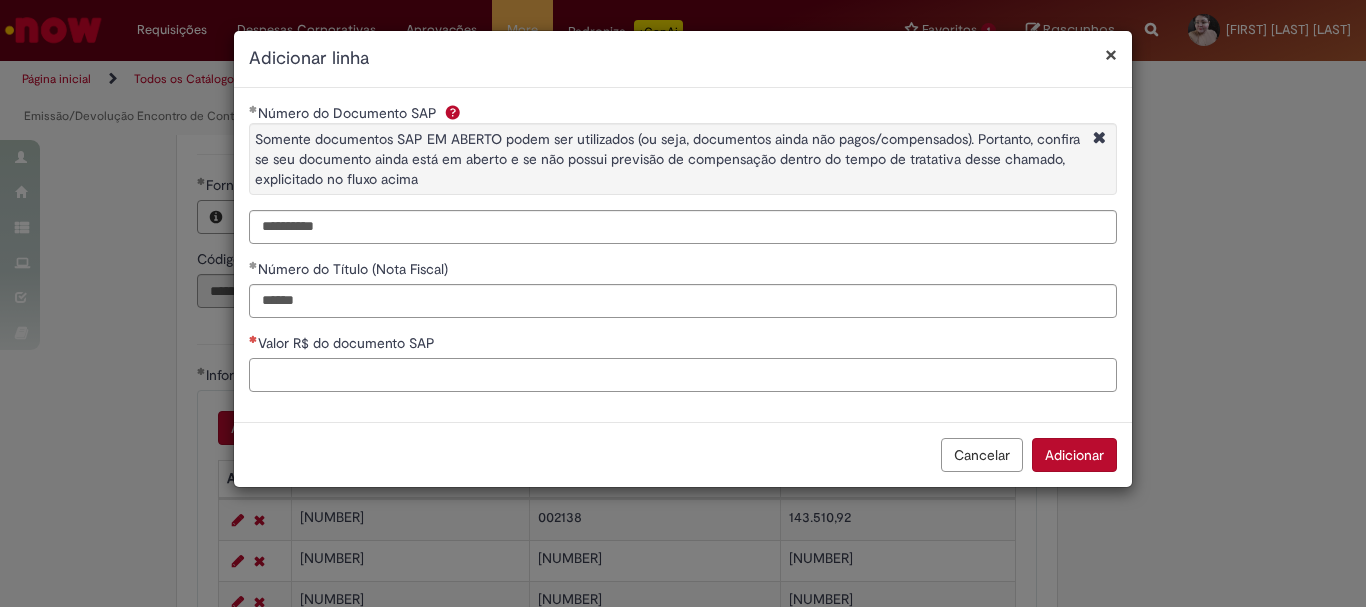 paste on "********" 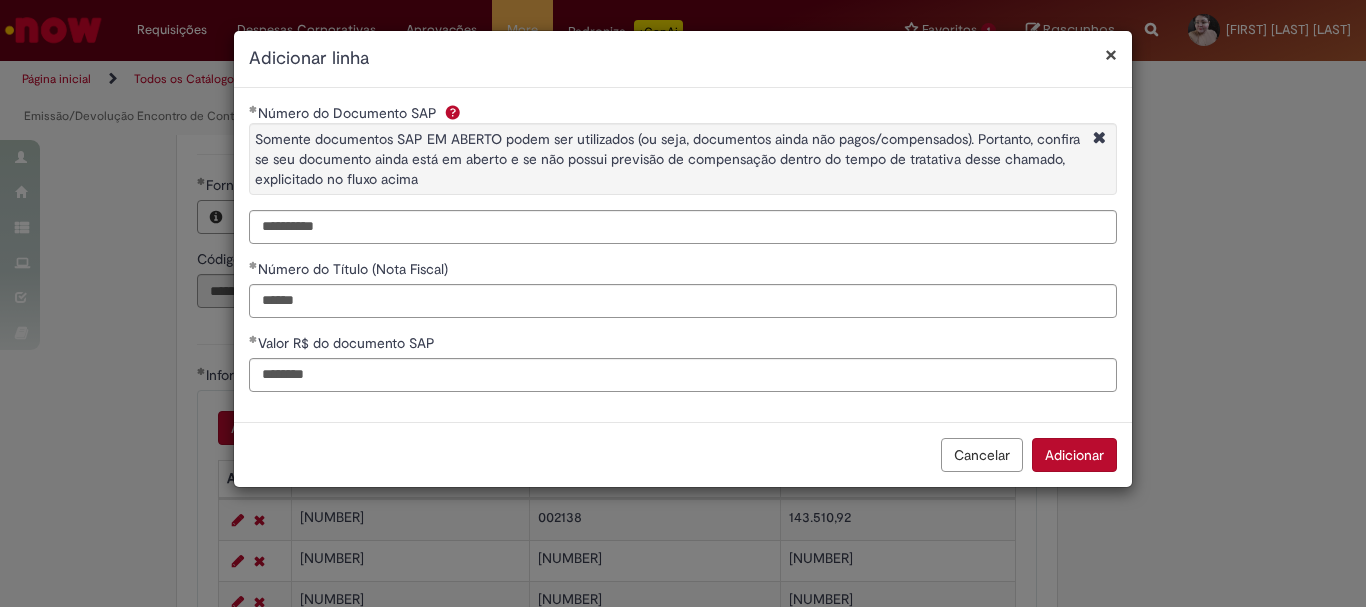 type on "*********" 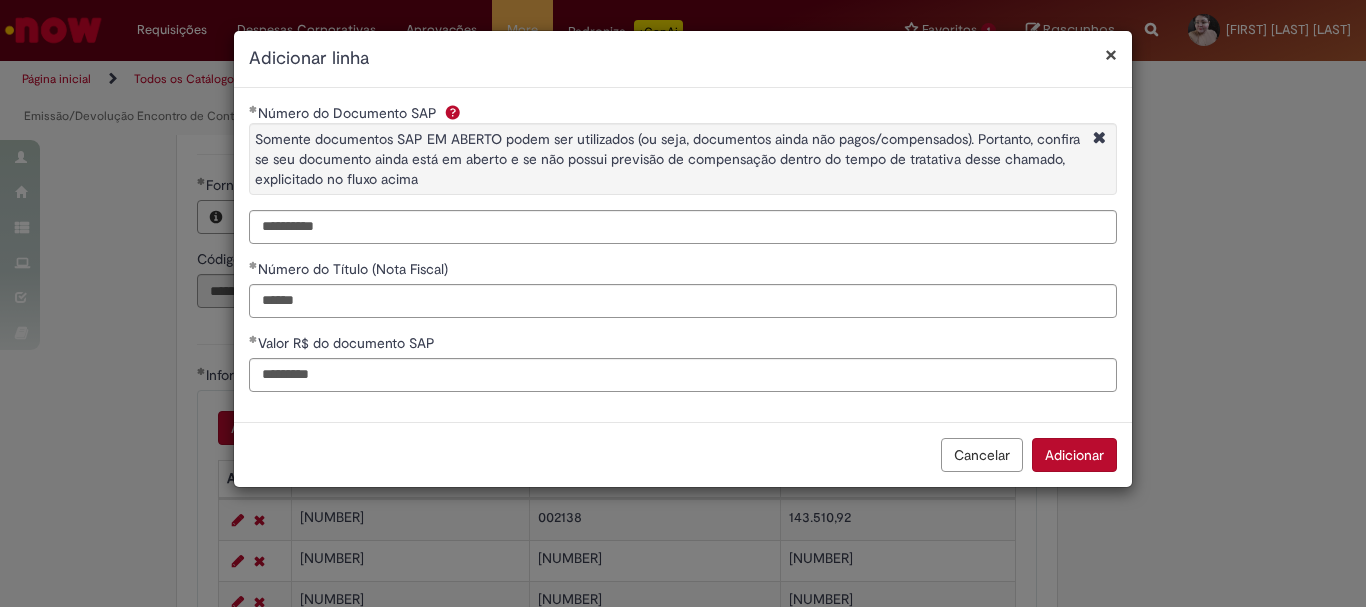 click on "Adicionar" at bounding box center [1074, 455] 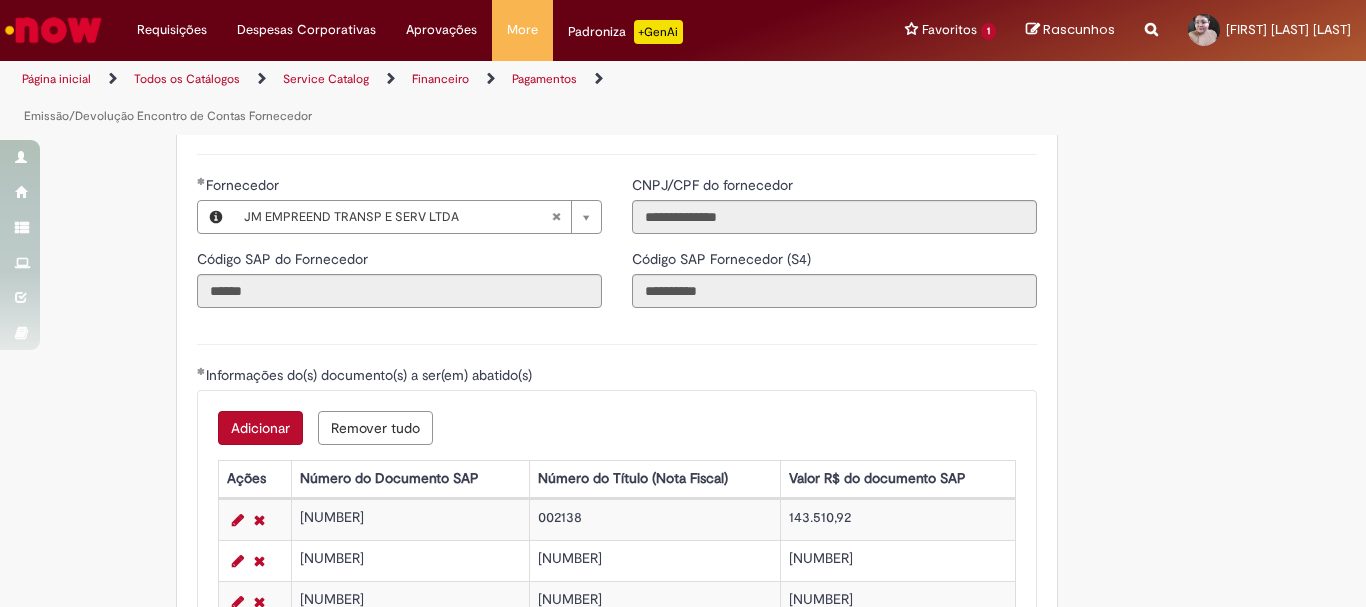 click on "Adicionar" at bounding box center [260, 428] 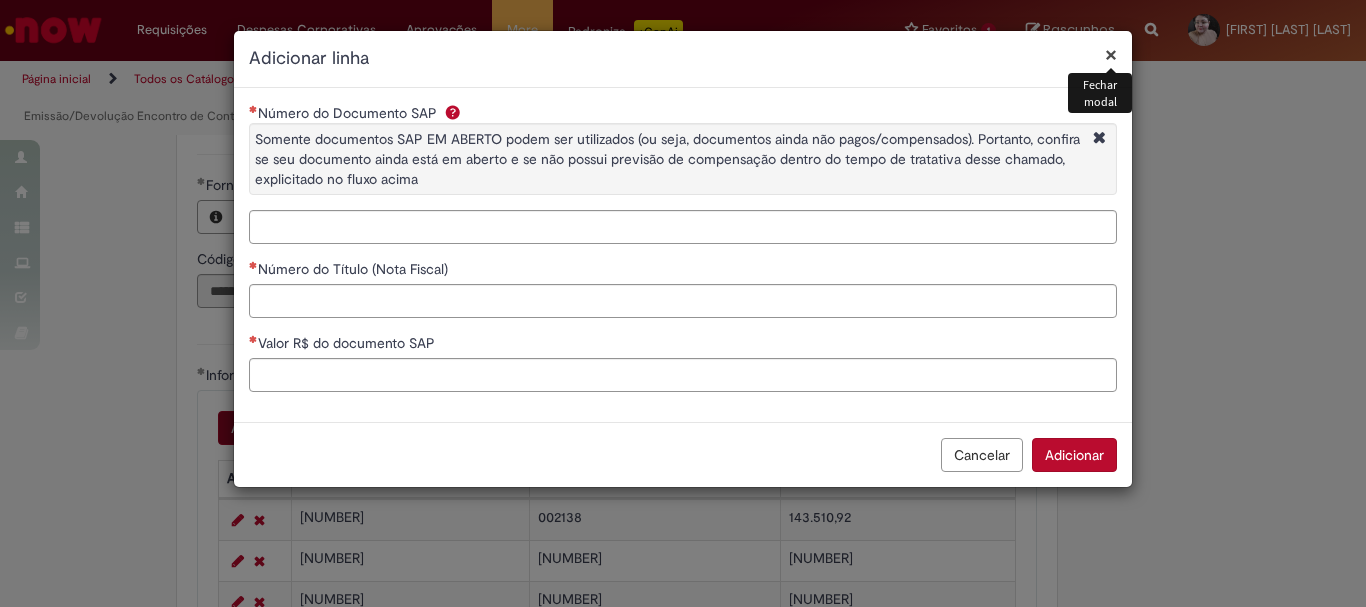 type 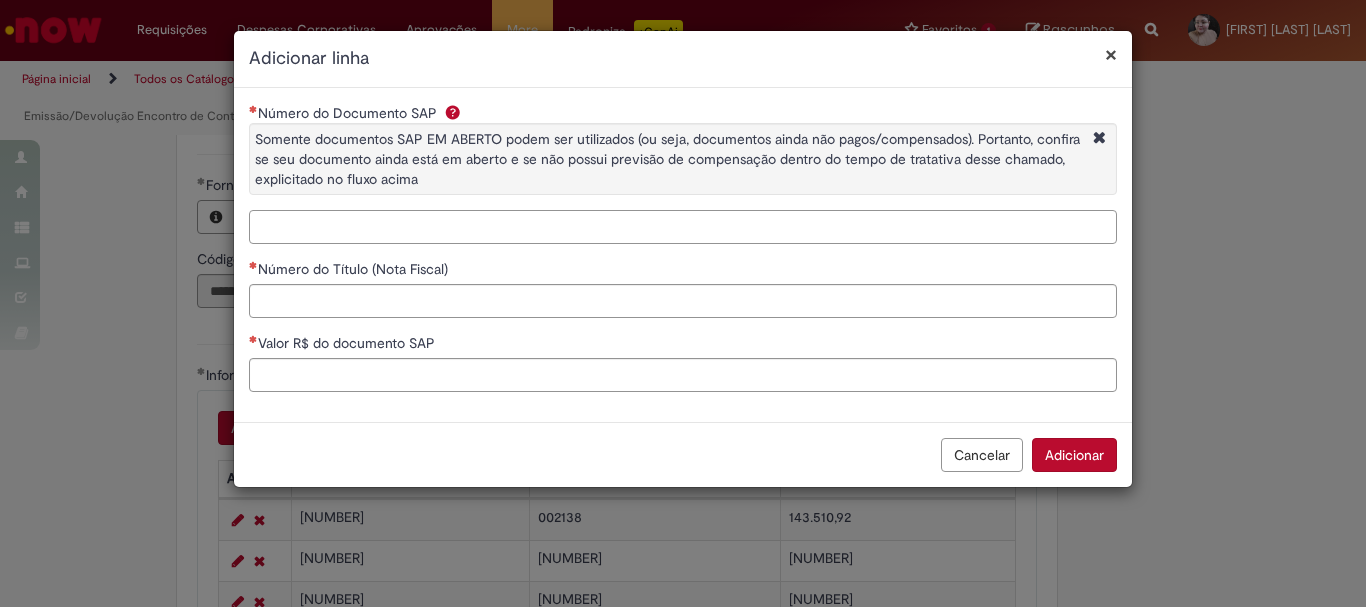 click on "Número do Documento SAP Somente documentos SAP EM ABERTO podem ser utilizados (ou seja, documentos ainda não pagos/compensados). Portanto, confira se seu documento ainda está em aberto e se não possui previsão de compensação dentro do tempo de tratativa desse chamado, explicitado no fluxo acima" at bounding box center (683, 227) 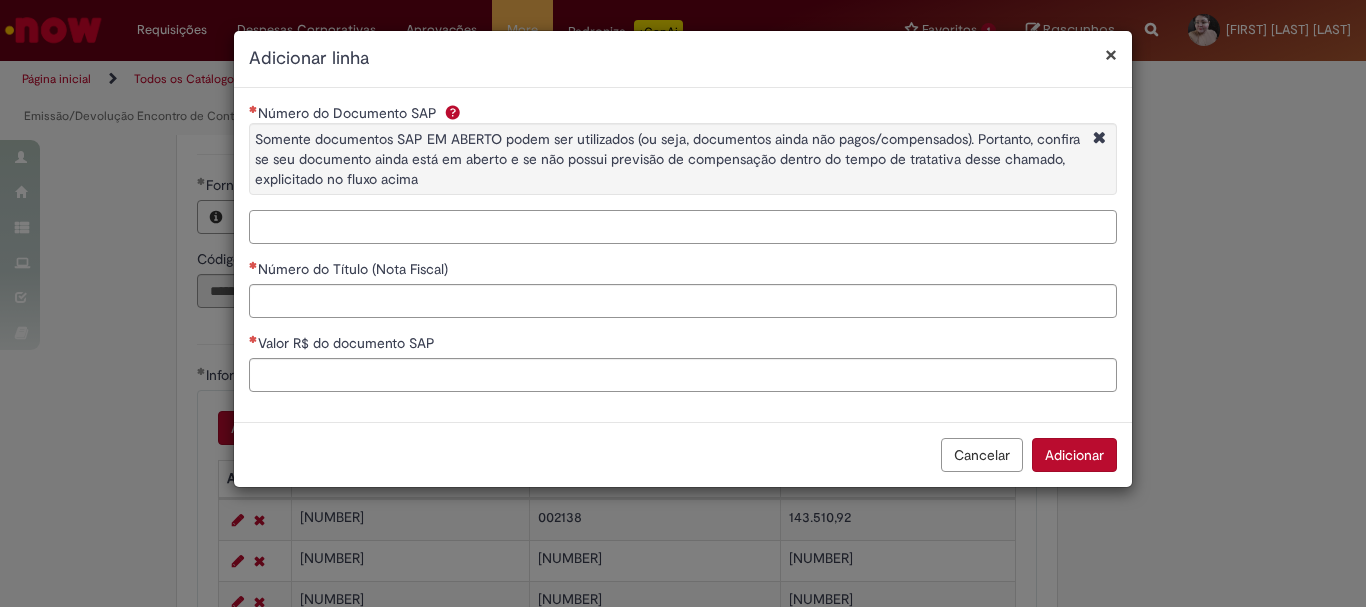 paste on "**********" 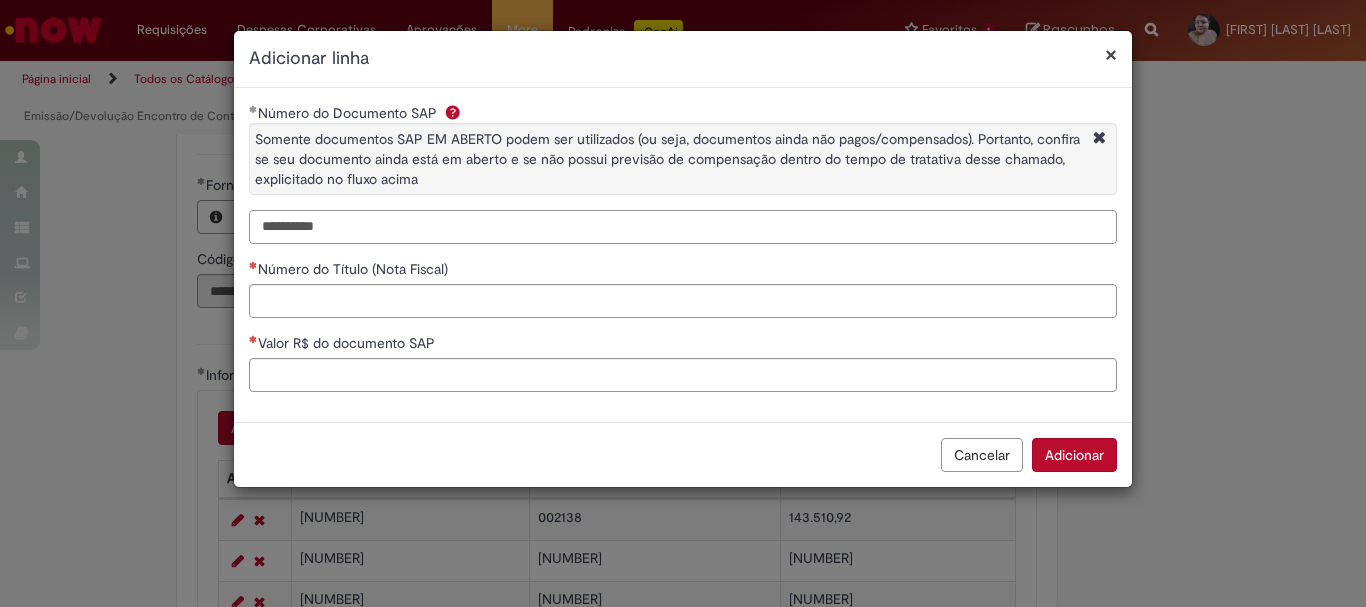 type on "**********" 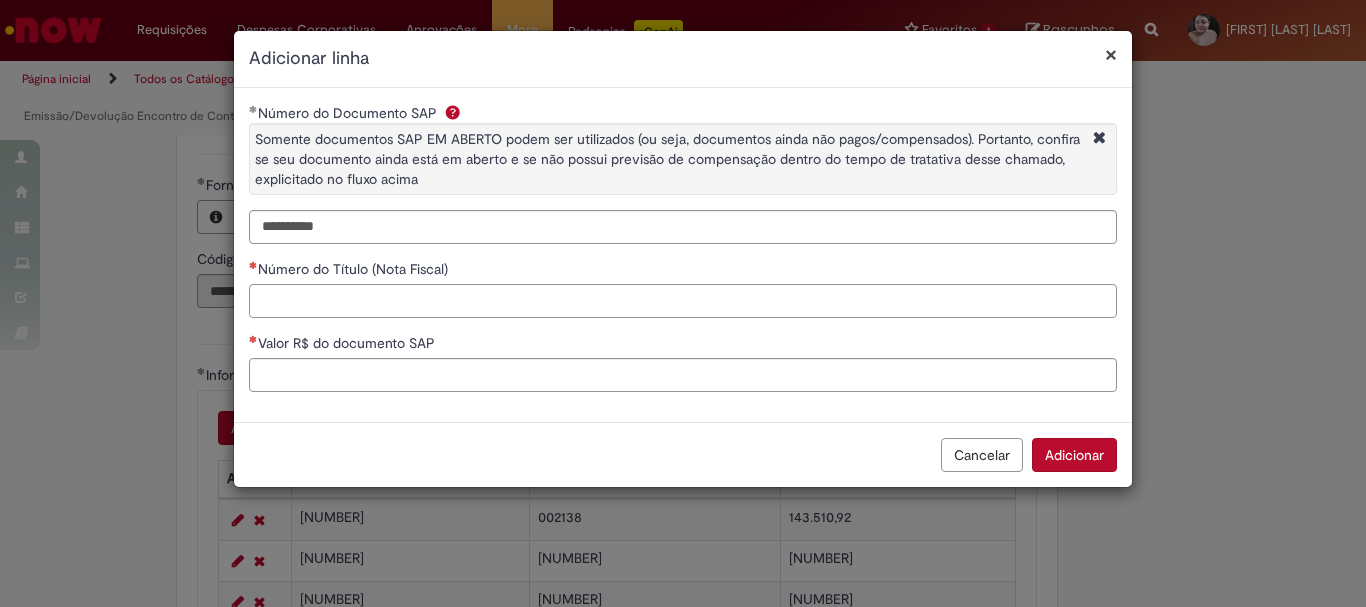paste on "******" 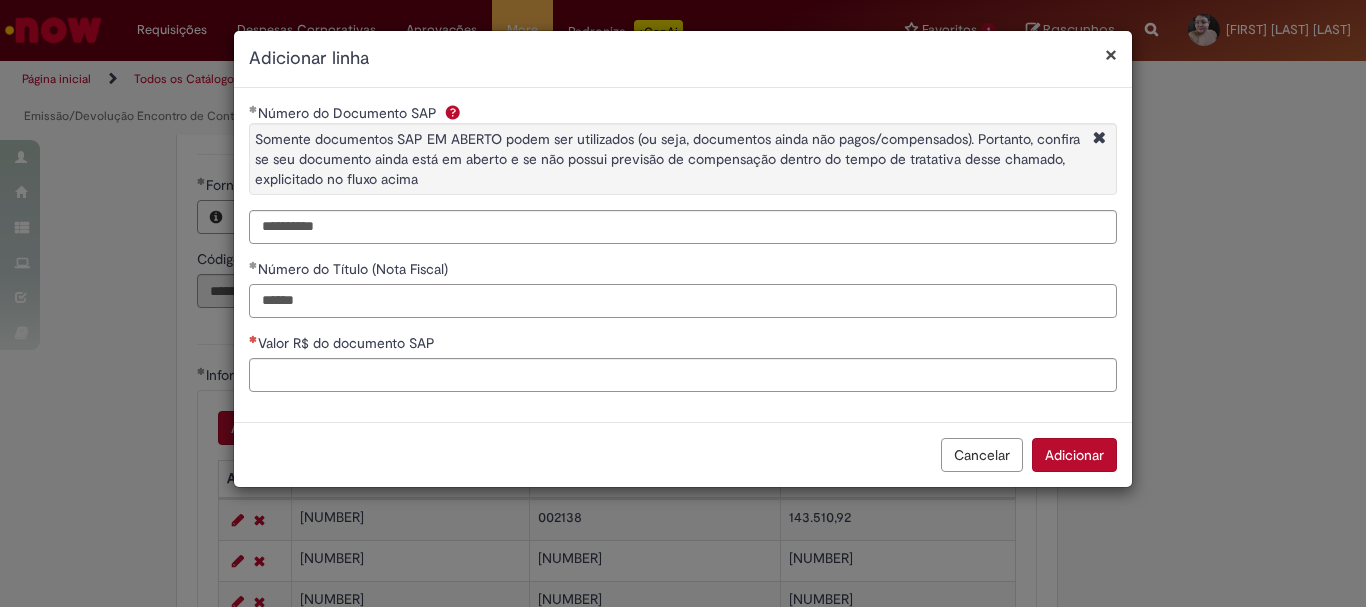 type on "******" 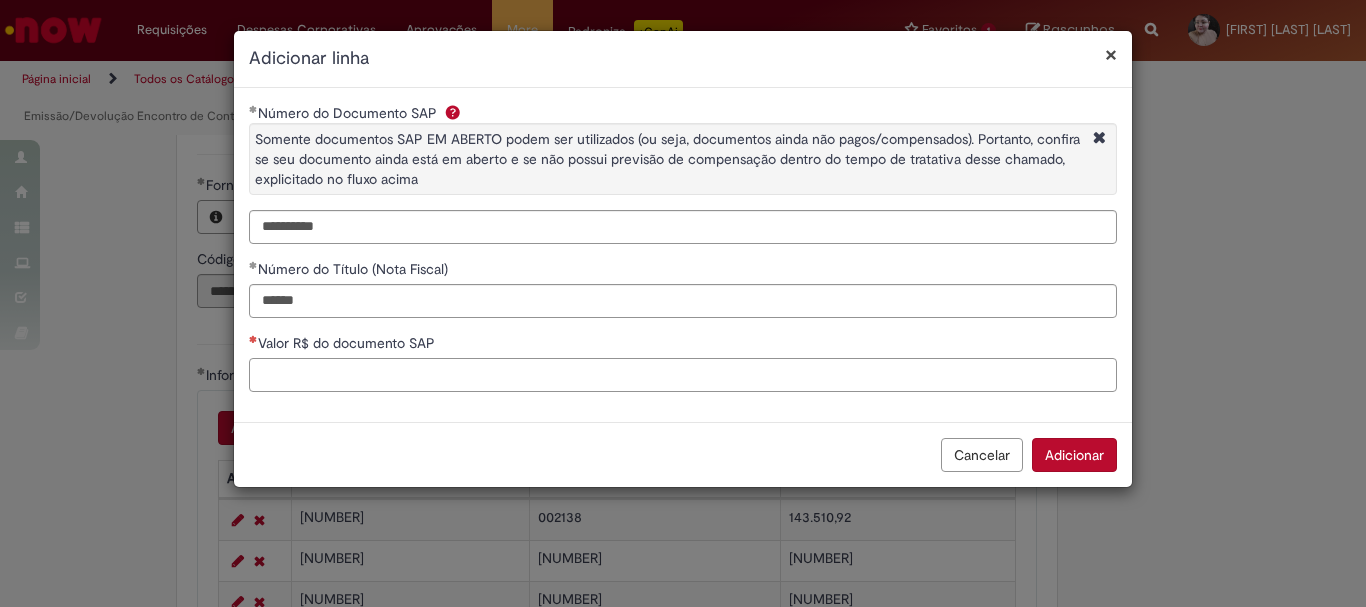 paste on "********" 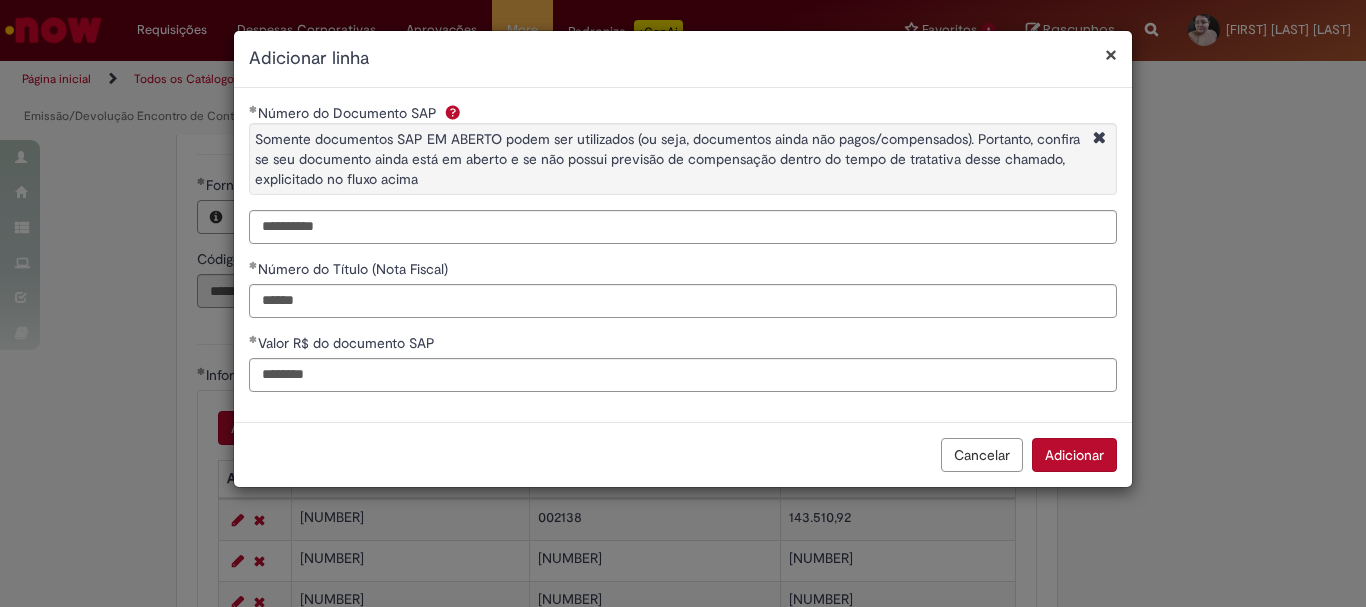 type on "*********" 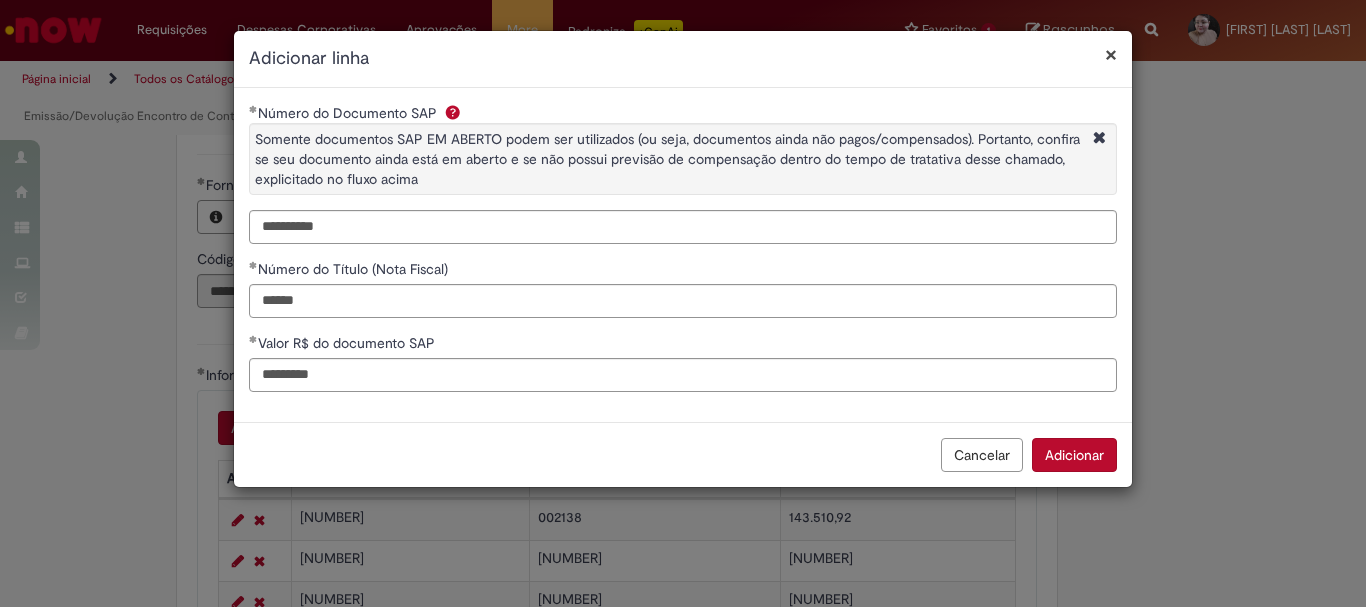 click on "Adicionar" at bounding box center (1074, 455) 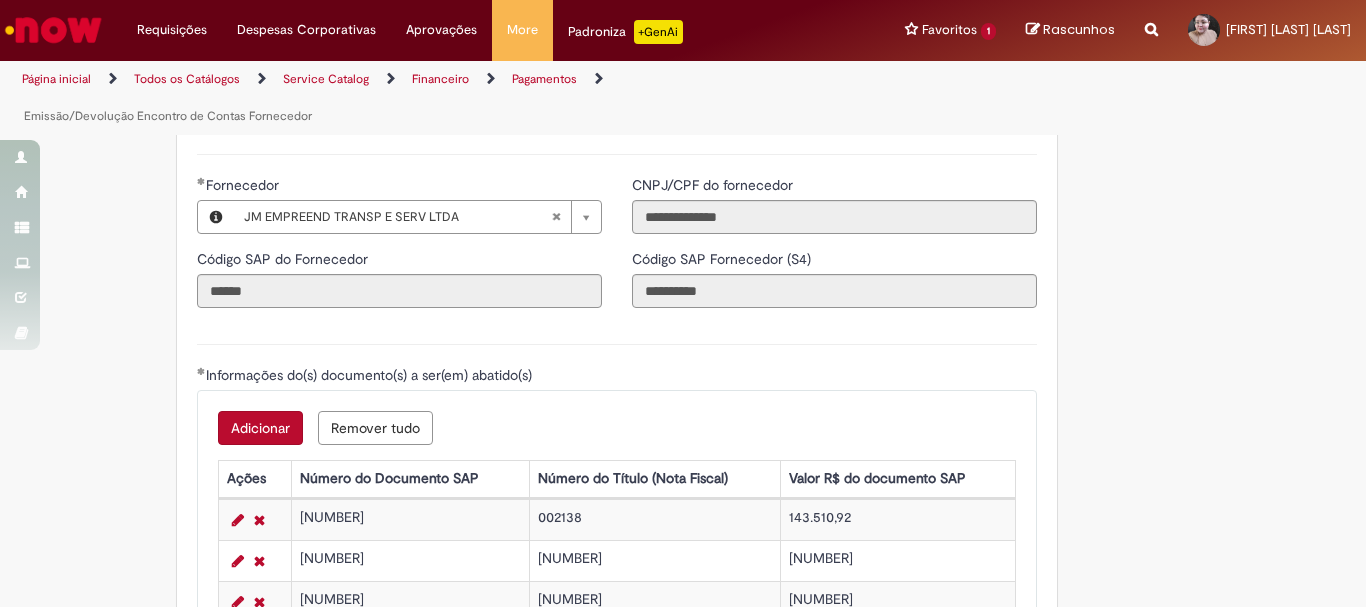 click on "Adicionar" at bounding box center [260, 428] 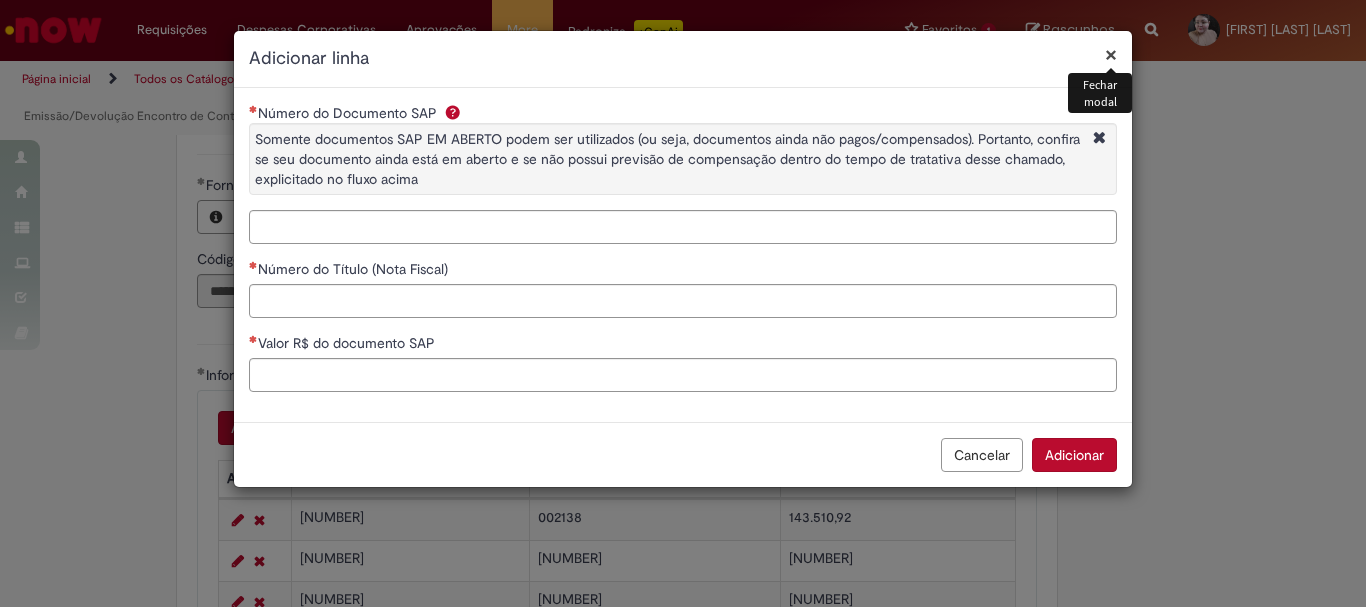 type 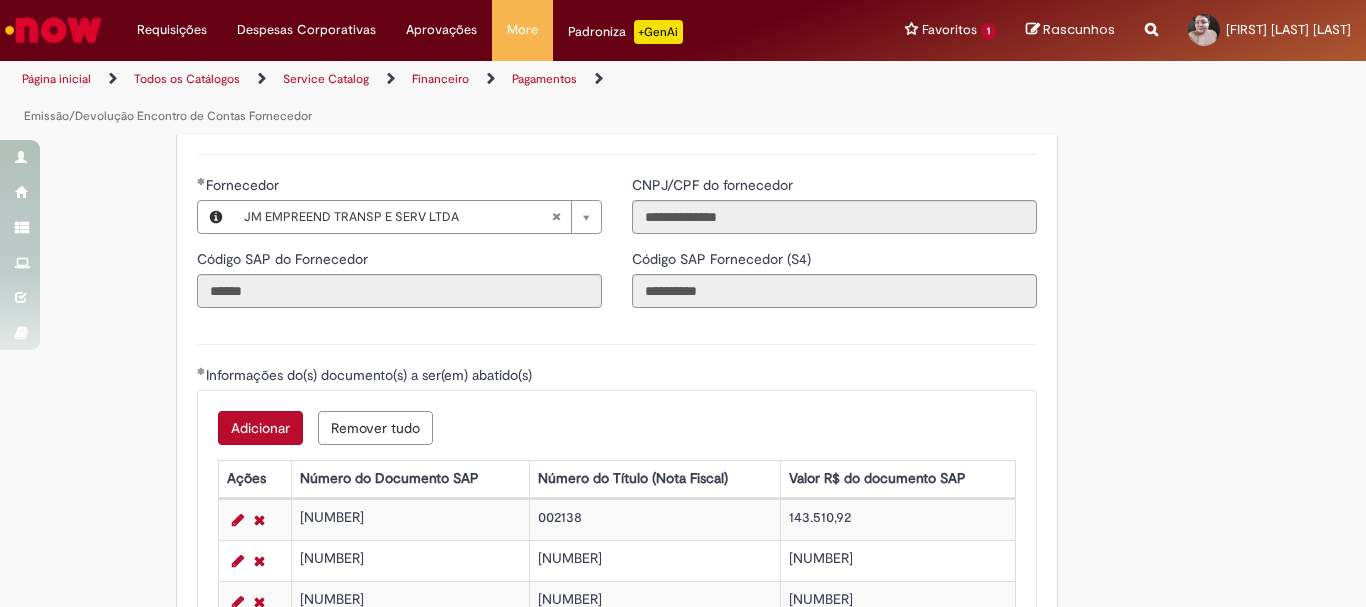 scroll, scrollTop: 2588, scrollLeft: 0, axis: vertical 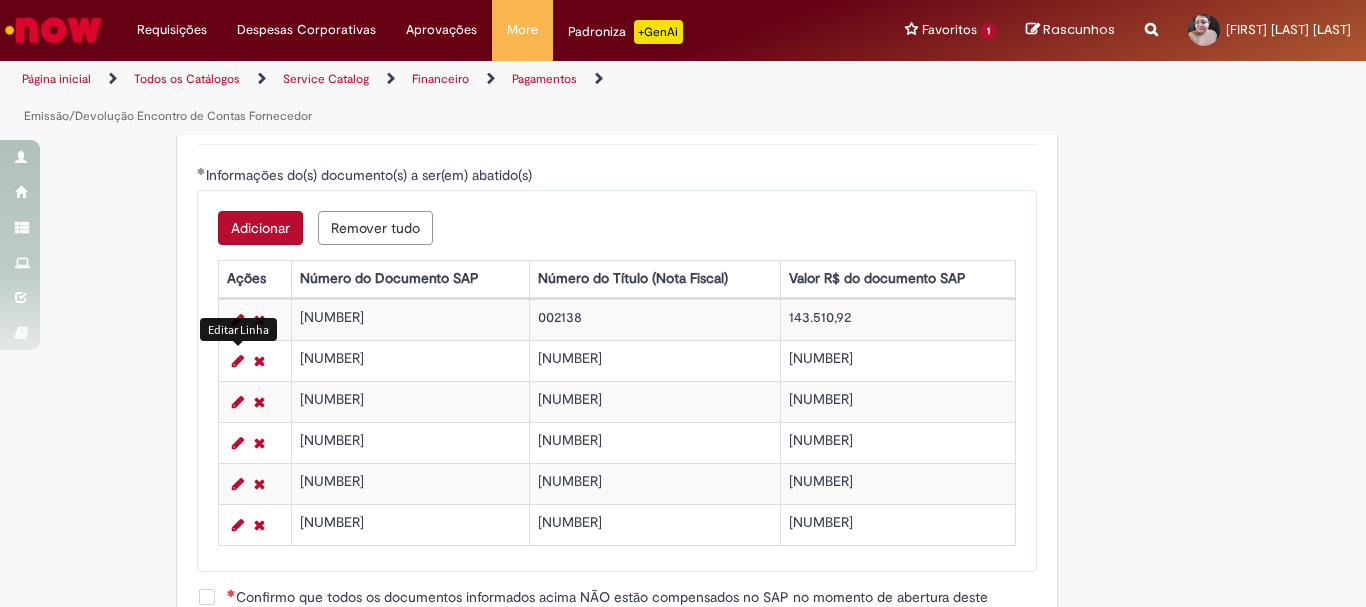 click at bounding box center [238, 361] 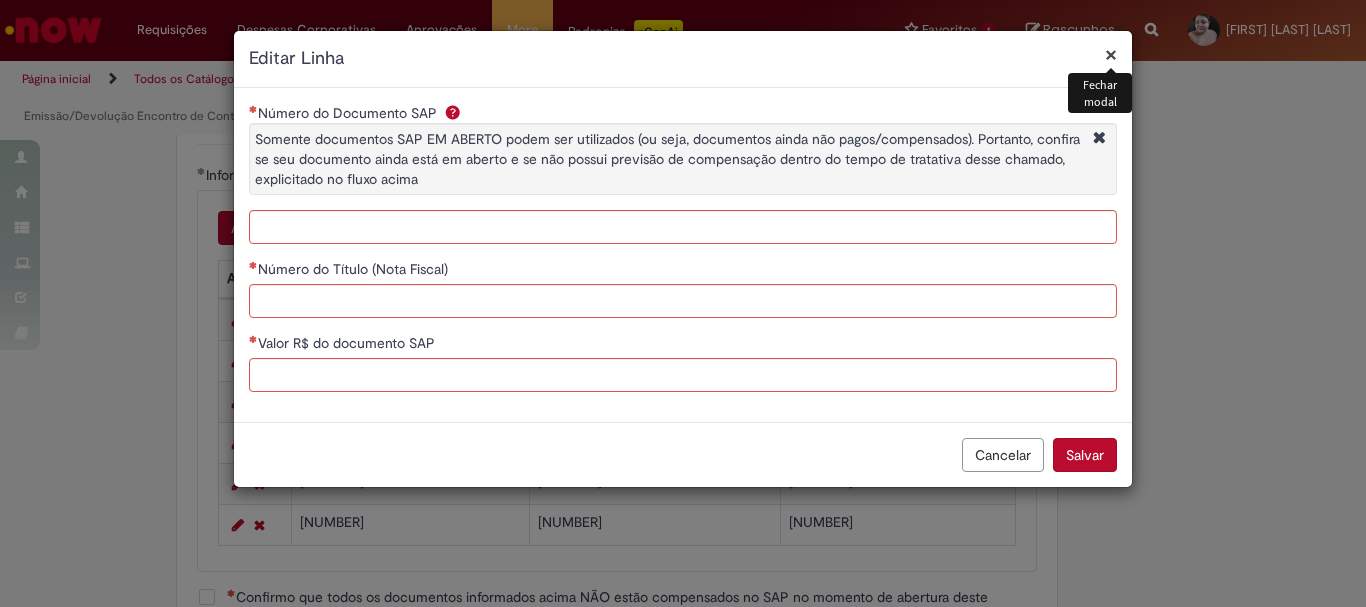 type 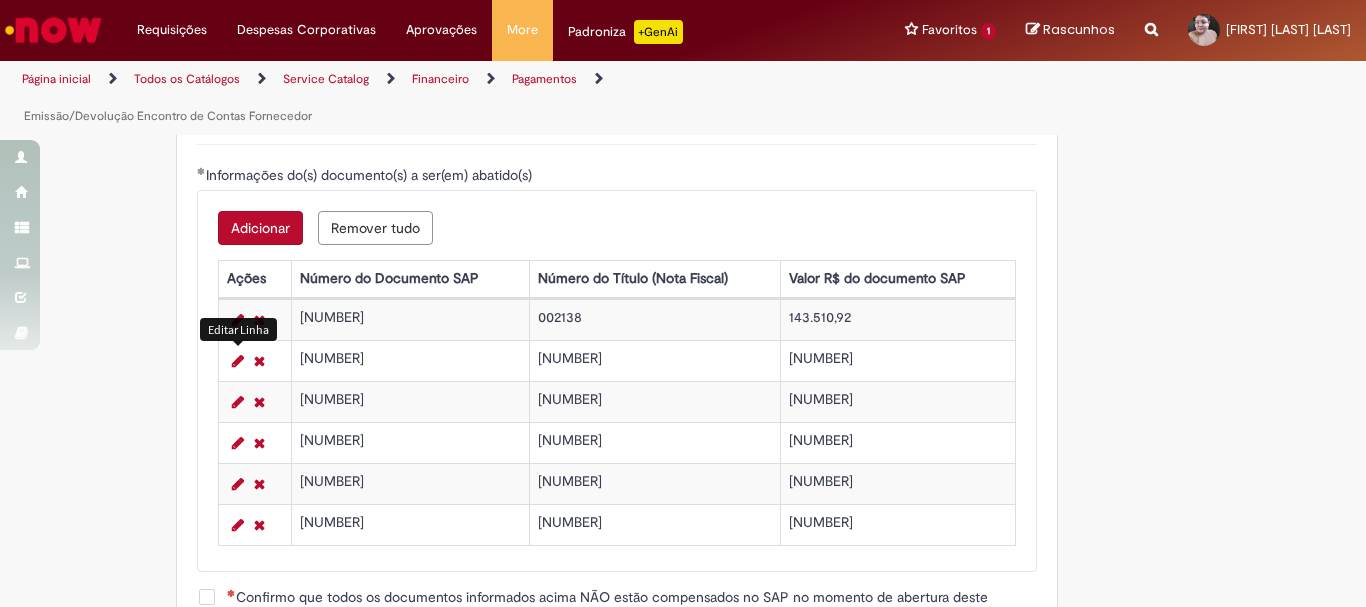 click on "Editar Linha" at bounding box center [238, 329] 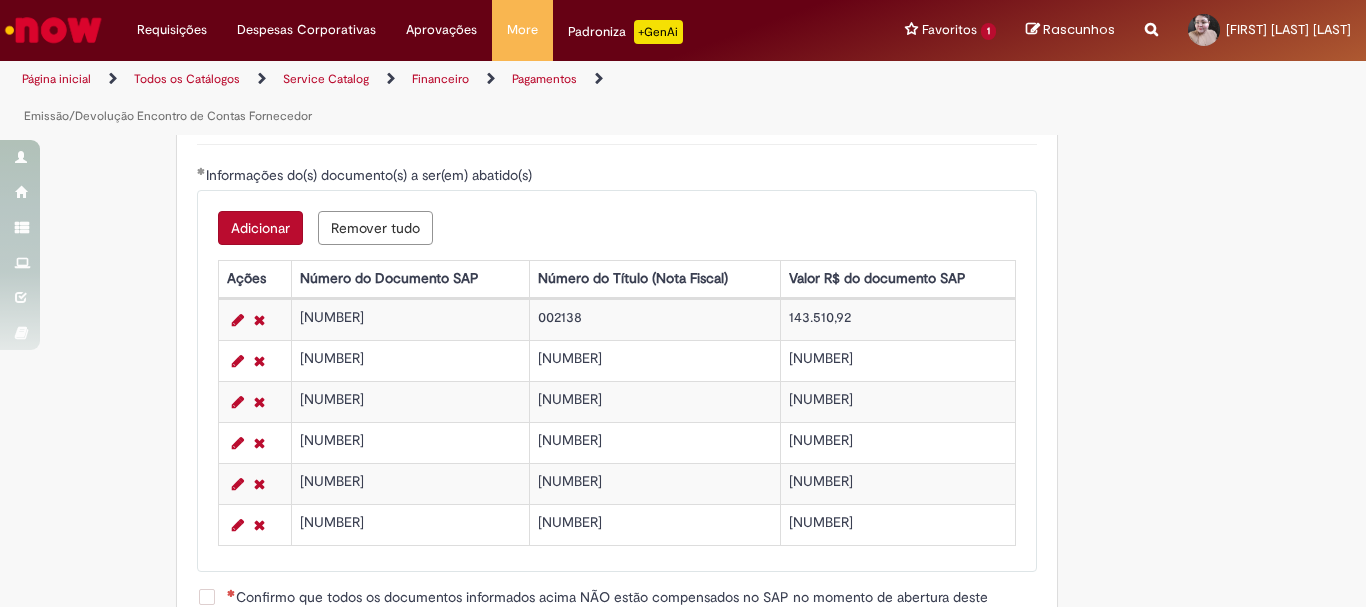 click on "Adicionar a Favoritos
Emissão/Devolução Encontro de Contas Fornecedor
Oferta destinada para Abatimento/Devolução de valor para o fornecedor.
Emissão:  Ocorre quando é necessário descontar do fornecedor um valor que foi pago de forma incorreta ou quando é gerado algum tipo de vale.
Devolução:  Ocorre quando um encontro de contas foi efetuado, o valor descontado do fornecedor e precisa ser devolvido. Neste caso a devolução é uma reversão do Encontro de contas.
ANEXOS OBRIGATÓRIOS:
Validações quando o fornecedor está de acordo com o desconto:
- Nota de débito (ND) carimbada e assinada pelo fornecedor ou
- E-mail do fornecedor validando o desconto (no e-mail deve conter o valor exato a ser descontado)
Validações quando o fornecedor não está de acordo com o desconto:
- Para mundo vendas OK do GRF, GRO ou GDO
- Para mundo supply OK do GRPP ou GRL" at bounding box center (585, -552) 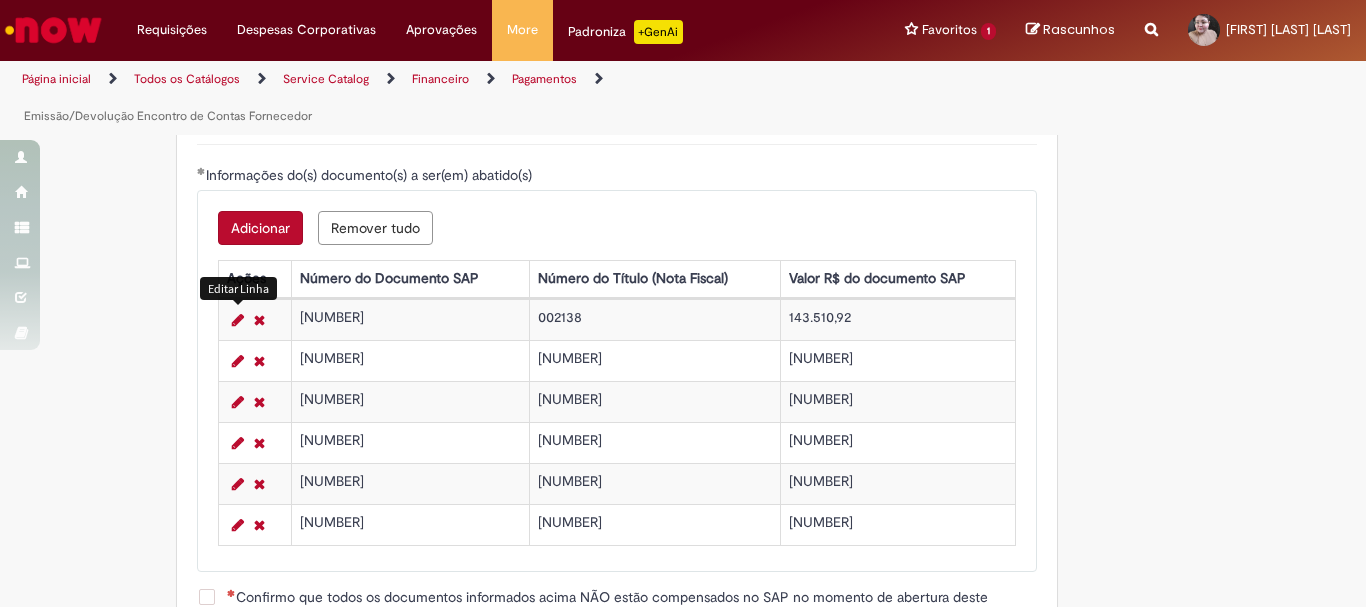 click at bounding box center [238, 320] 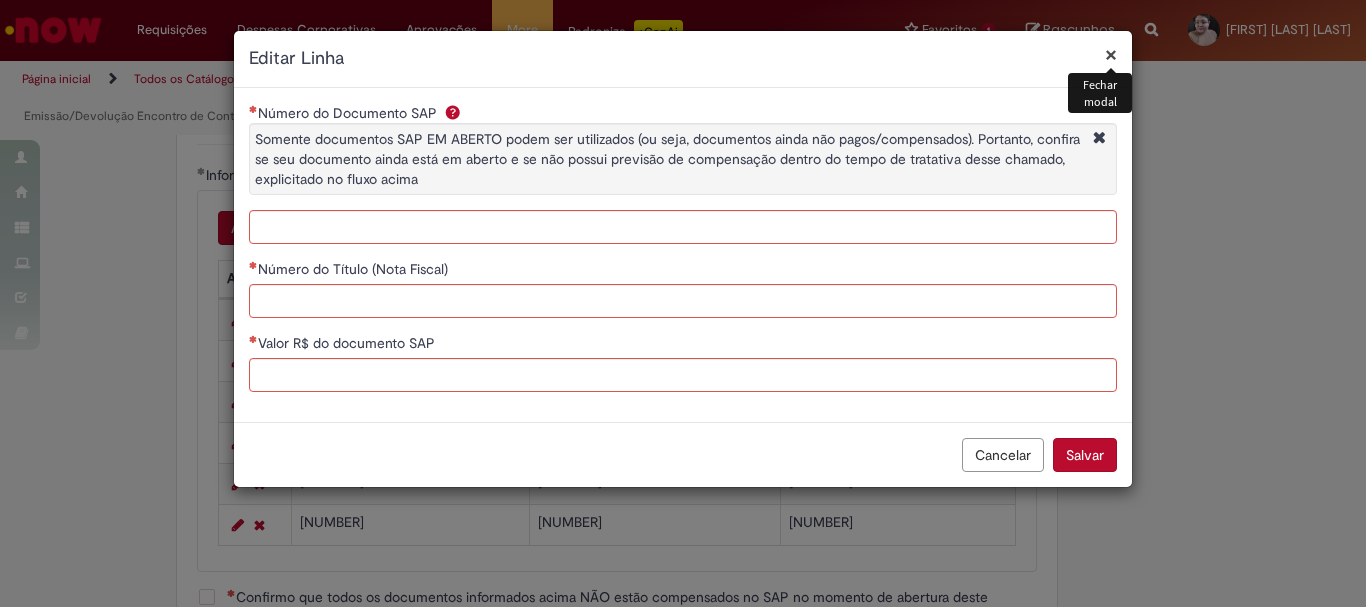 type 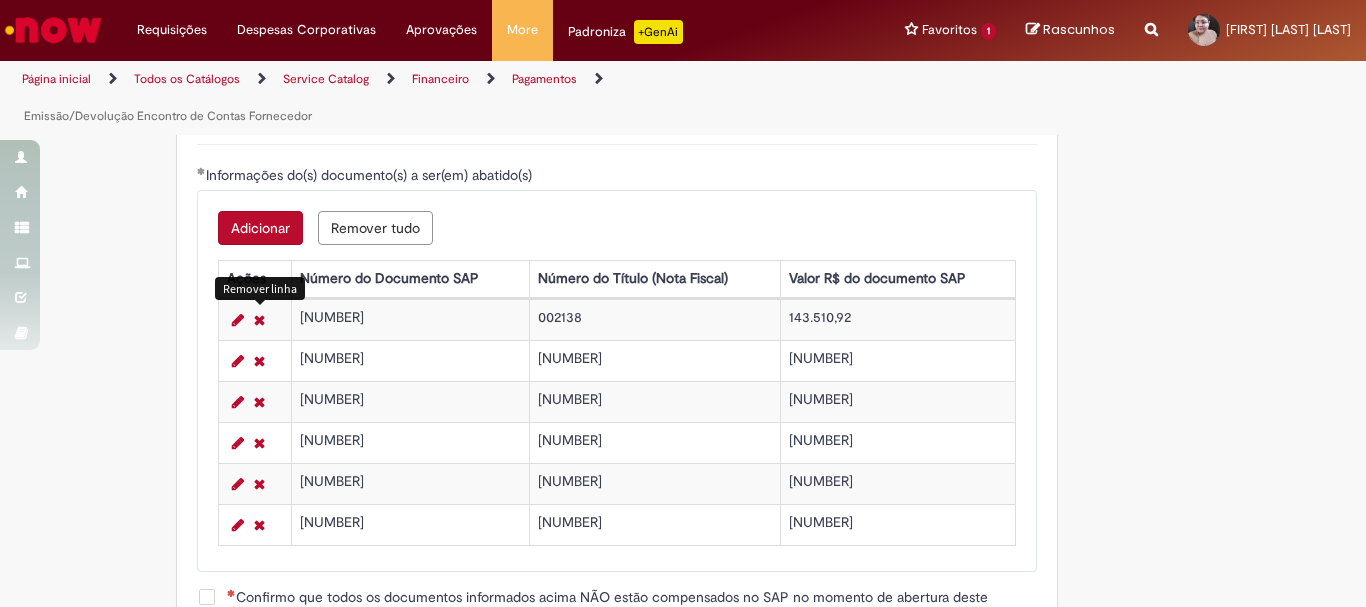 click at bounding box center (259, 320) 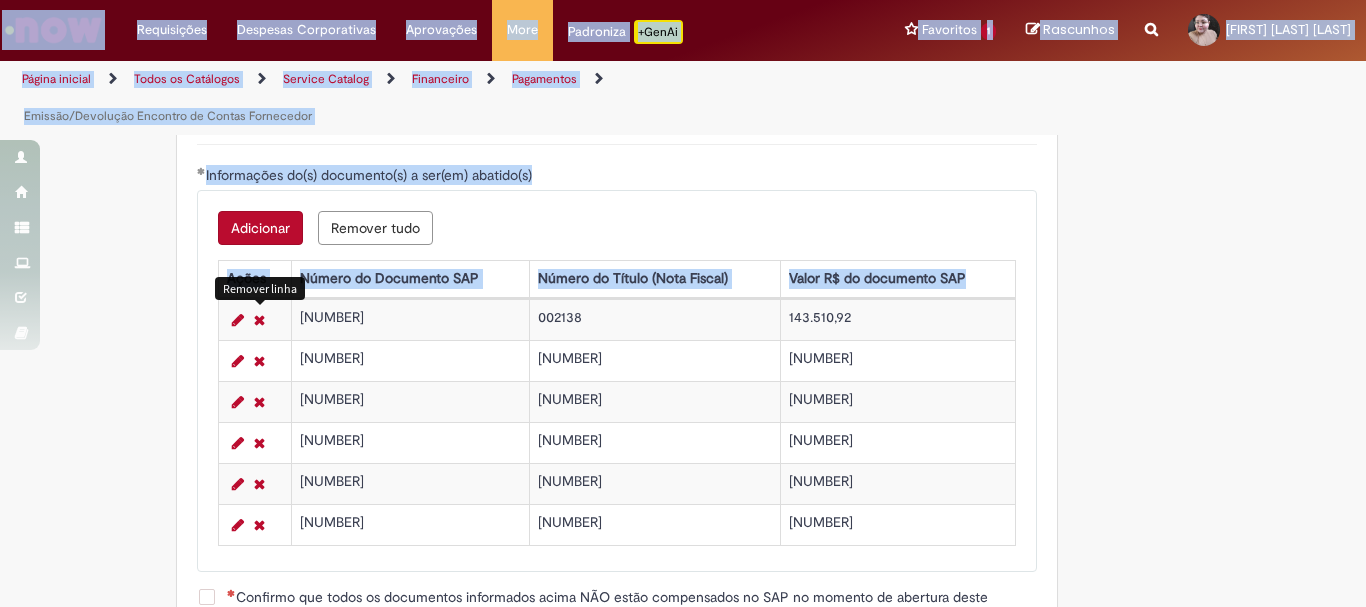 click at bounding box center (259, 320) 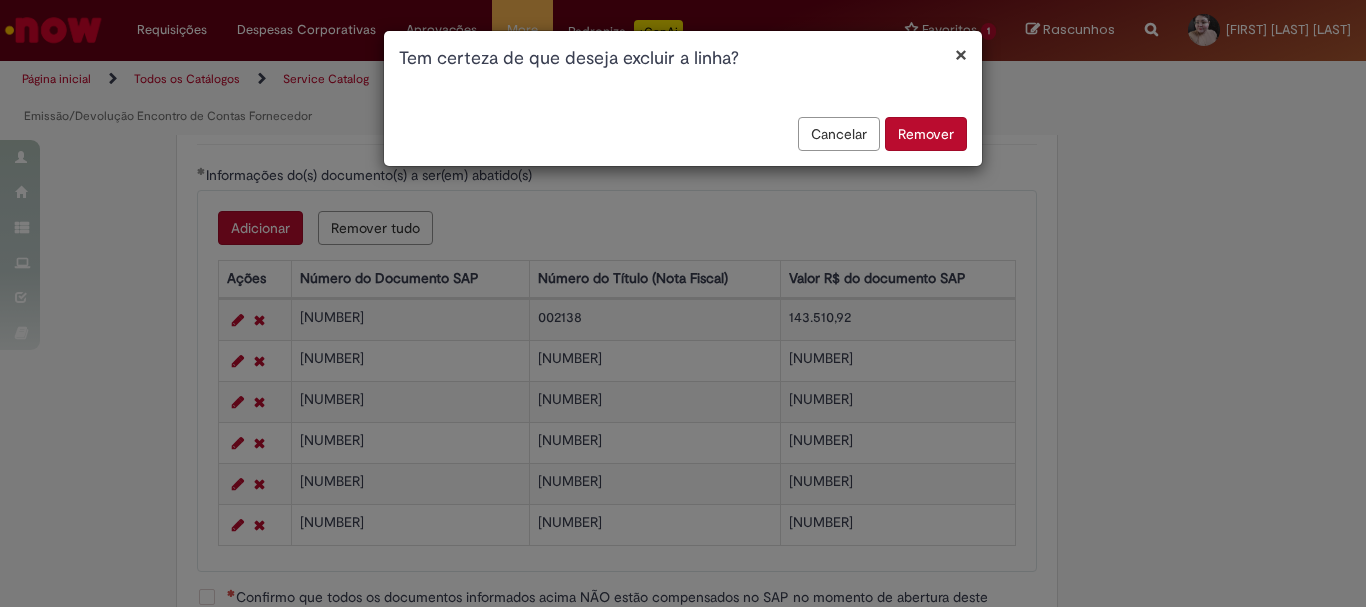click on "× Tem certeza de que deseja excluir a linha? Cancelar Remover" at bounding box center (683, 303) 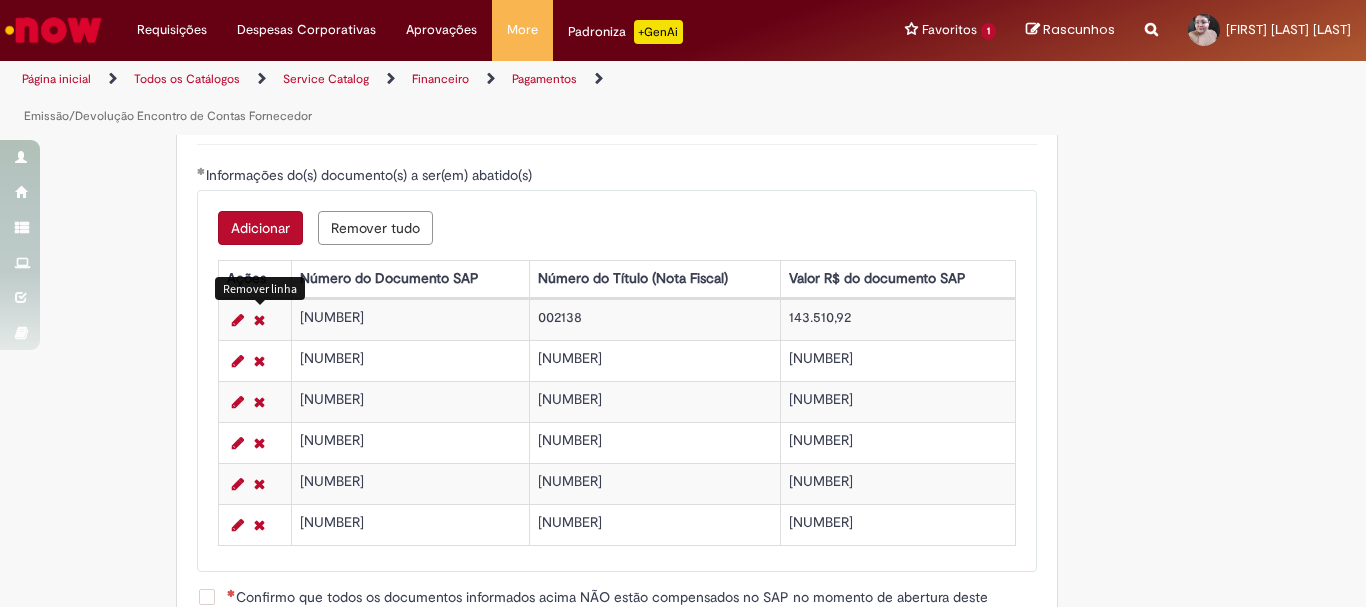 click at bounding box center (259, 320) 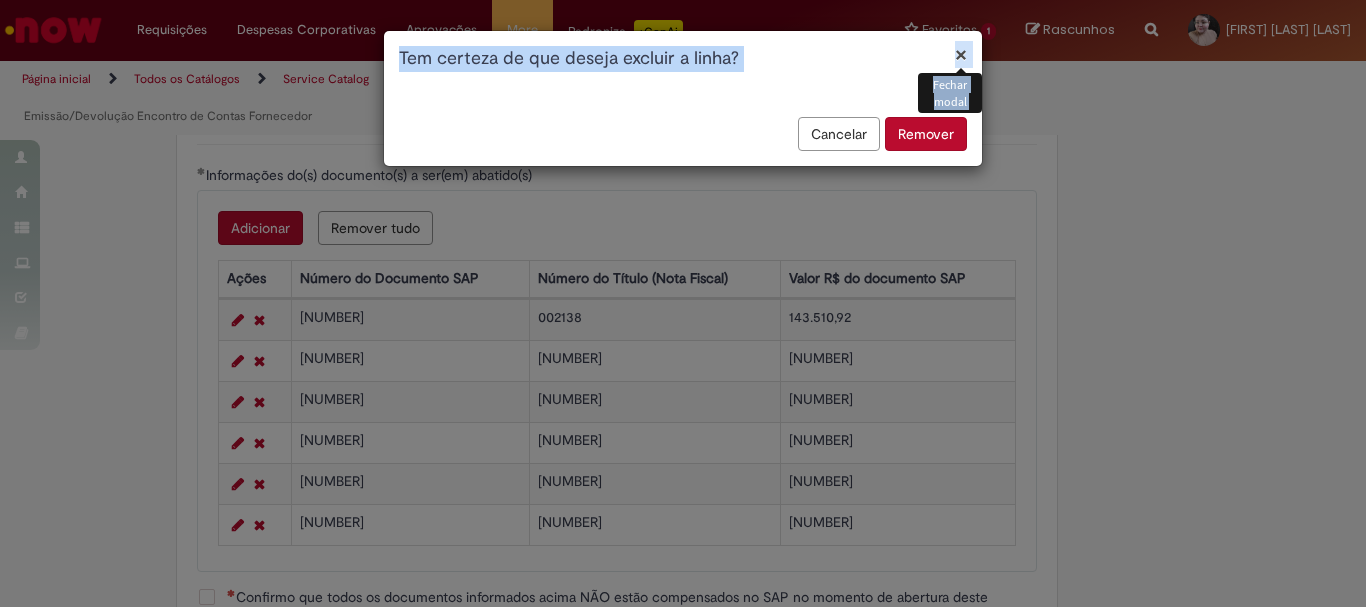 click on "Remover" at bounding box center [926, 134] 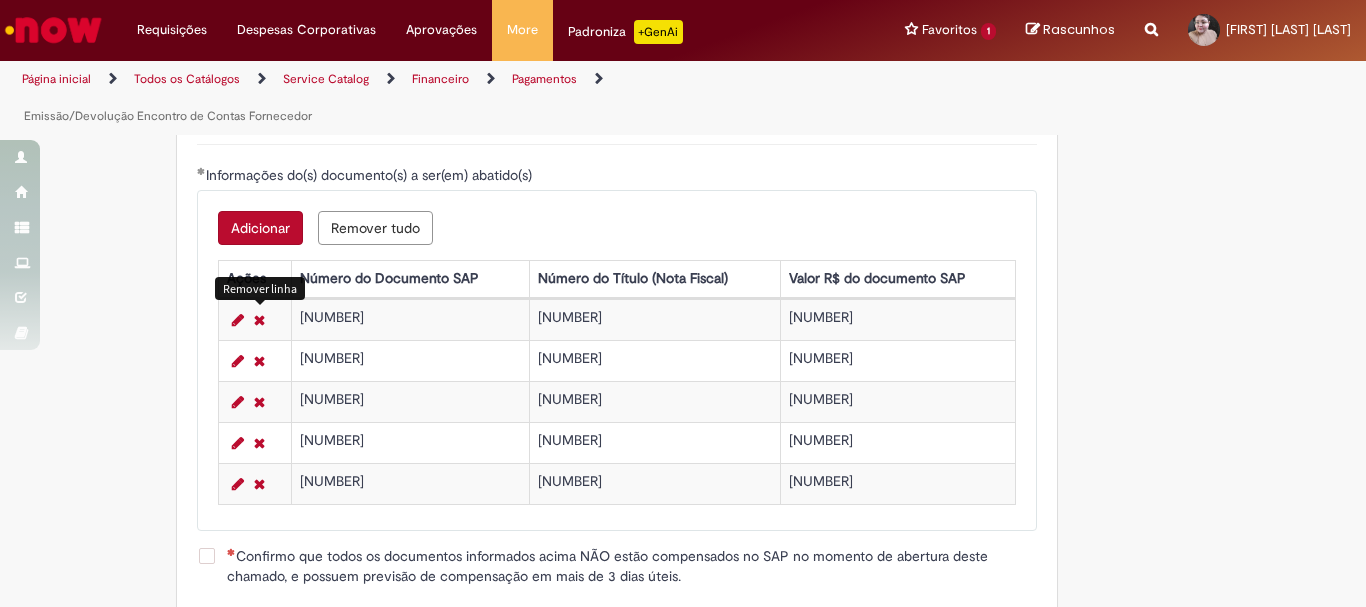 click at bounding box center [259, 320] 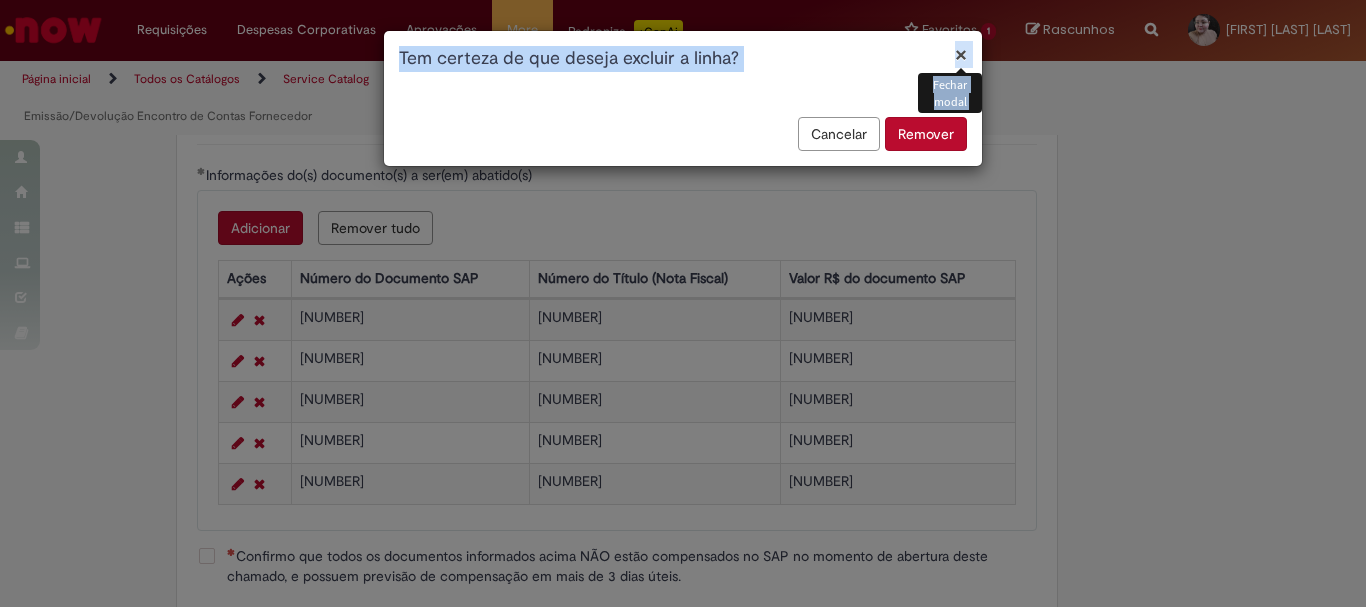 click on "Remover" at bounding box center [926, 134] 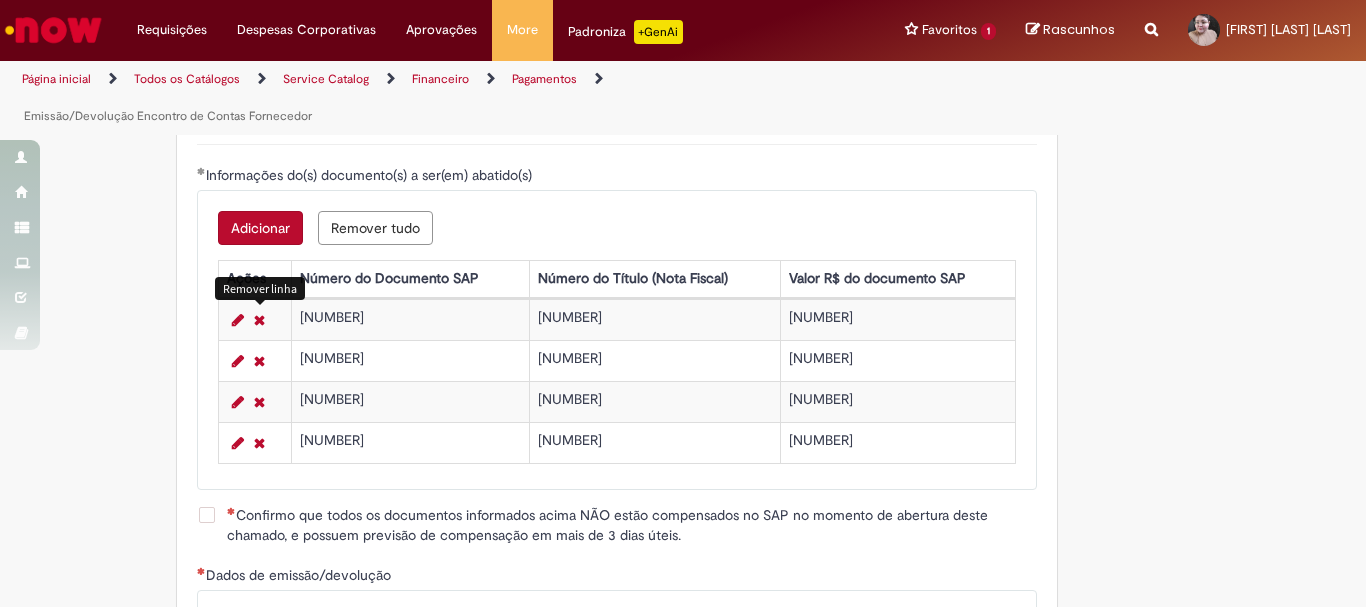 click at bounding box center (259, 320) 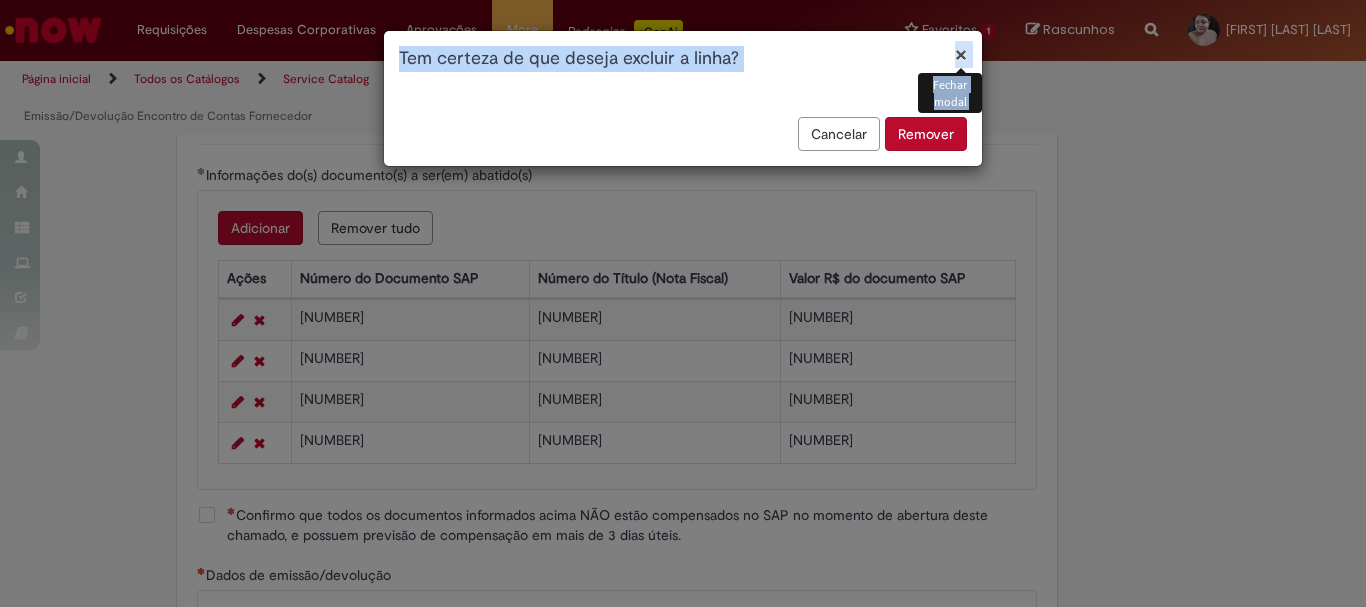 click on "Cancelar Remover" at bounding box center (683, 141) 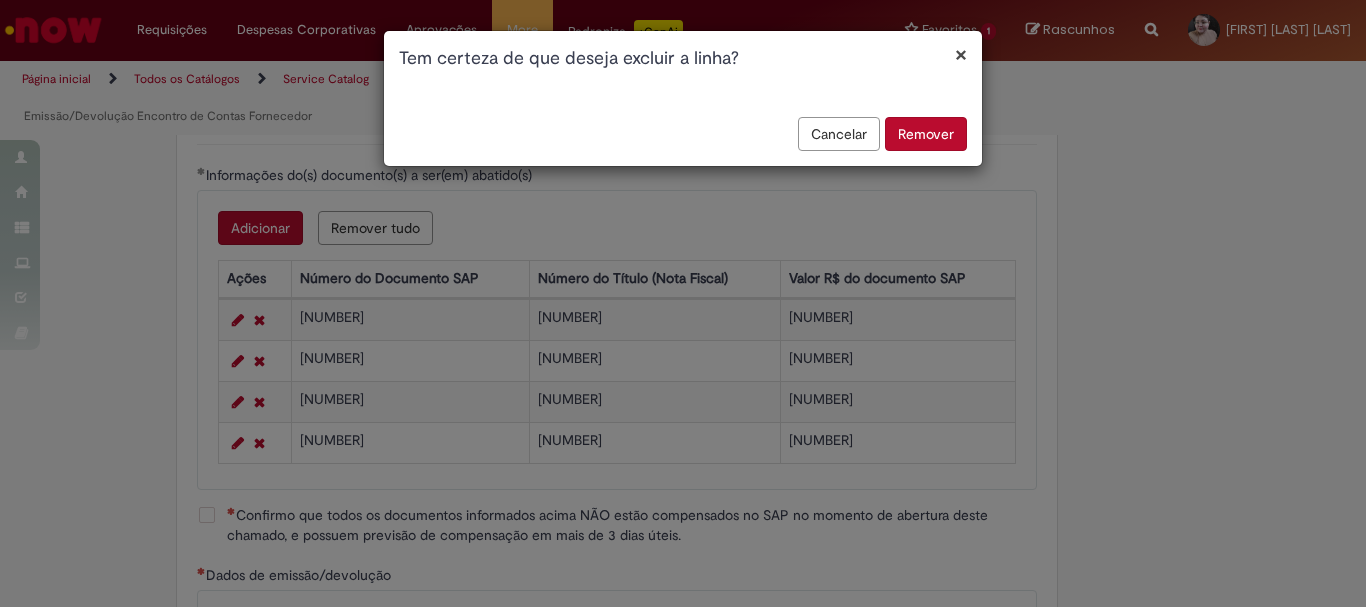 click on "Cancelar Remover" at bounding box center [683, 141] 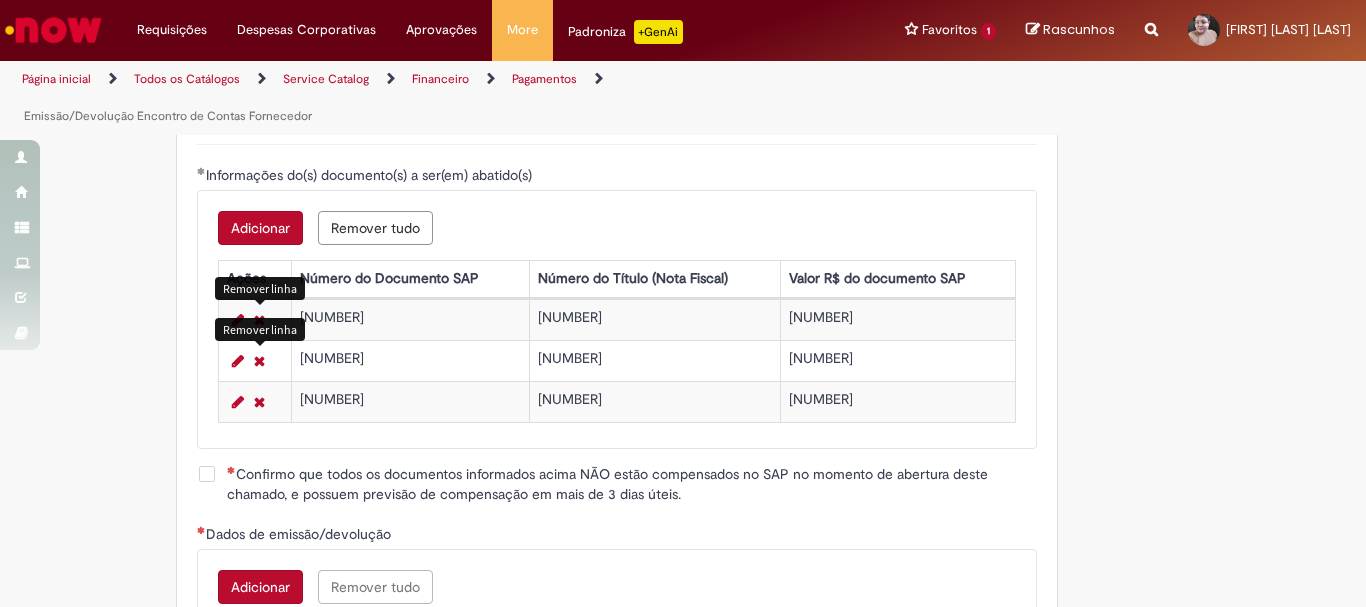 click on "Remover linha" at bounding box center (260, 329) 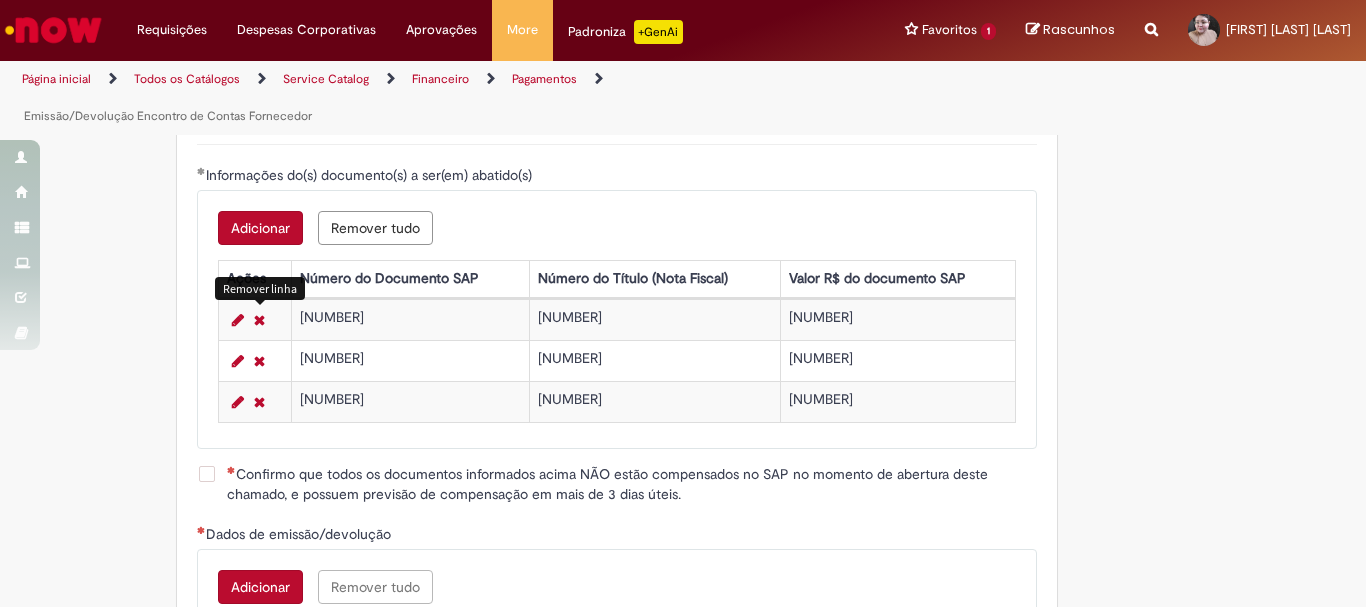click at bounding box center [259, 320] 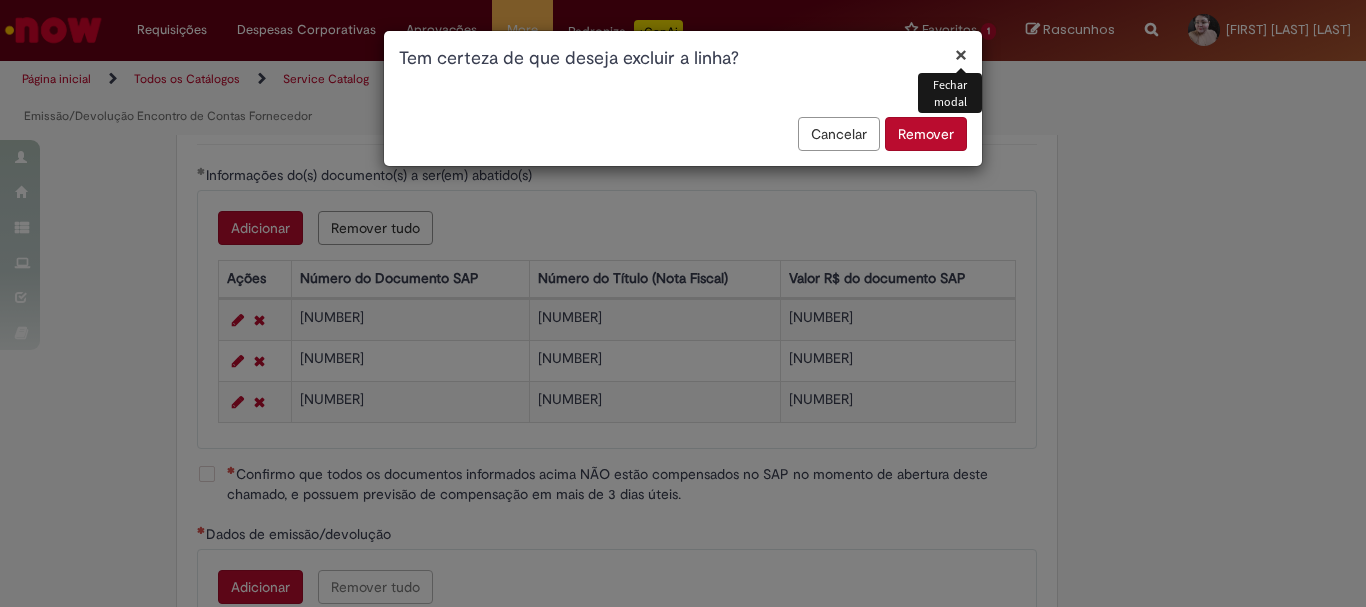 click on "Remover" at bounding box center (926, 134) 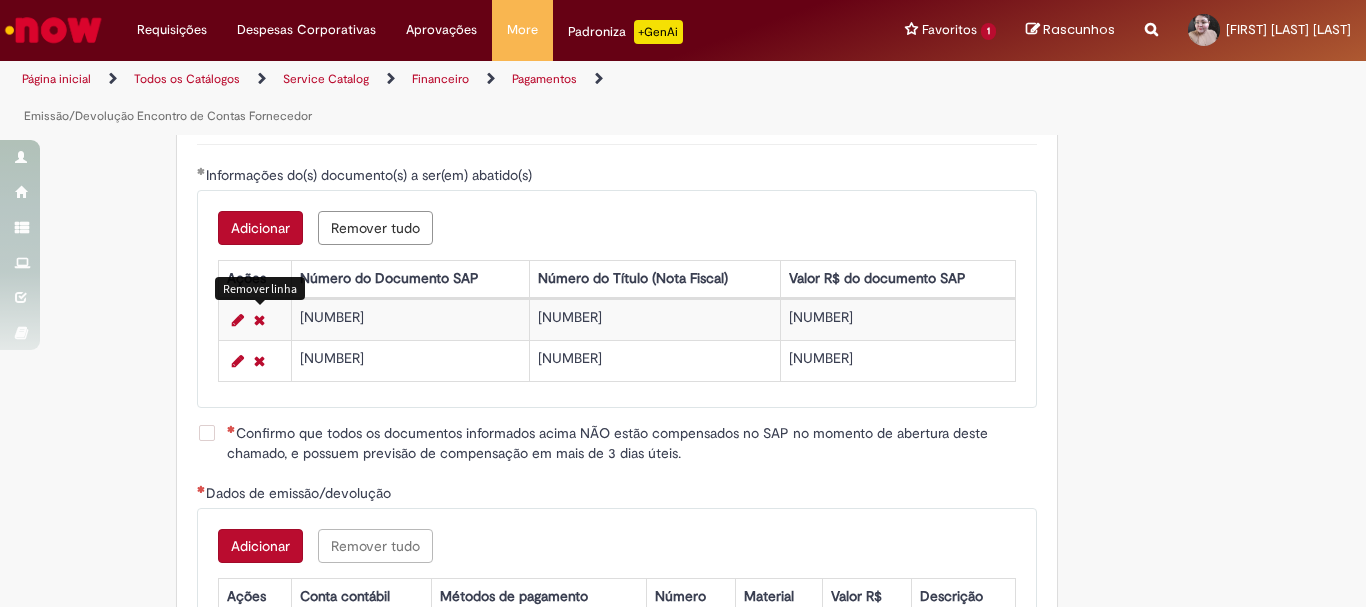 click at bounding box center (259, 320) 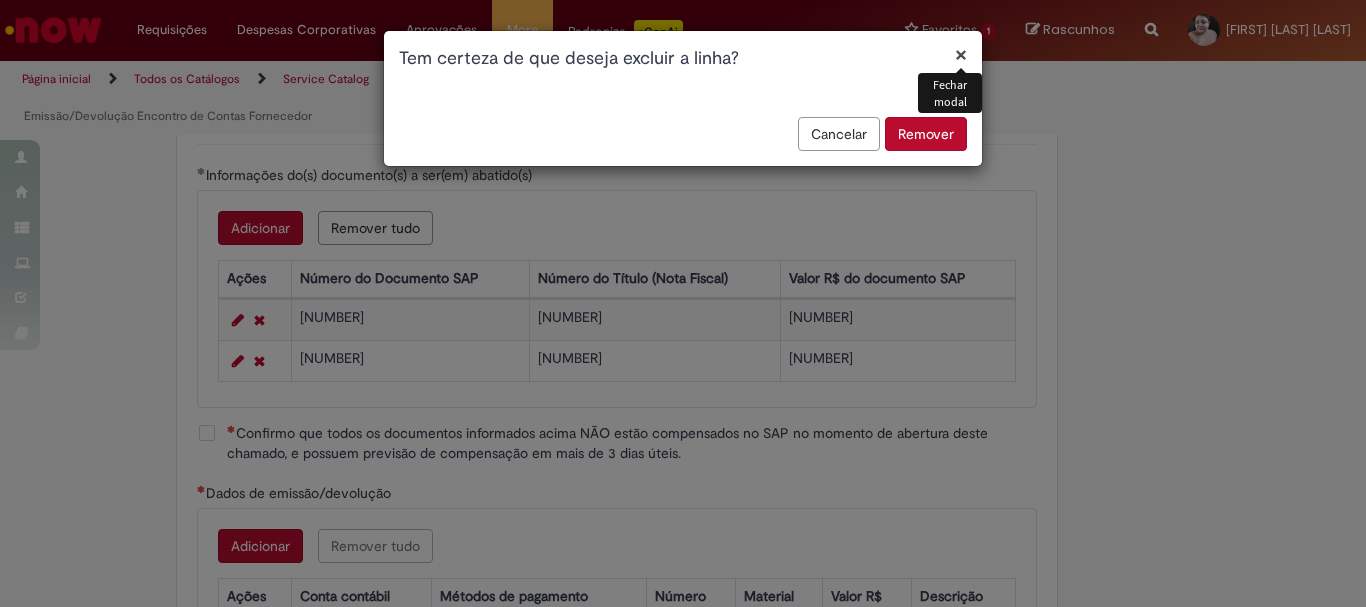 click on "Remover" at bounding box center (926, 134) 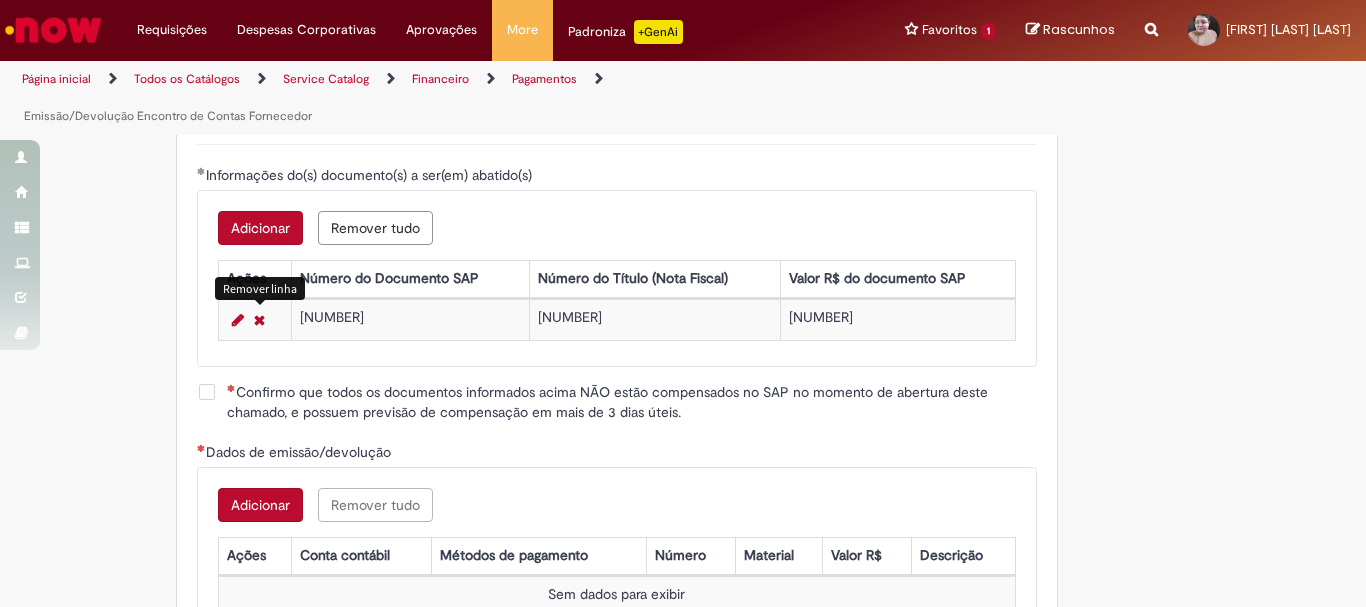 click at bounding box center [259, 320] 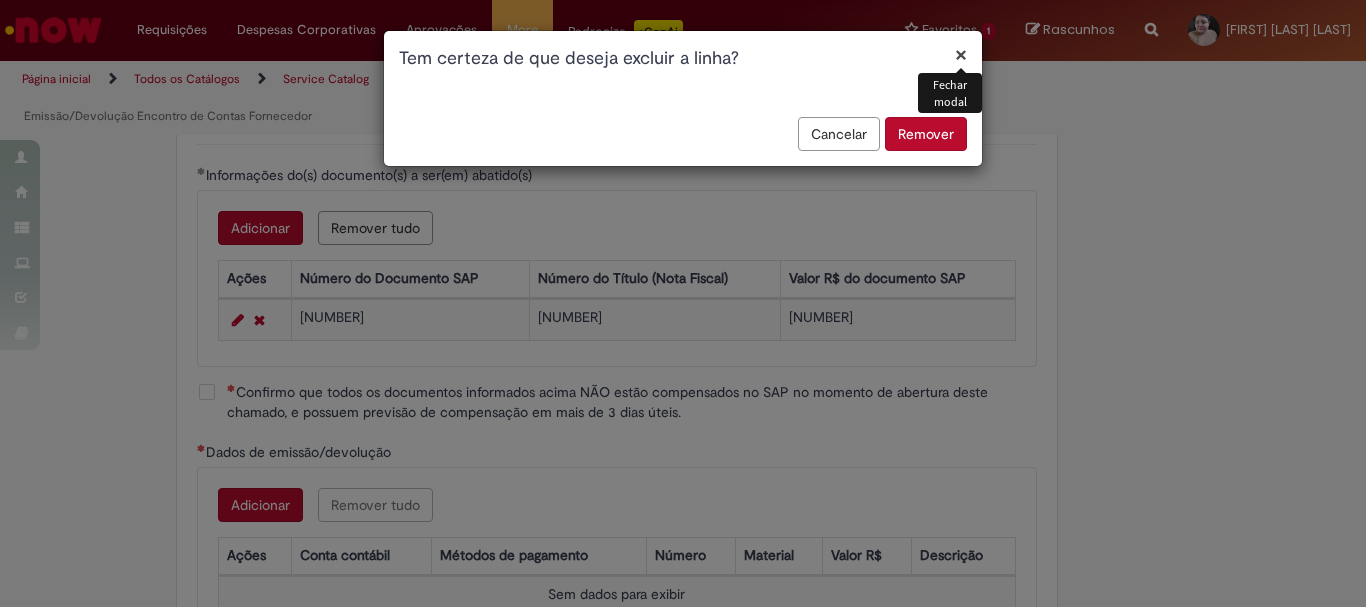 click on "Remover" at bounding box center (926, 134) 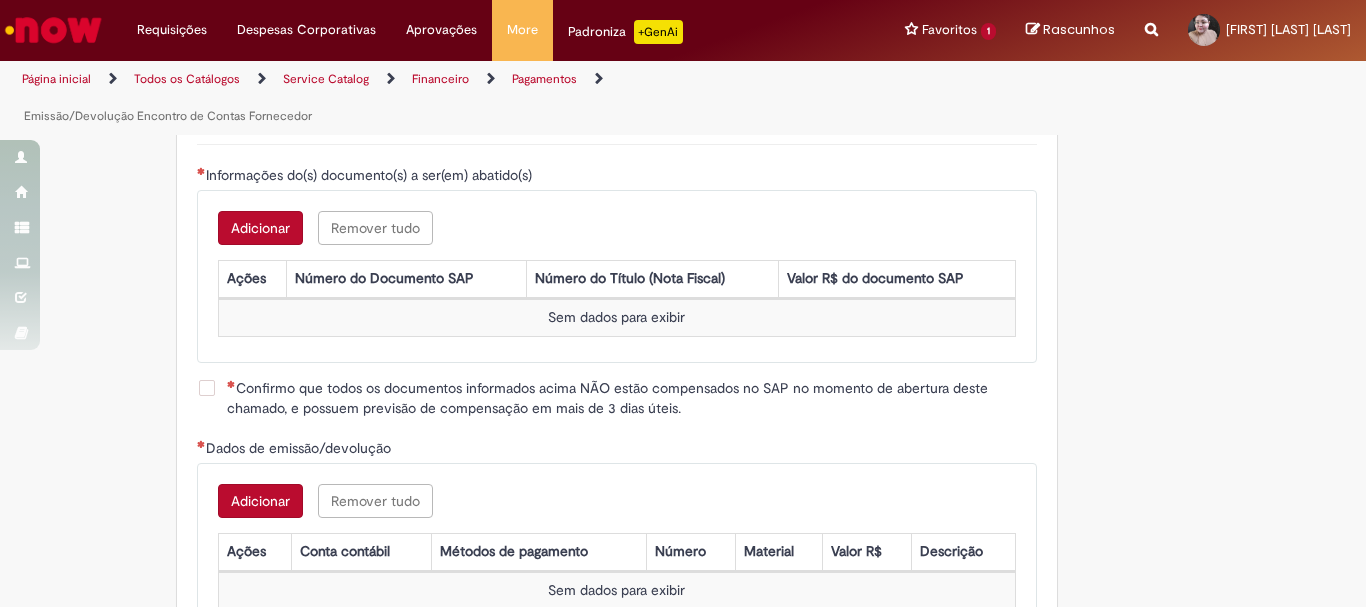 click on "Adicionar" at bounding box center [260, 228] 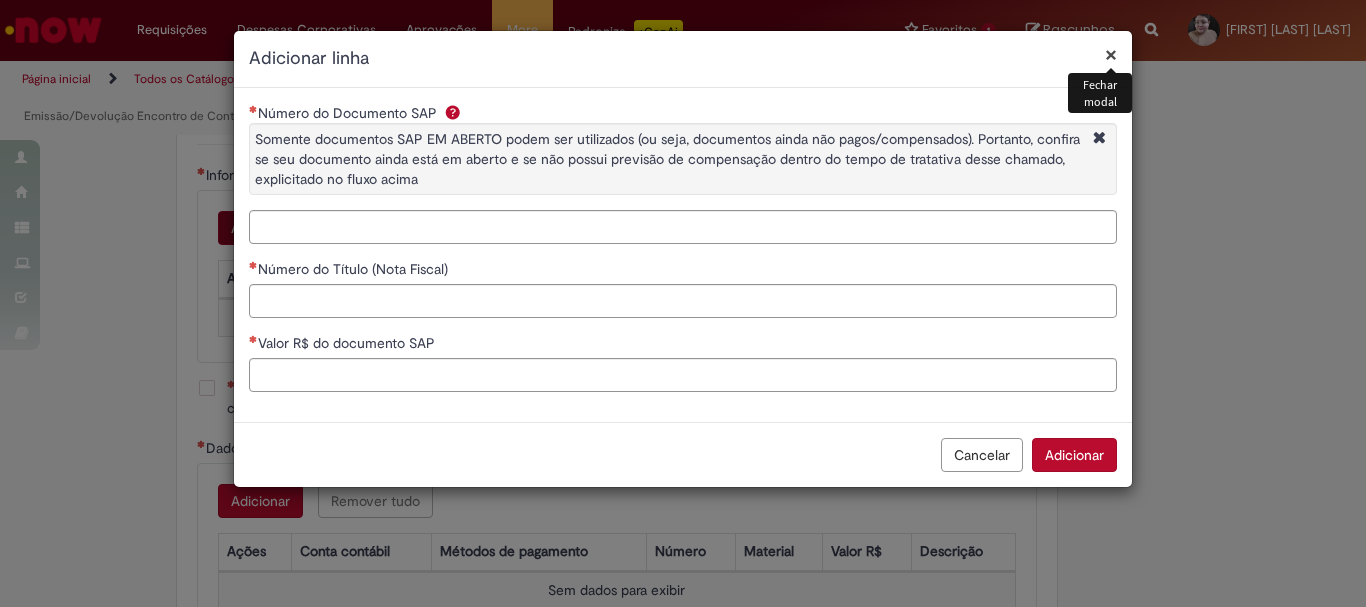 type 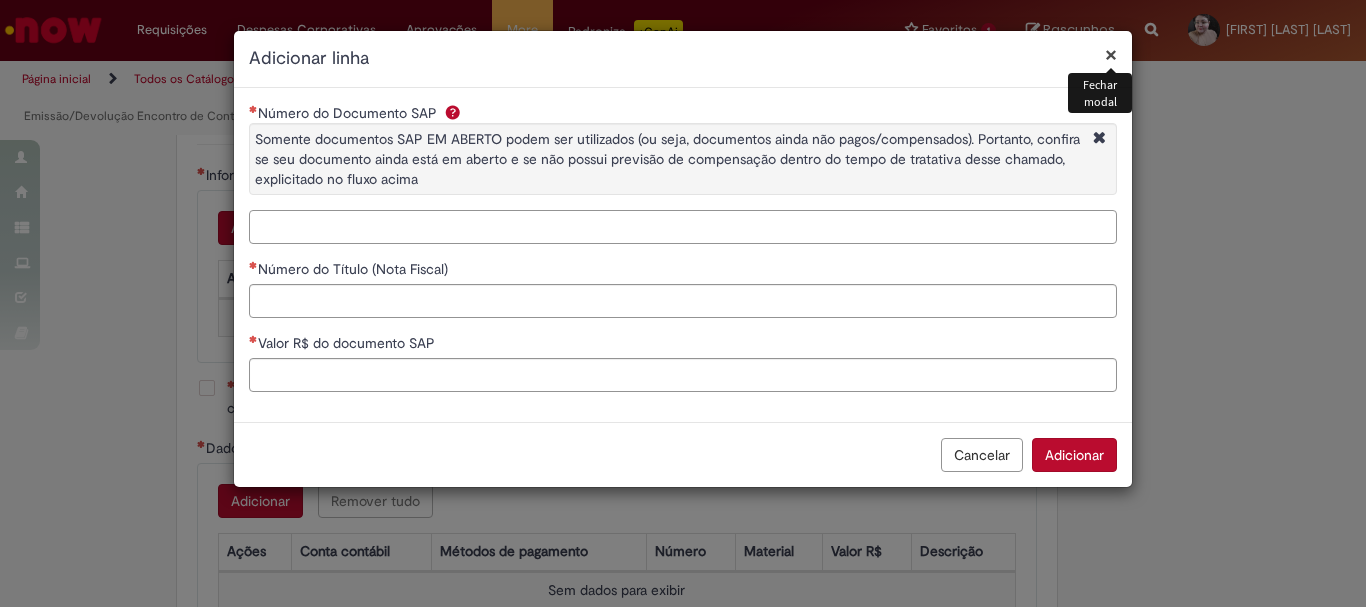click on "Número do Documento SAP Somente documentos SAP EM ABERTO podem ser utilizados (ou seja, documentos ainda não pagos/compensados). Portanto, confira se seu documento ainda está em aberto e se não possui previsão de compensação dentro do tempo de tratativa desse chamado, explicitado no fluxo acima" at bounding box center (683, 227) 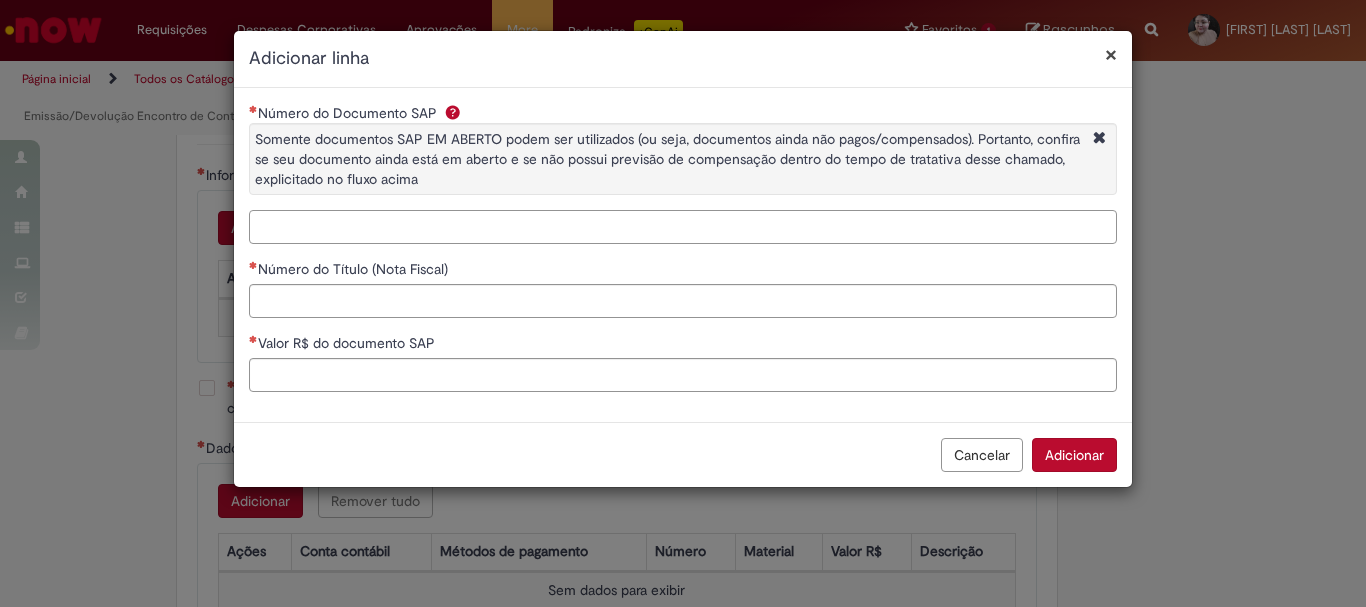 paste on "**********" 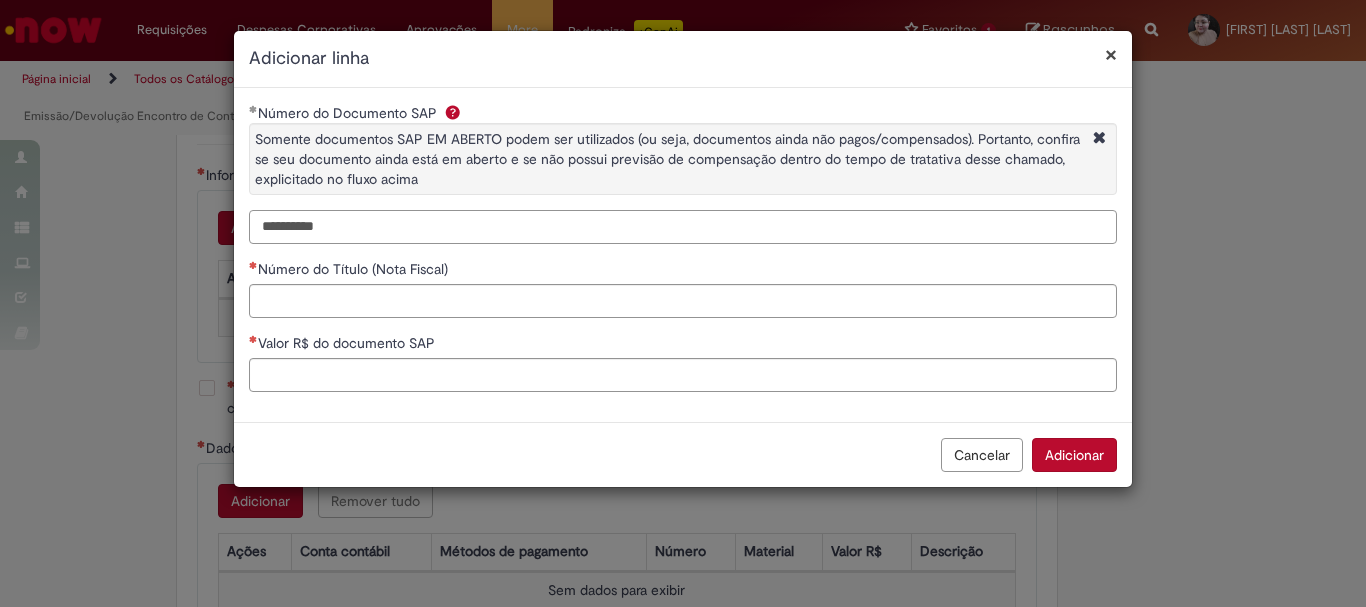 type on "**********" 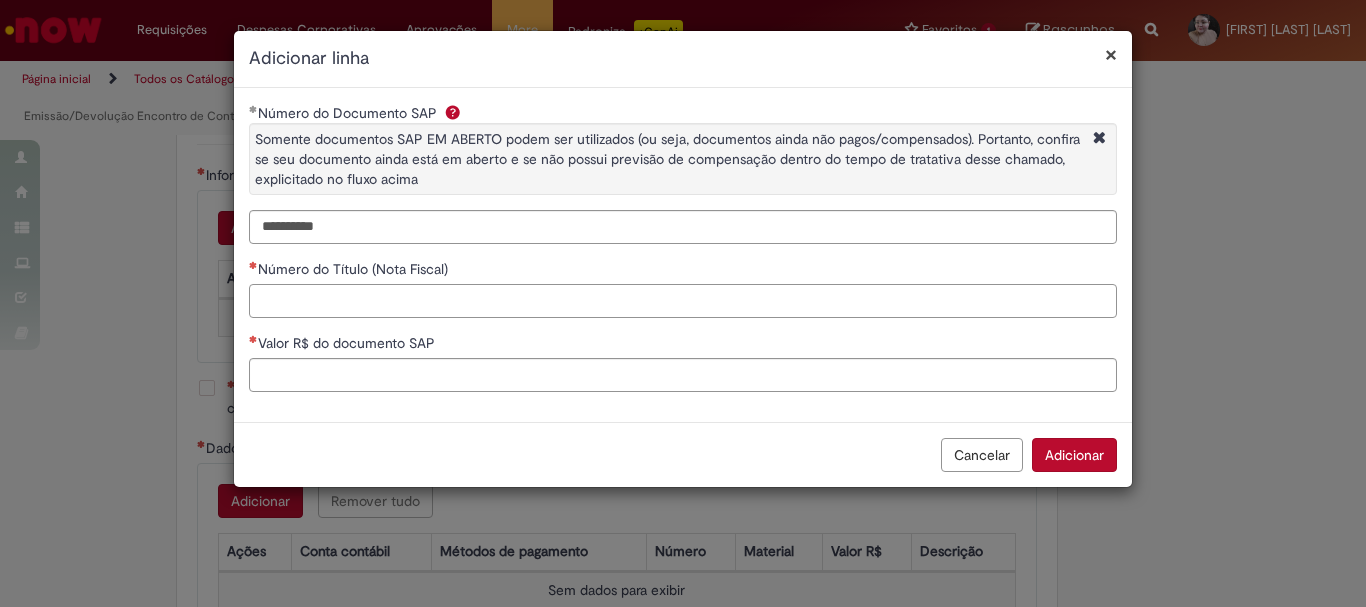 paste on "******" 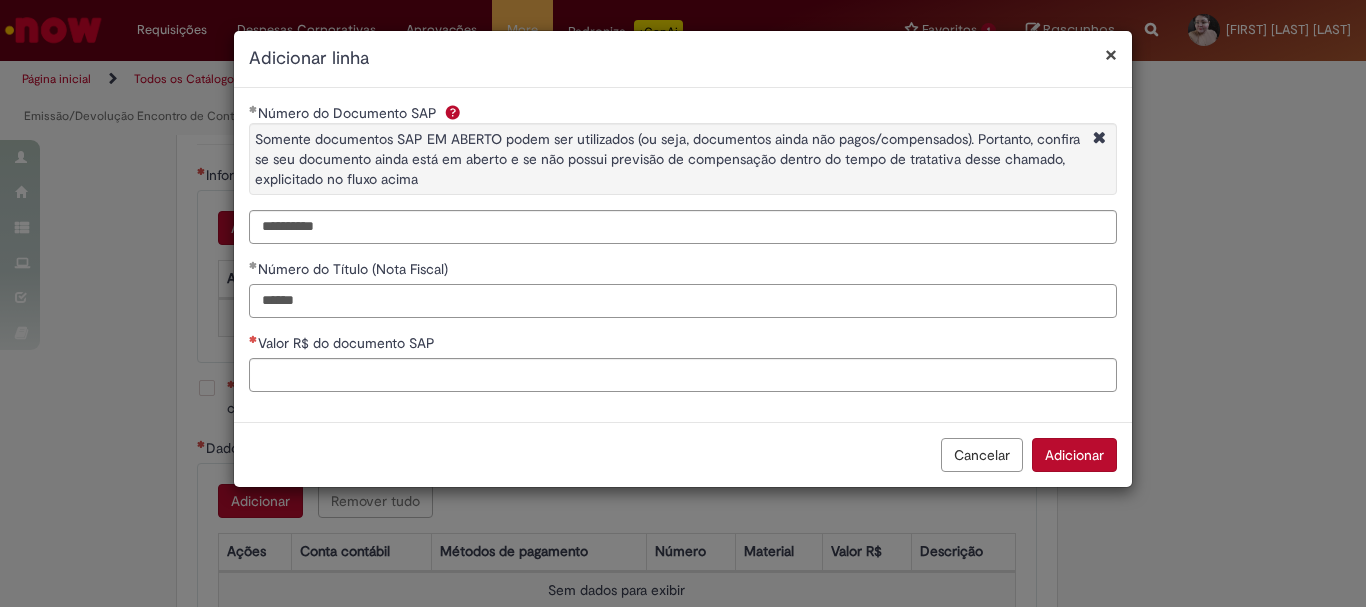 type on "******" 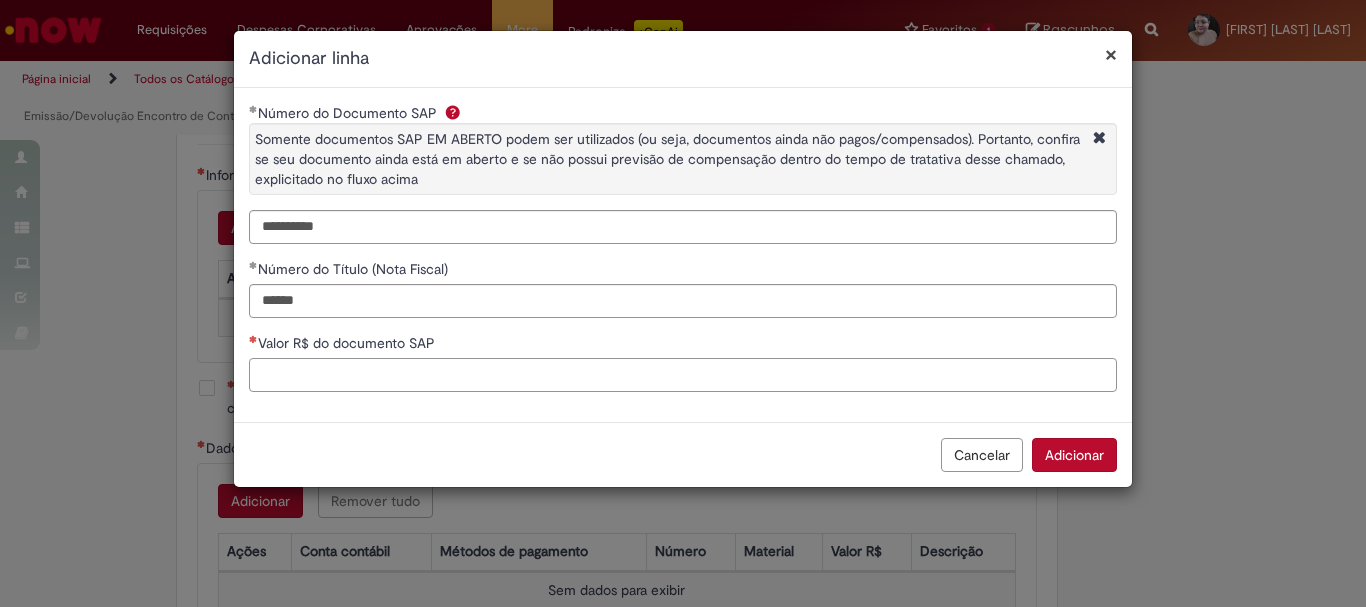 paste on "*********" 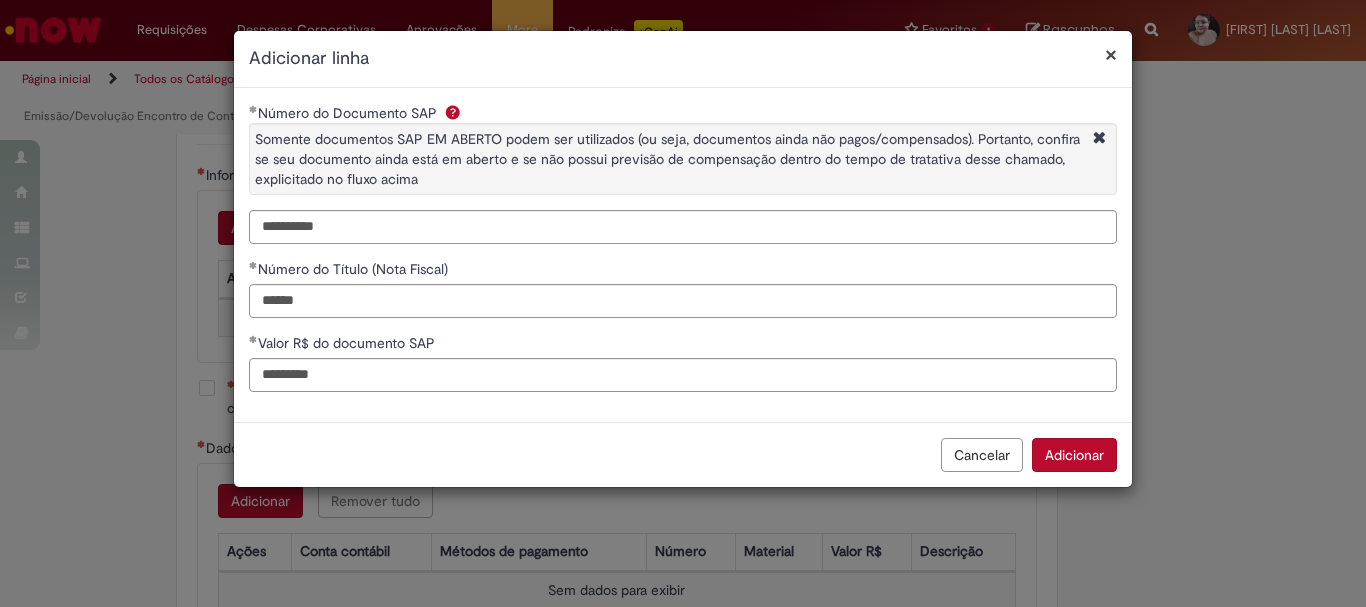 type on "**********" 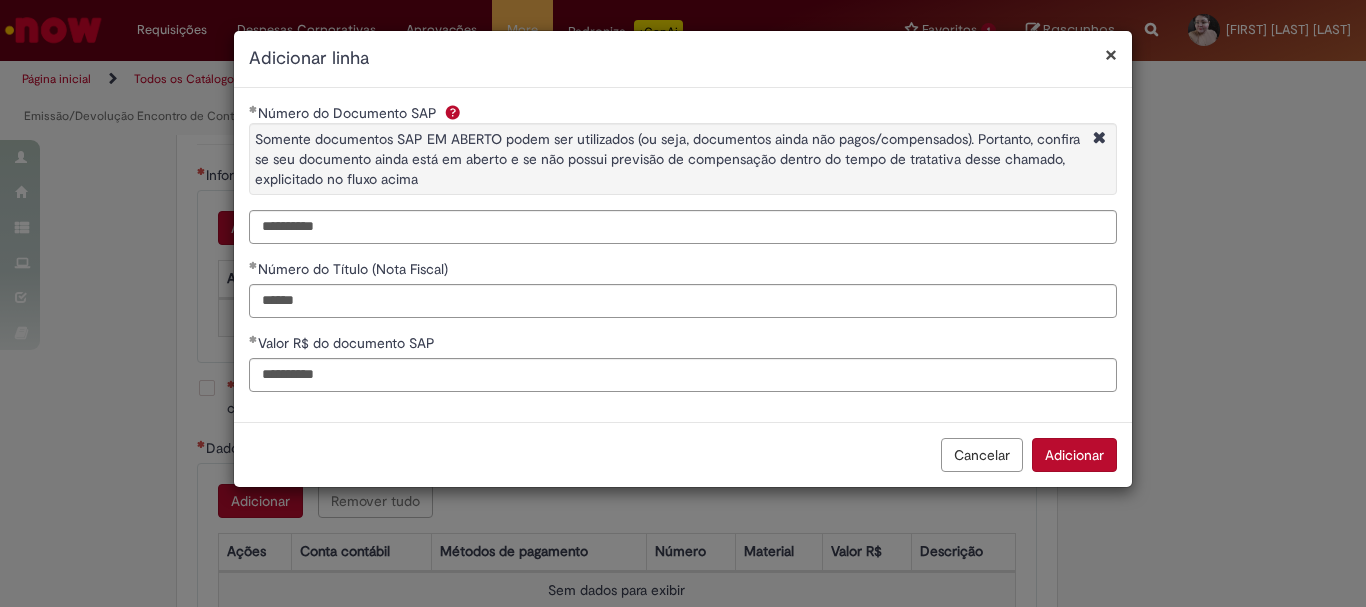click on "Adicionar" at bounding box center (1074, 455) 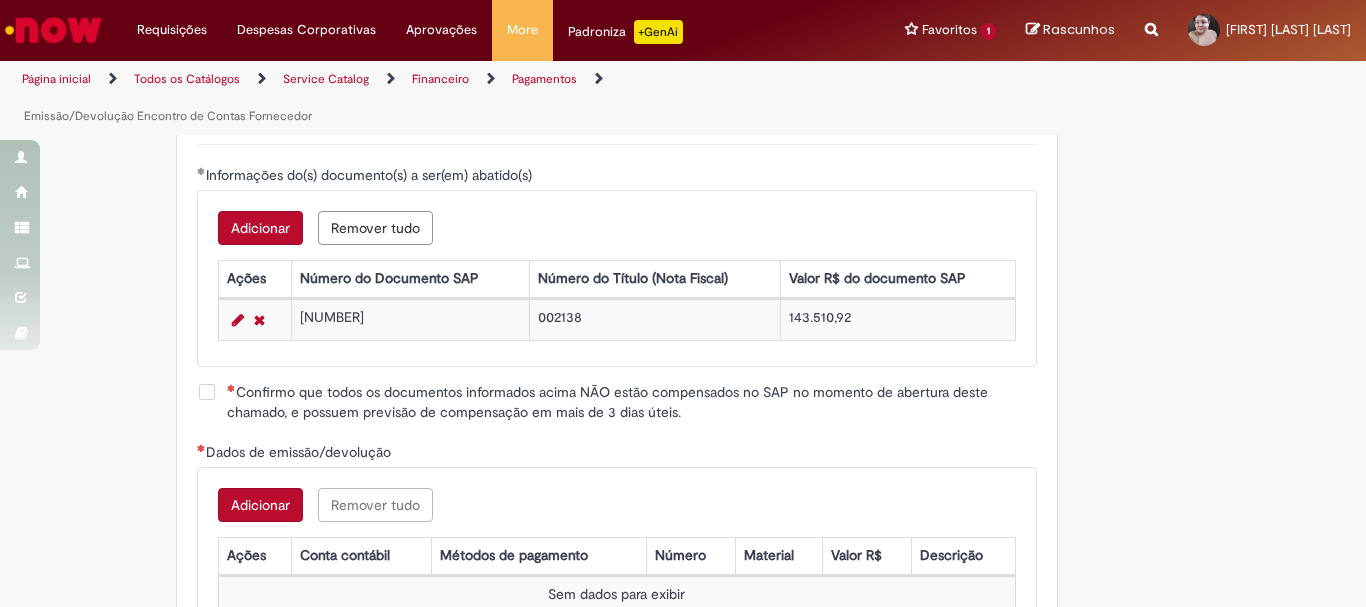 click on "Adicionar" at bounding box center (260, 228) 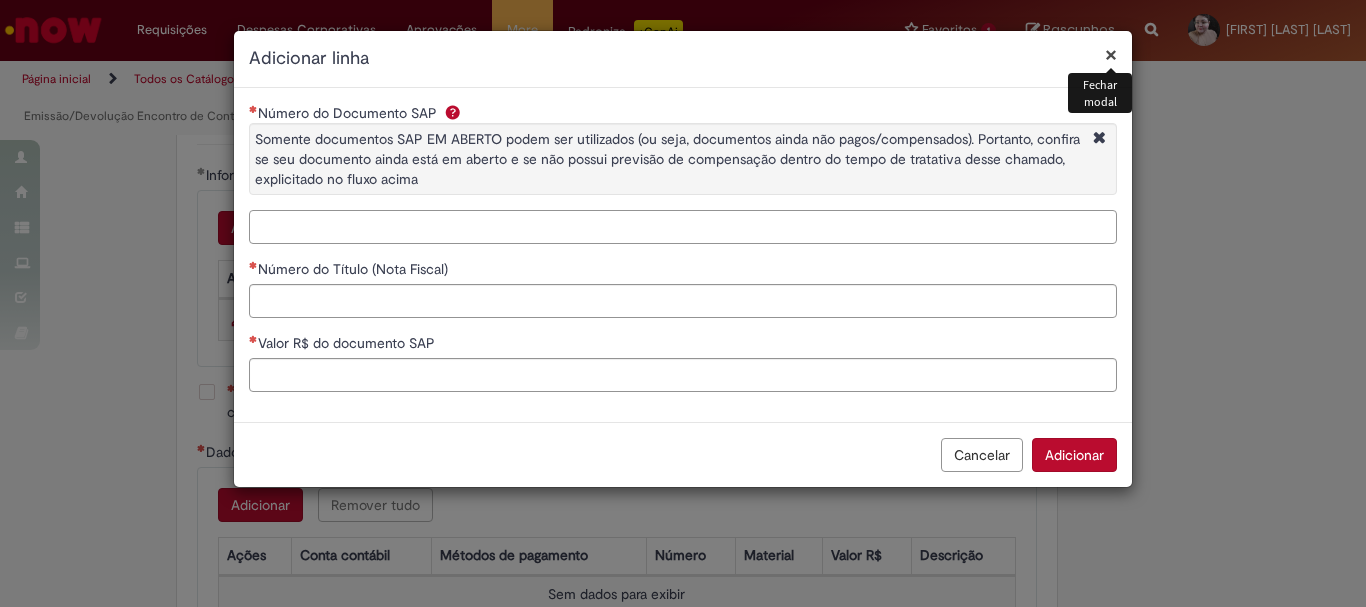 click on "Número do Documento SAP Somente documentos SAP EM ABERTO podem ser utilizados (ou seja, documentos ainda não pagos/compensados). Portanto, confira se seu documento ainda está em aberto e se não possui previsão de compensação dentro do tempo de tratativa desse chamado, explicitado no fluxo acima" at bounding box center [683, 227] 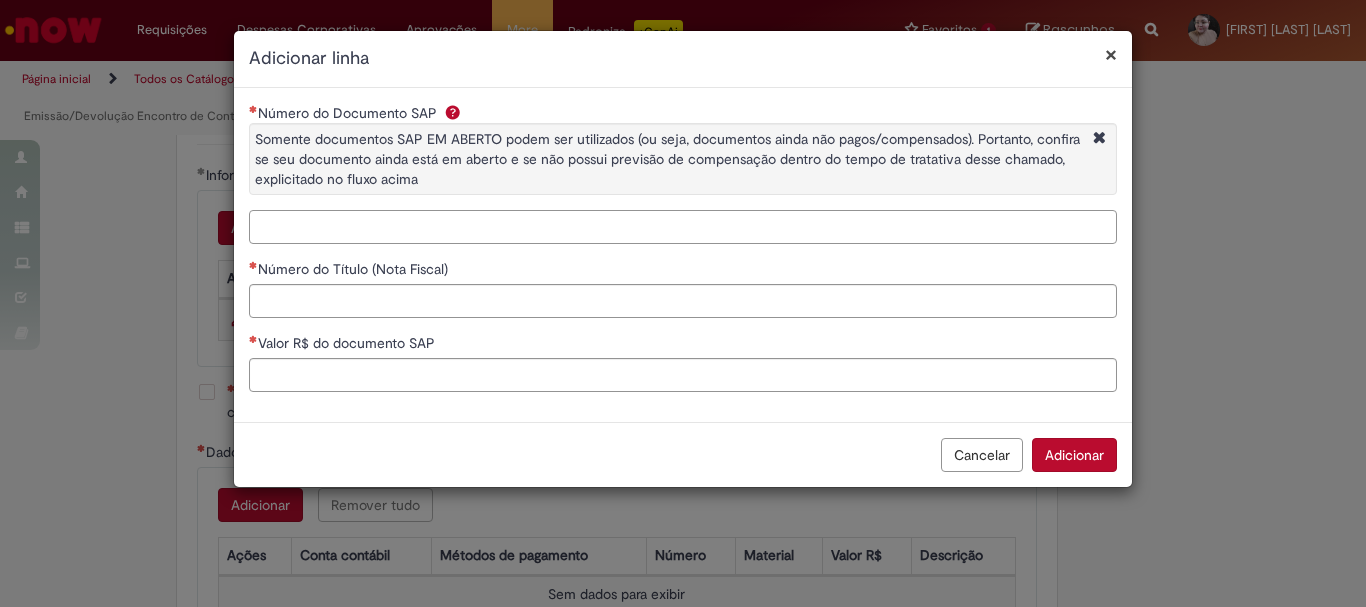 paste on "**********" 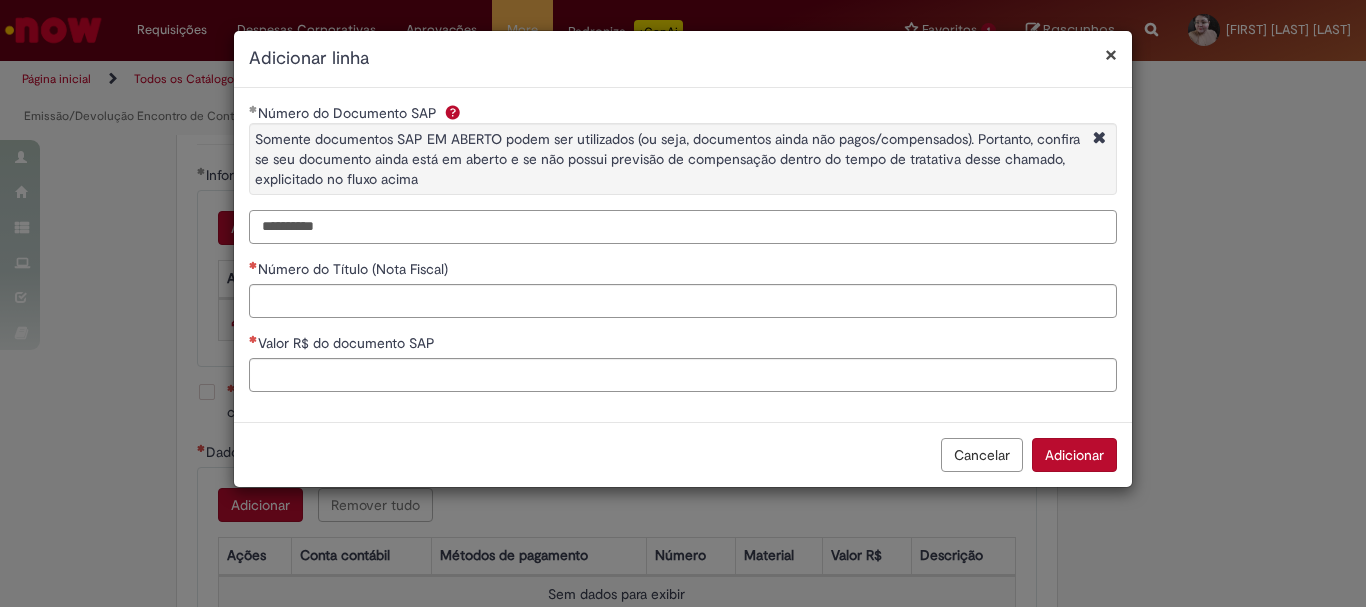 type on "**********" 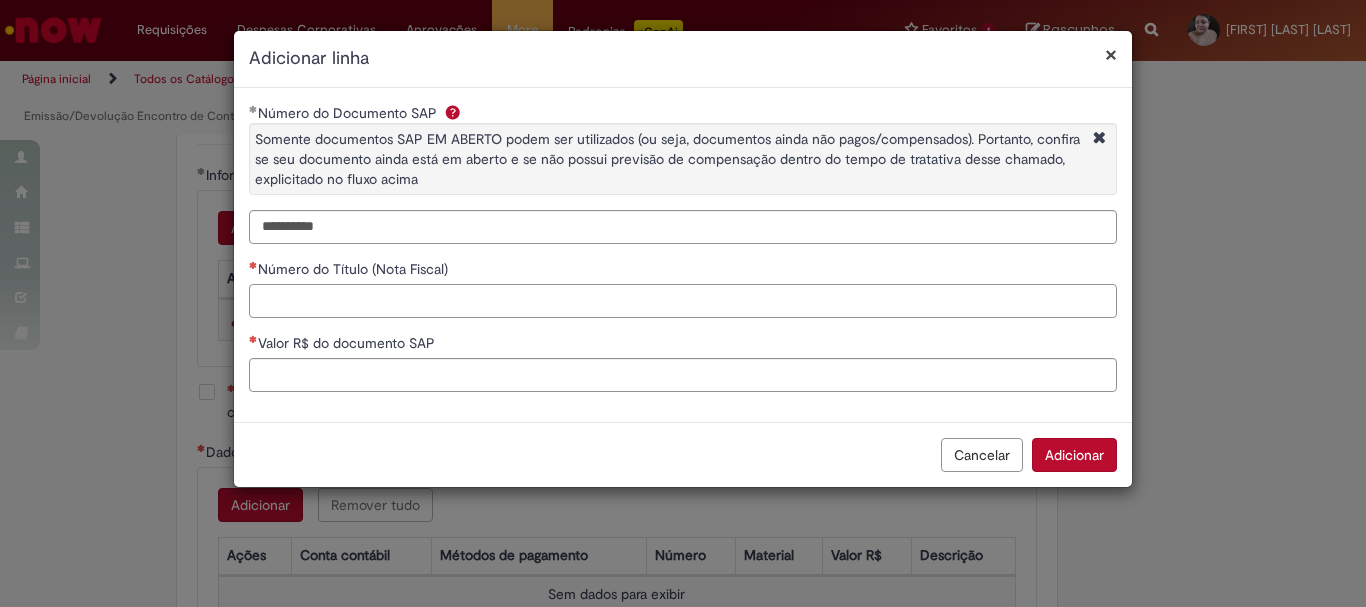 paste on "******" 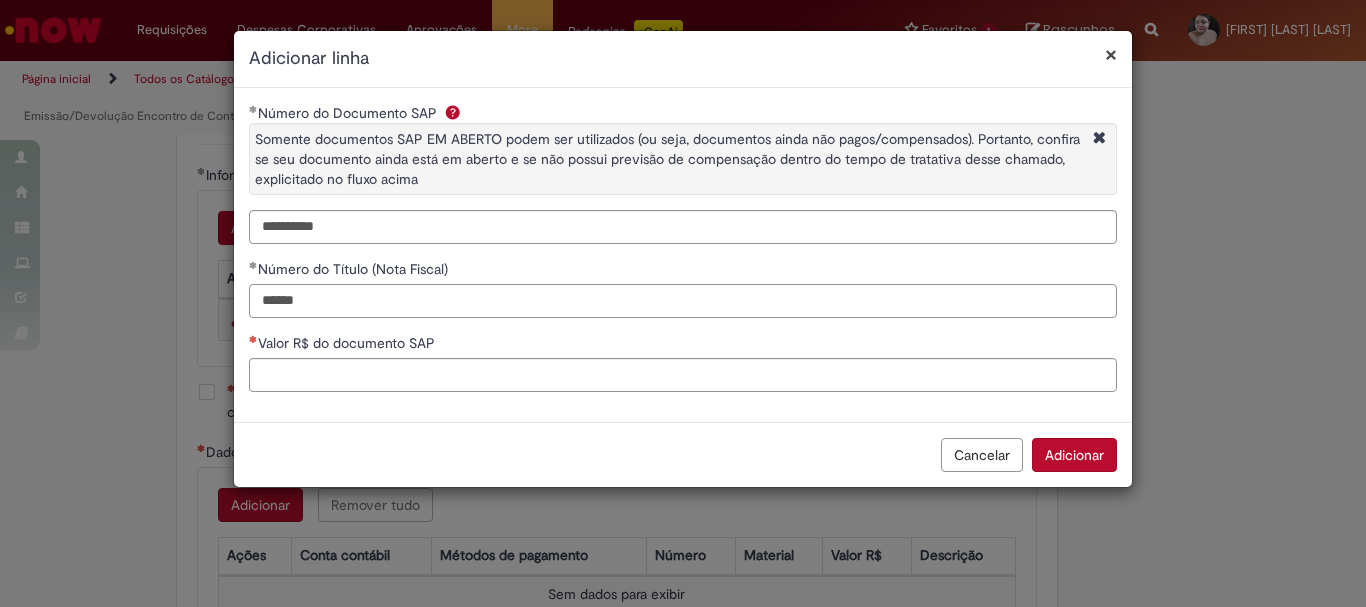 type on "******" 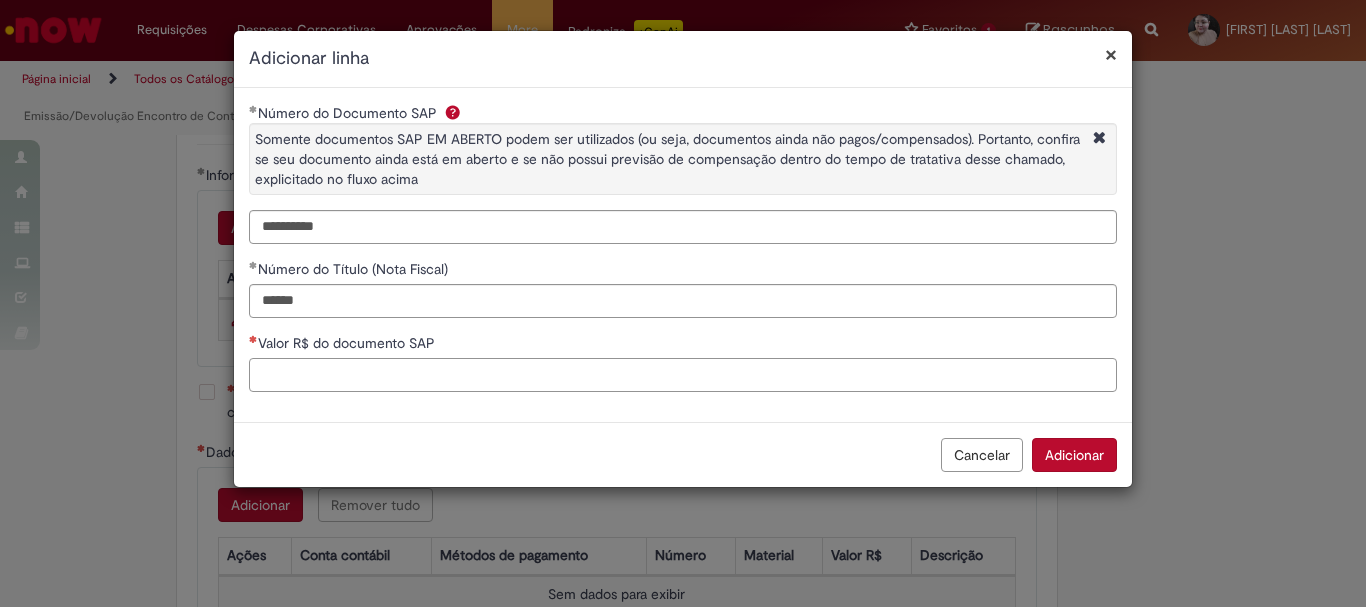 paste on "********" 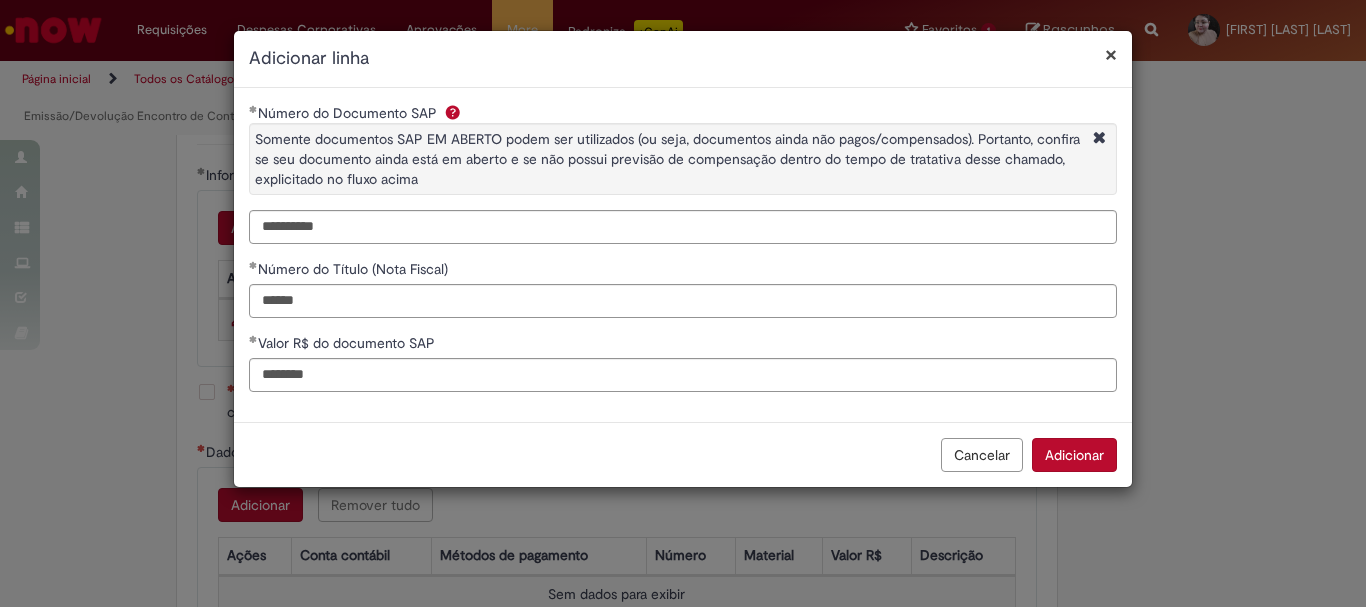 type on "*********" 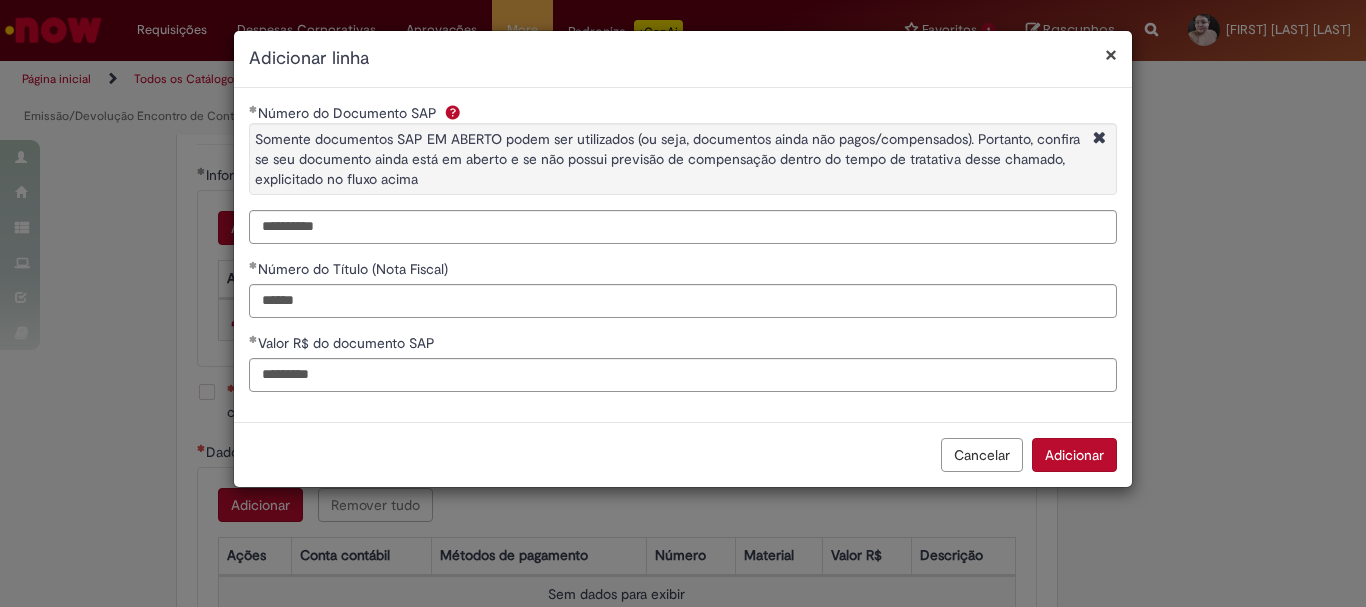 click on "Adicionar" at bounding box center (1074, 455) 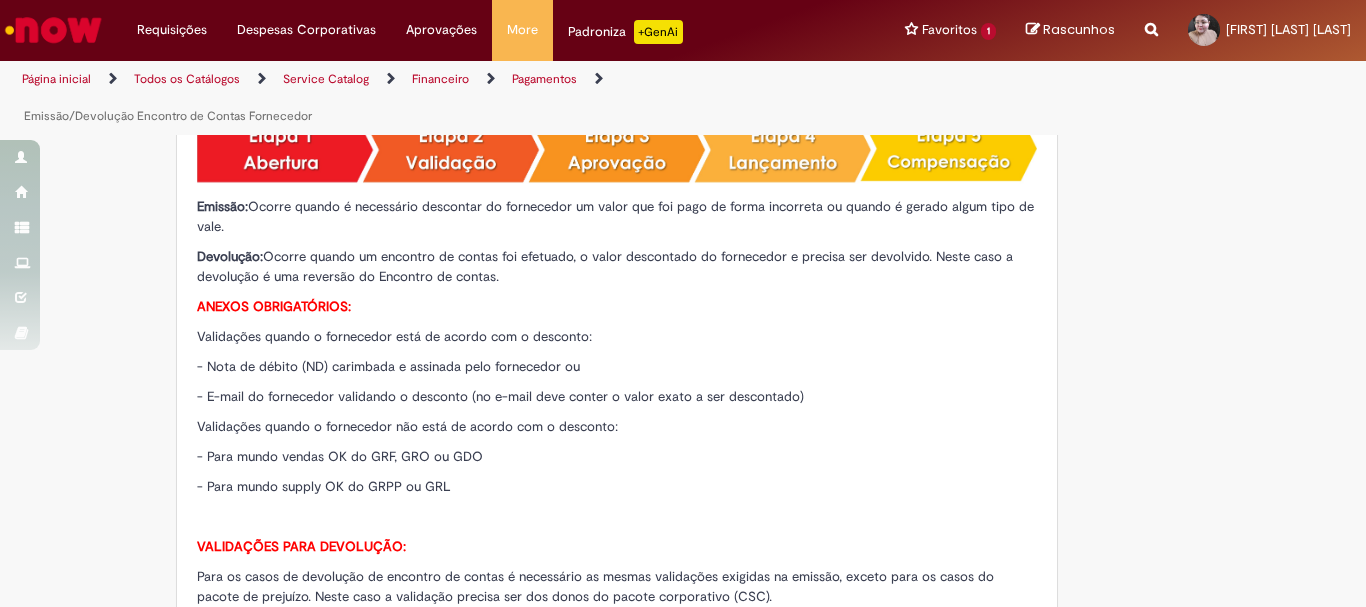 scroll, scrollTop: 500, scrollLeft: 0, axis: vertical 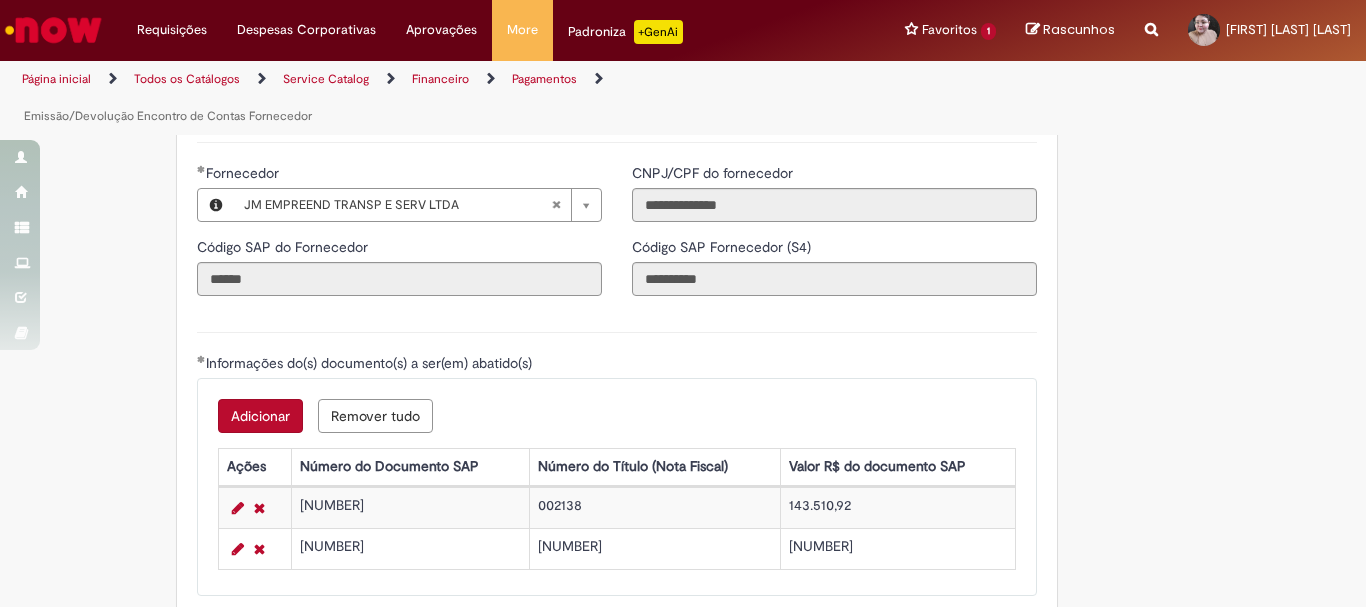 click on "Adicionar" at bounding box center (260, 416) 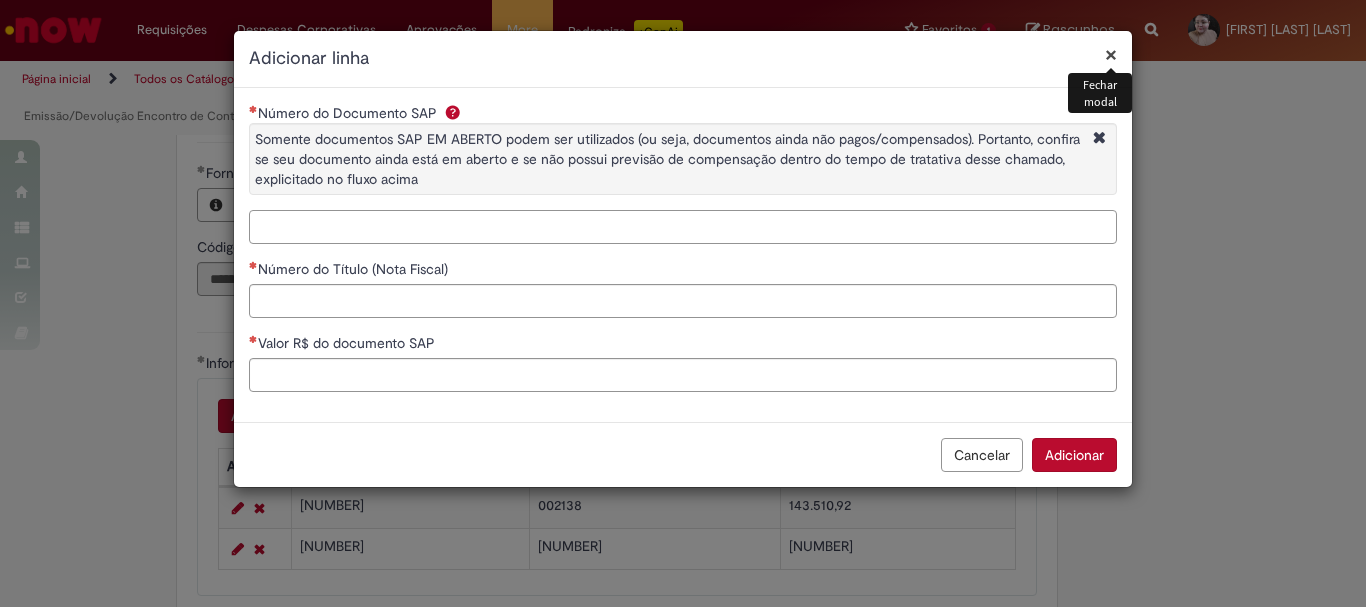 click on "Número do Documento SAP Somente documentos SAP EM ABERTO podem ser utilizados (ou seja, documentos ainda não pagos/compensados). Portanto, confira se seu documento ainda está em aberto e se não possui previsão de compensação dentro do tempo de tratativa desse chamado, explicitado no fluxo acima" at bounding box center [683, 227] 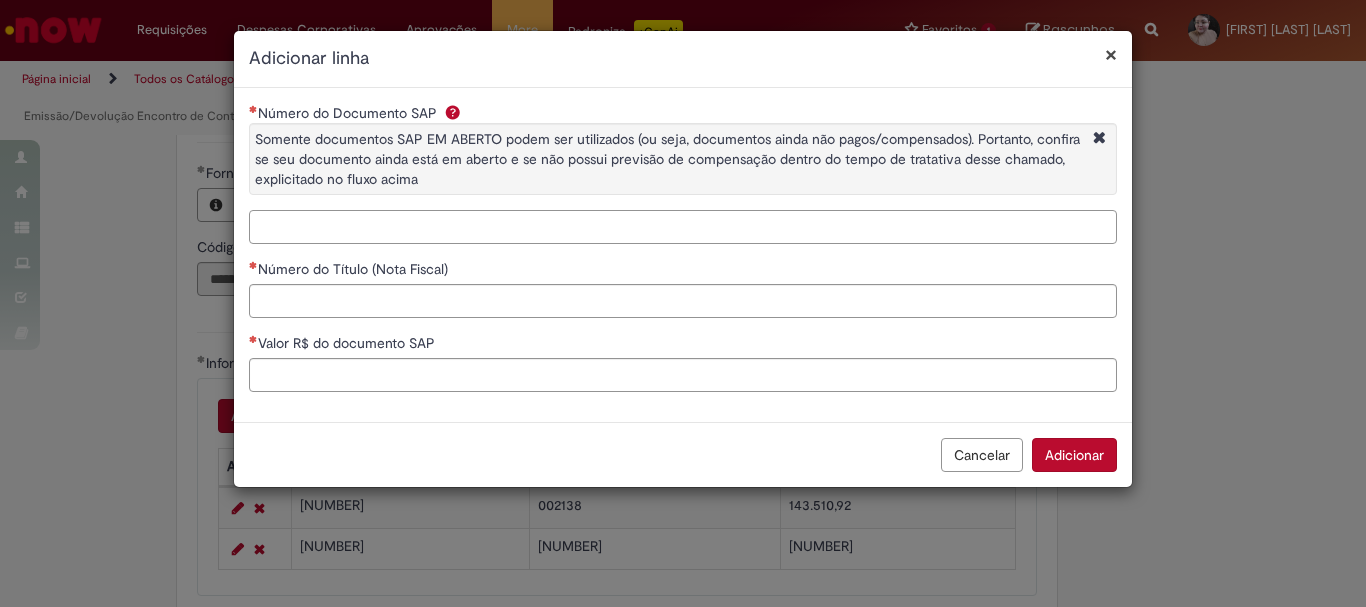 paste on "**********" 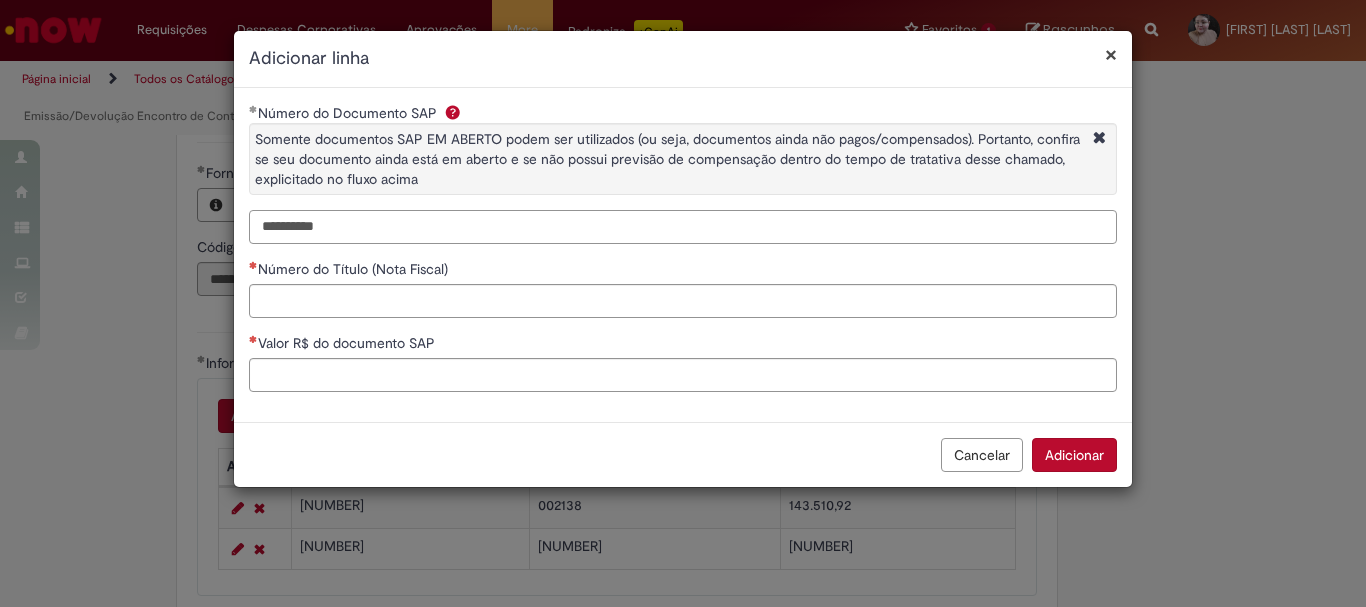 type on "**********" 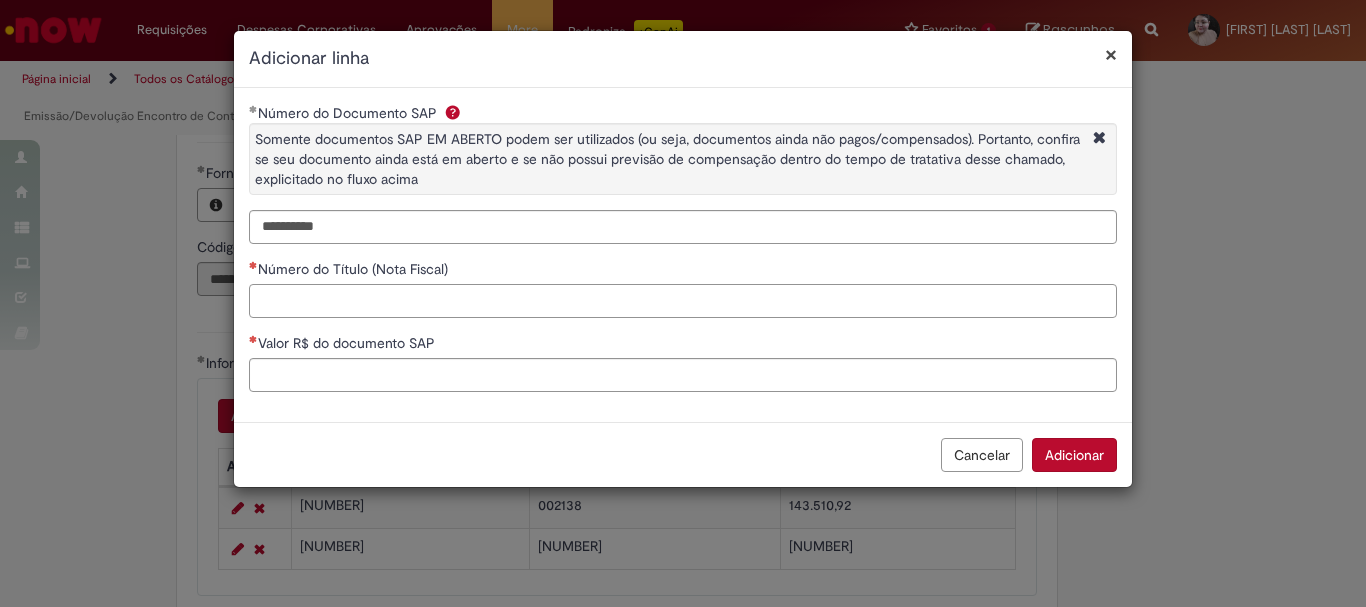 paste on "******" 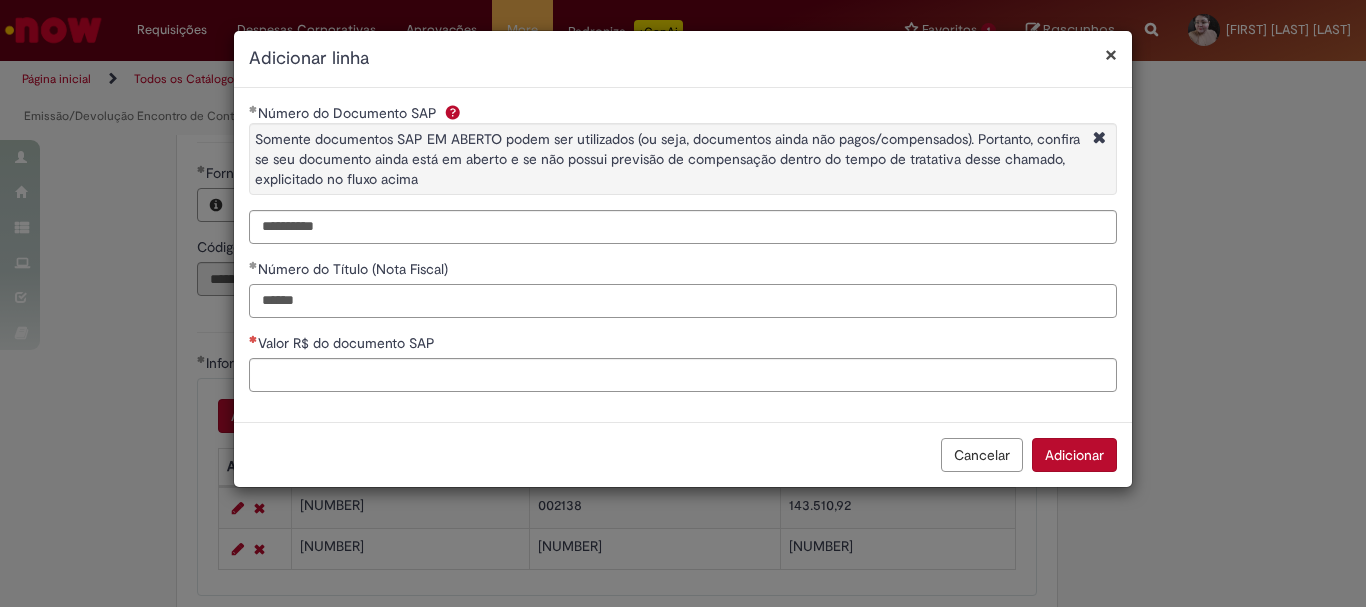 type on "******" 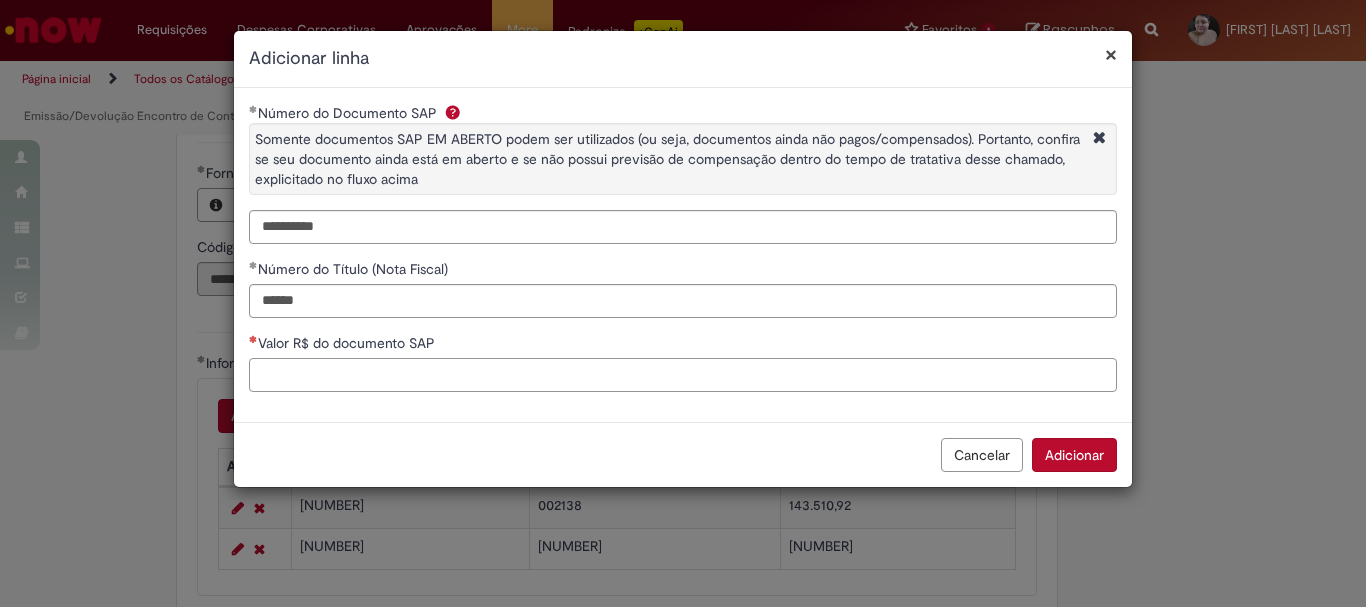 paste on "********" 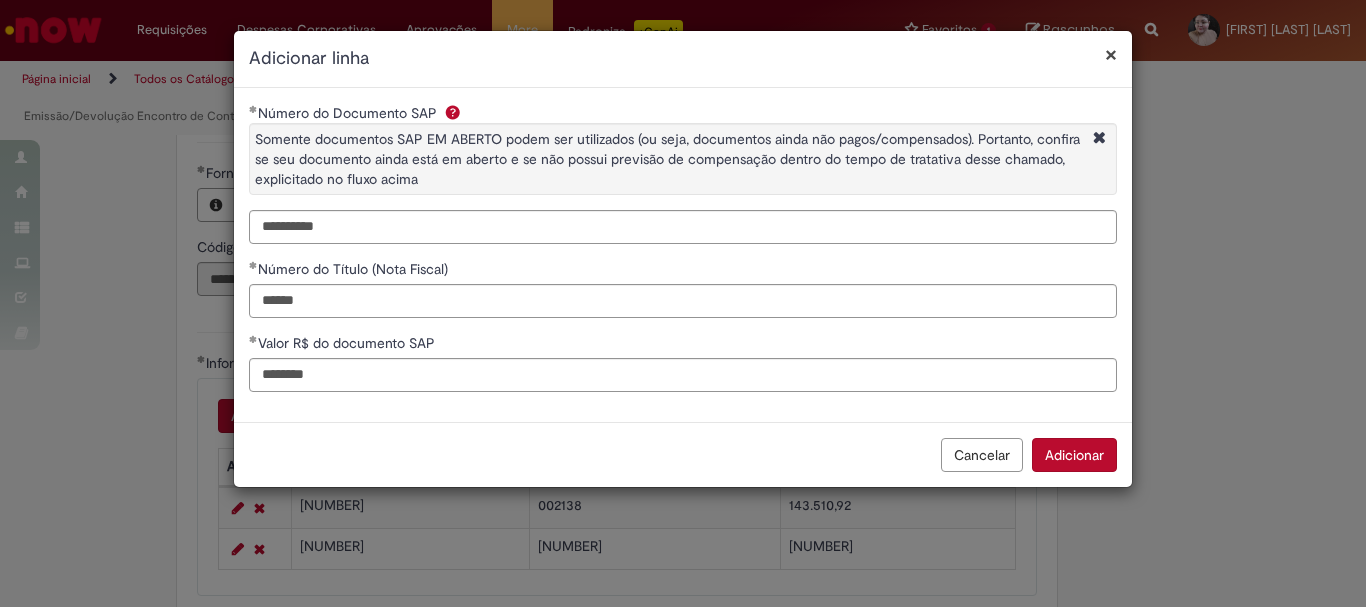 type on "*********" 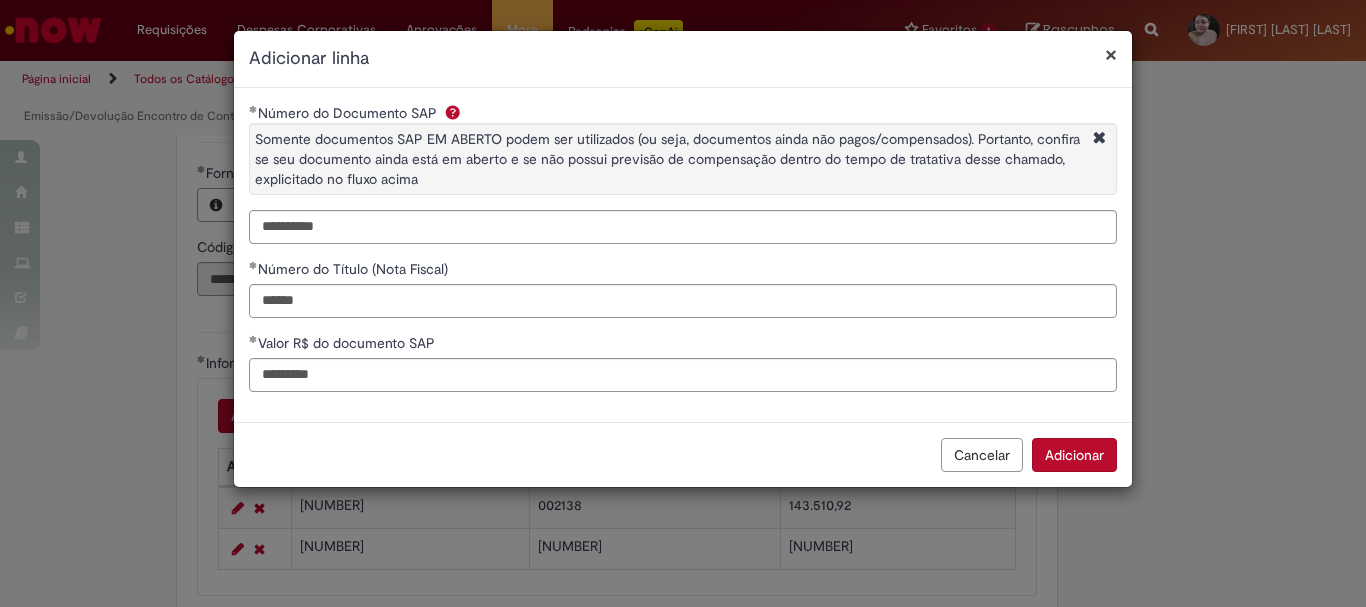 click on "Adicionar" at bounding box center (1074, 455) 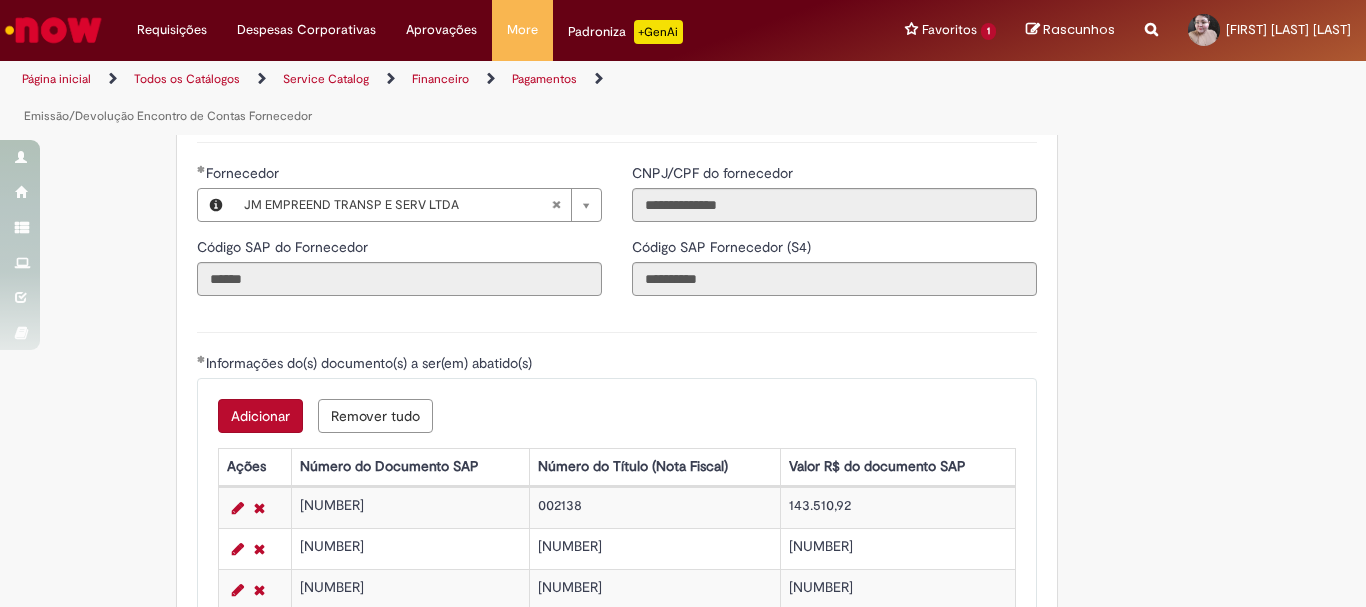 click on "Adicionar" at bounding box center [260, 416] 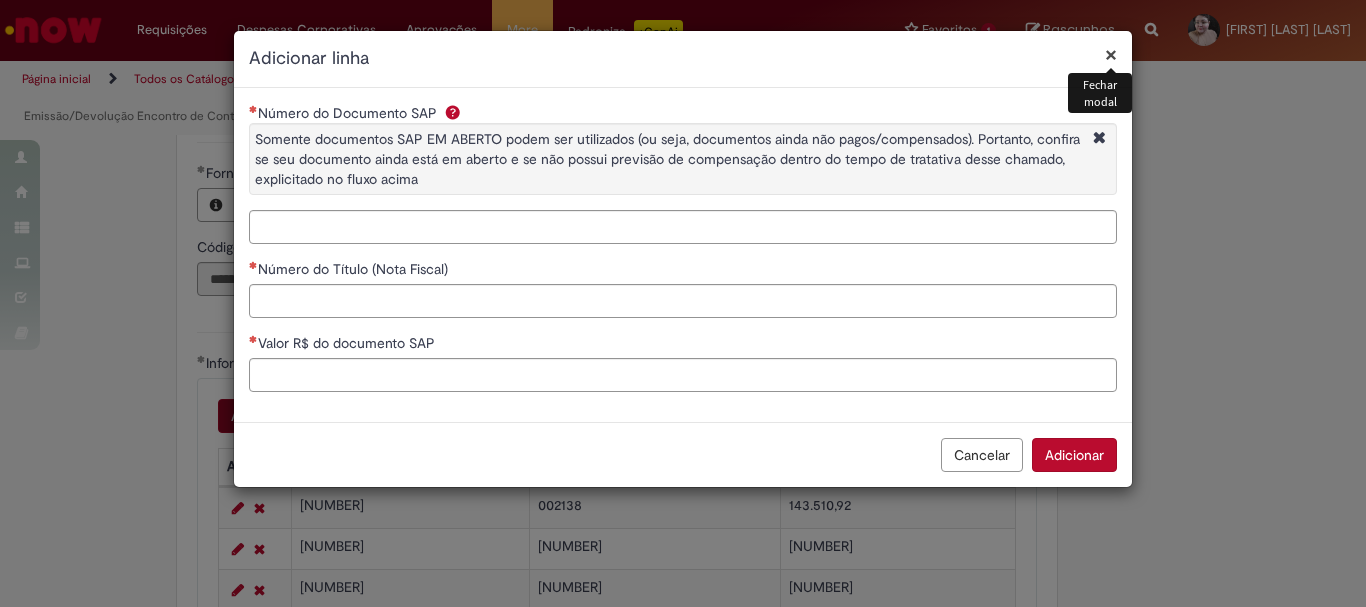 type 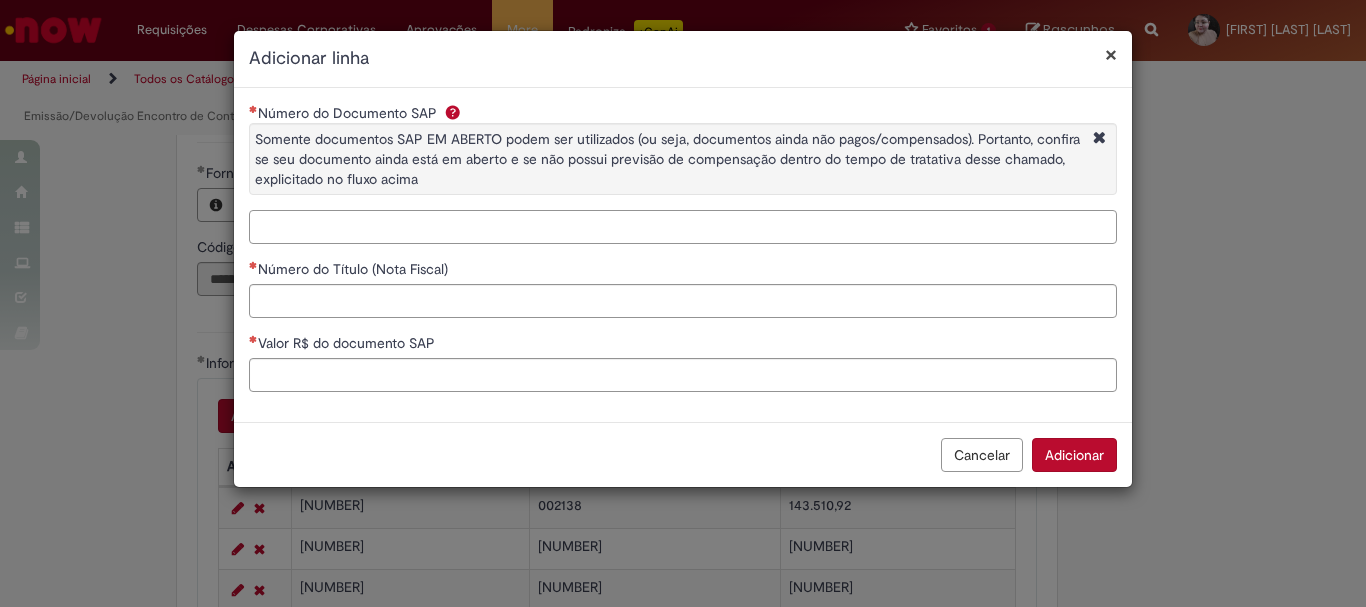 click on "Número do Documento SAP Somente documentos SAP EM ABERTO podem ser utilizados (ou seja, documentos ainda não pagos/compensados). Portanto, confira se seu documento ainda está em aberto e se não possui previsão de compensação dentro do tempo de tratativa desse chamado, explicitado no fluxo acima" at bounding box center (683, 227) 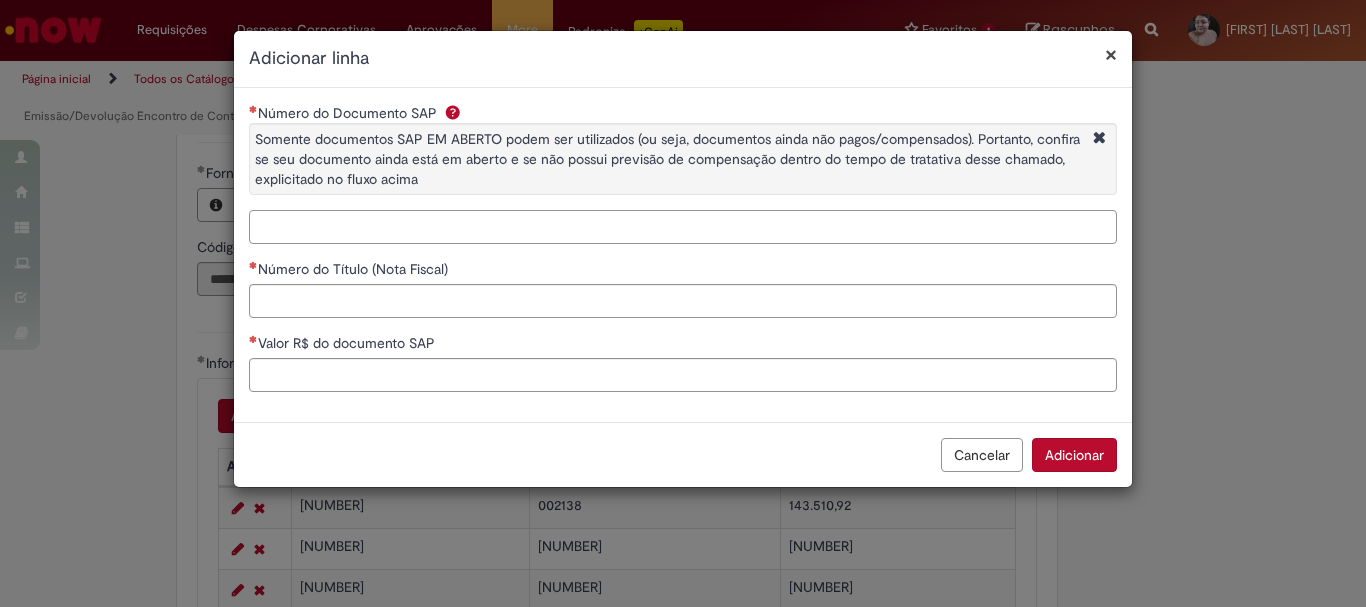 paste on "**********" 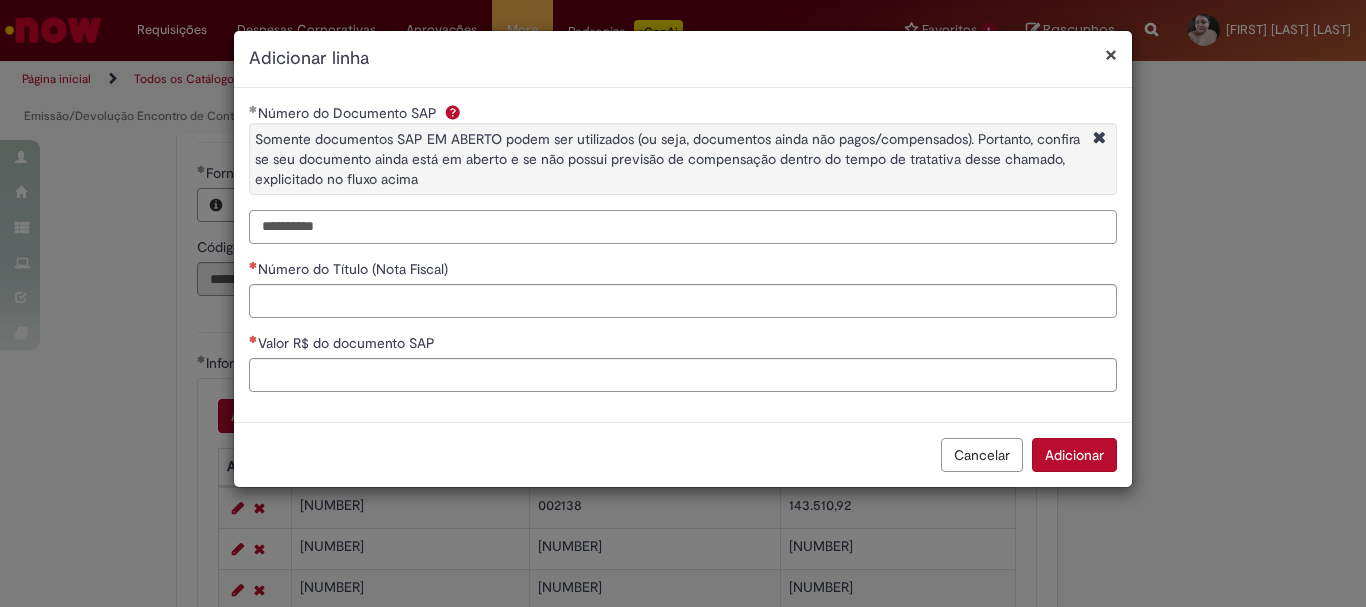 type on "**********" 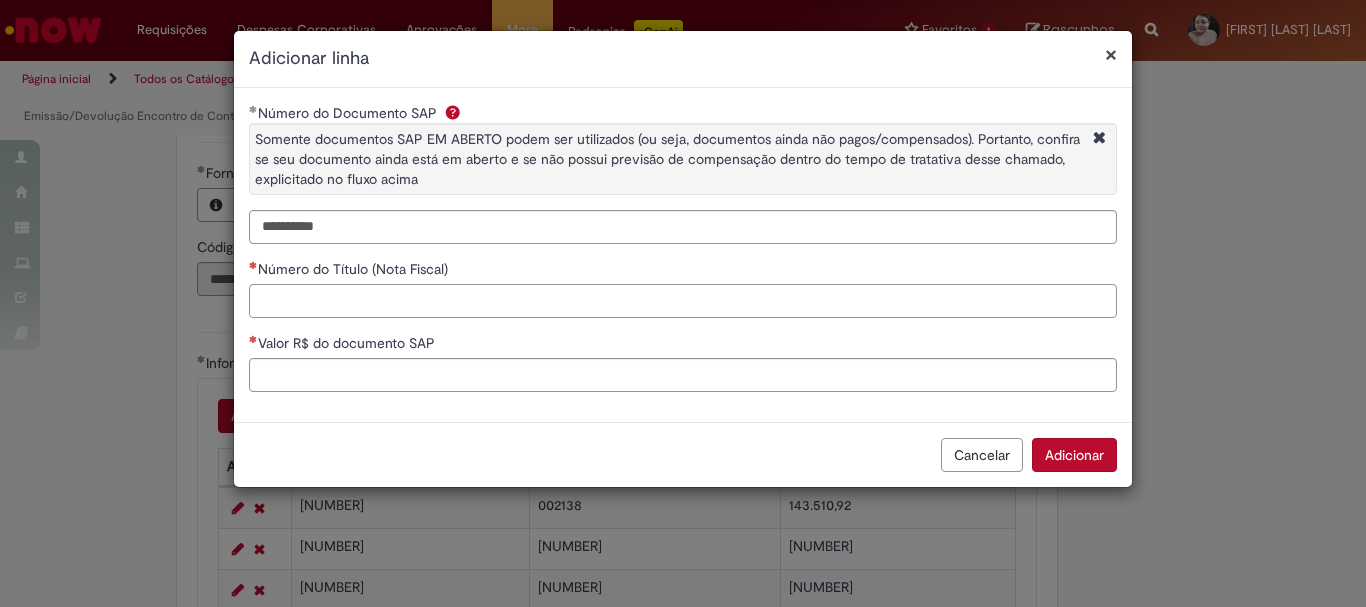paste on "******" 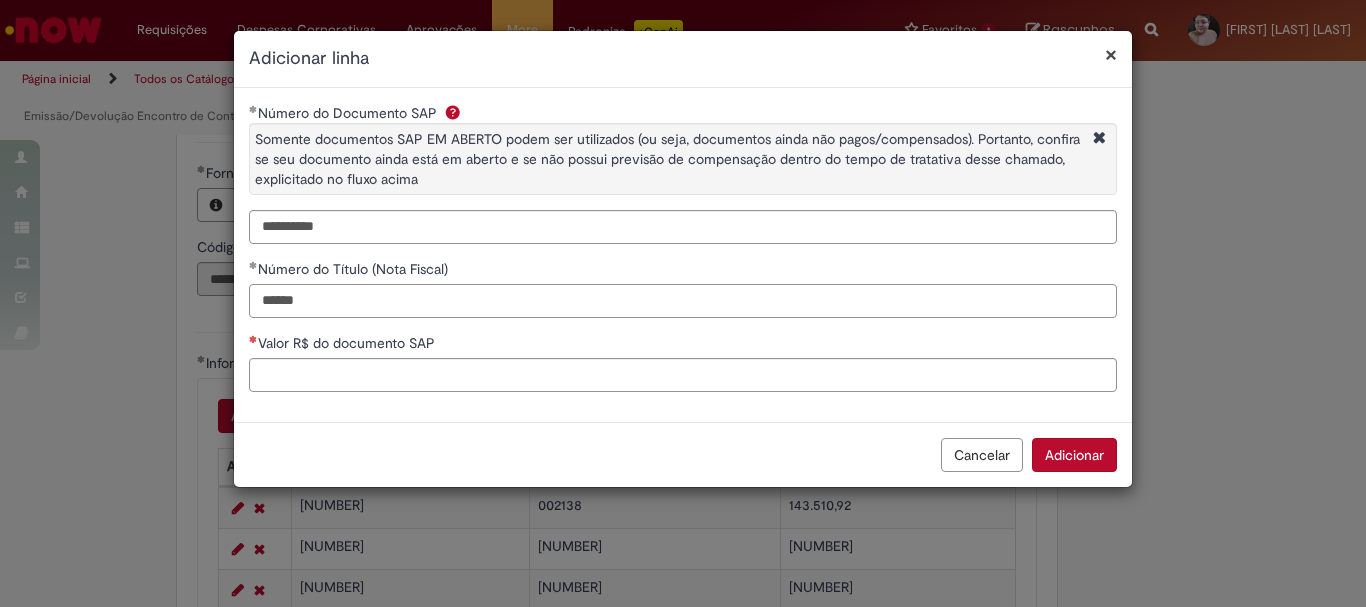 type on "******" 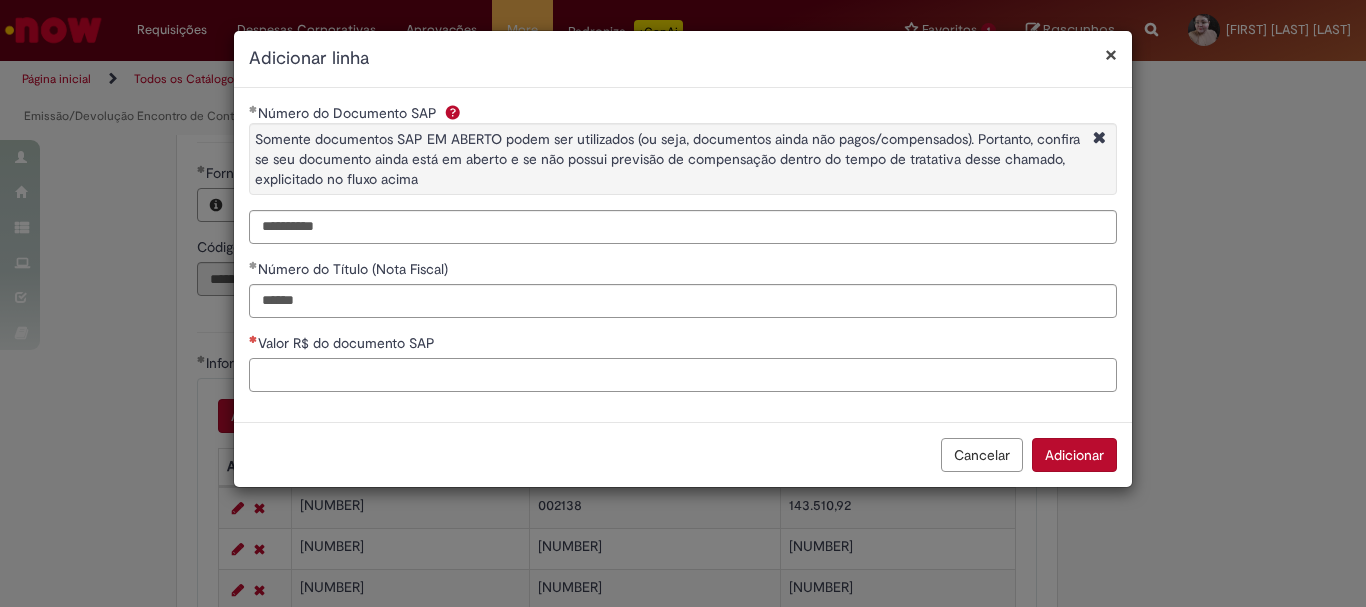 paste on "********" 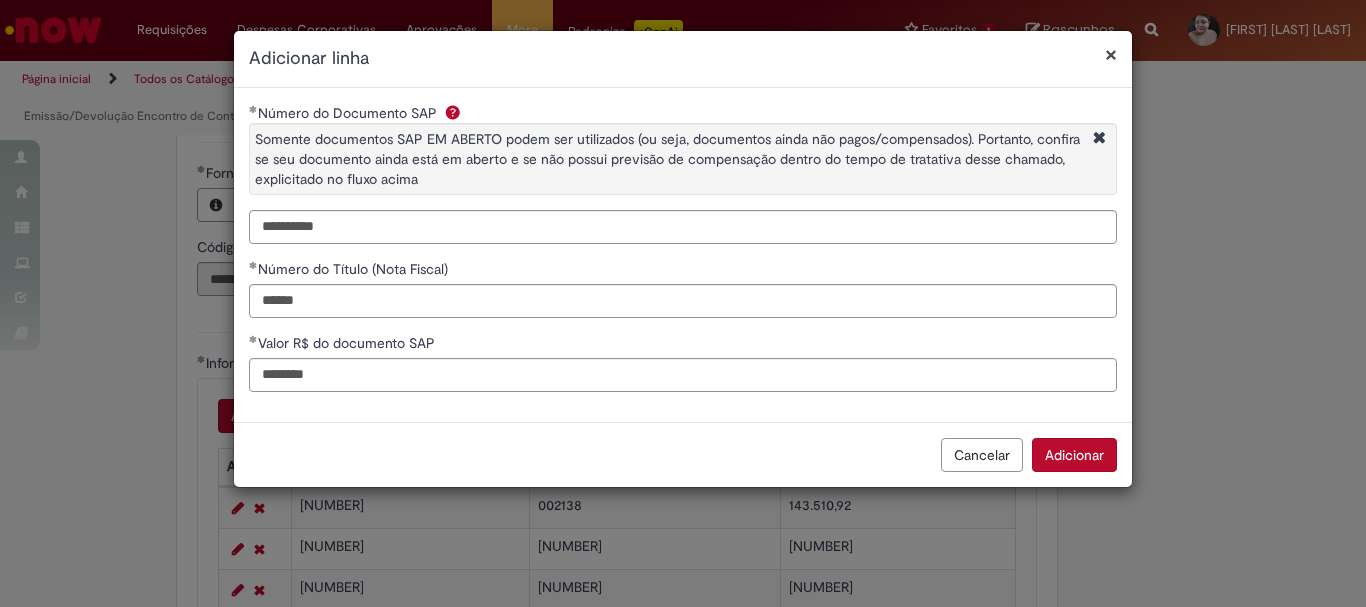 type on "*********" 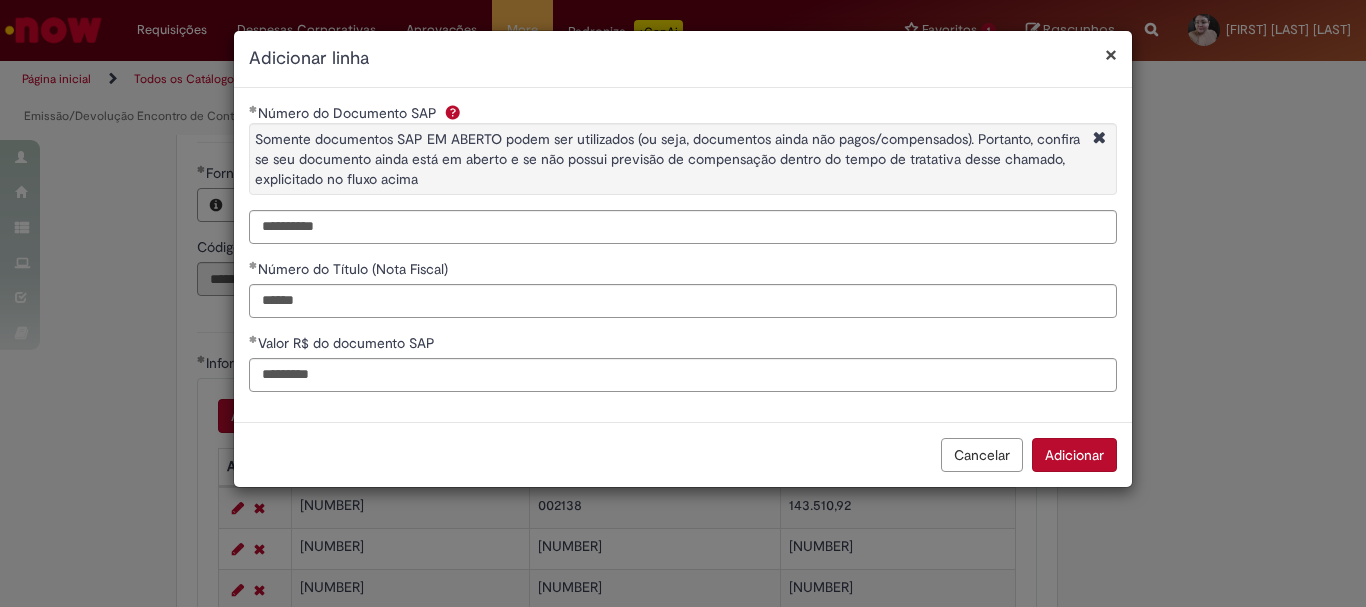 click on "Adicionar" at bounding box center (1074, 455) 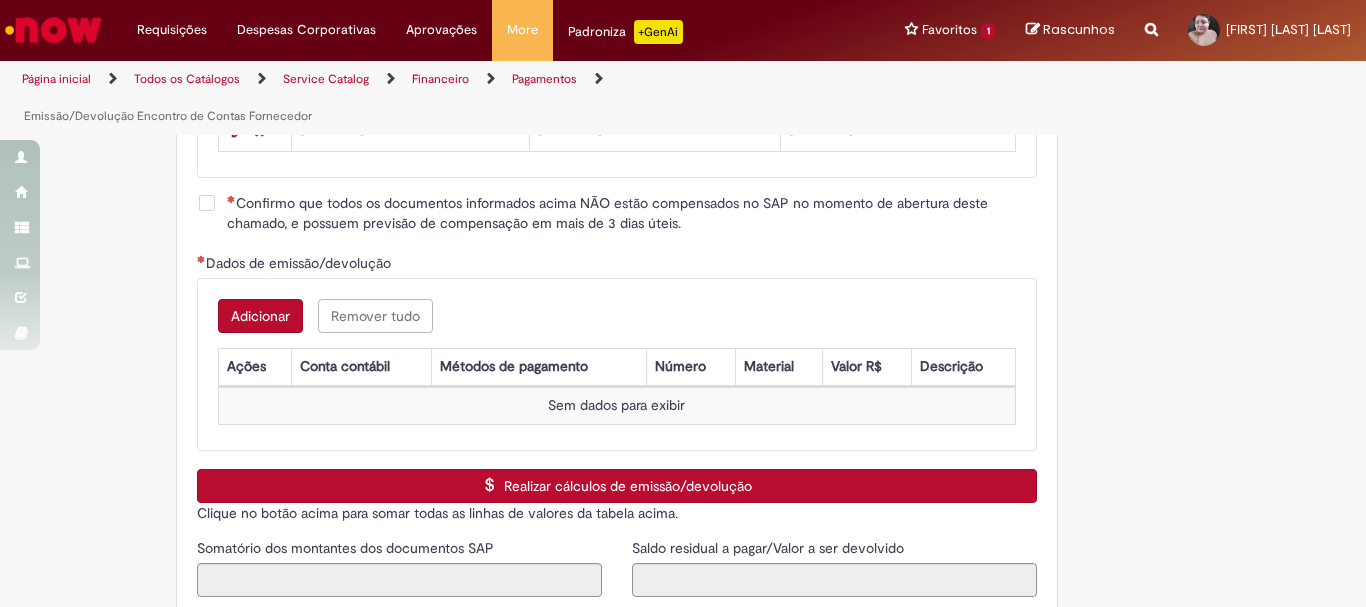 scroll, scrollTop: 3000, scrollLeft: 0, axis: vertical 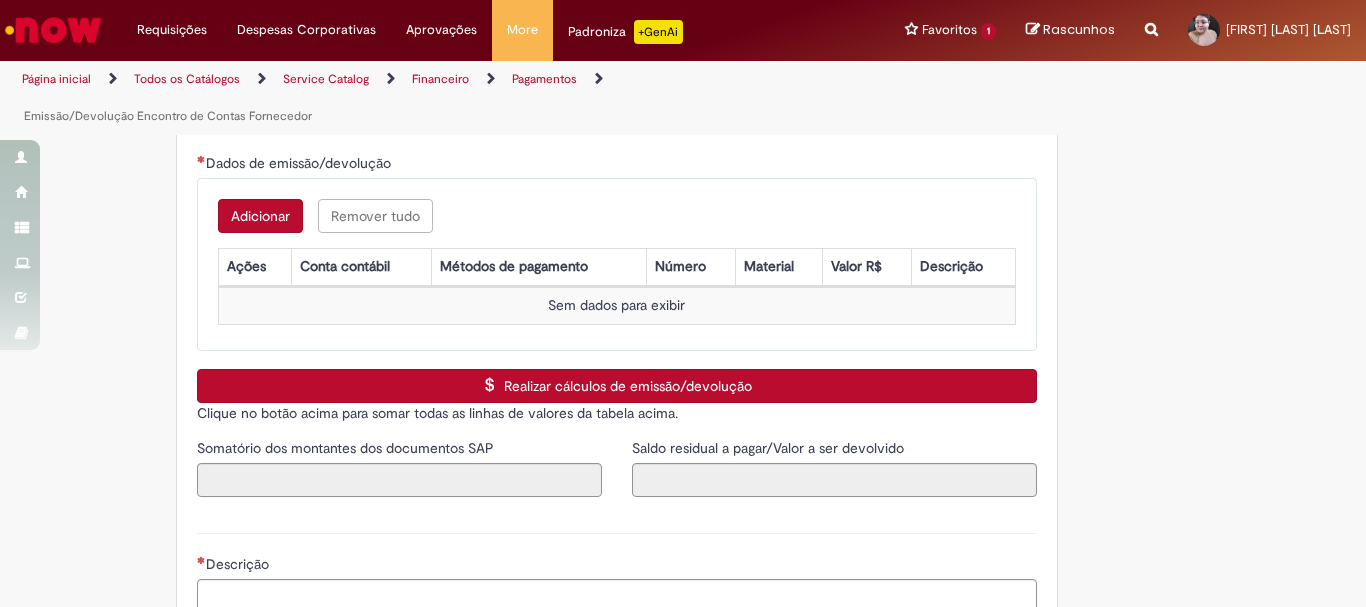 click on "Adicionar" at bounding box center (260, 216) 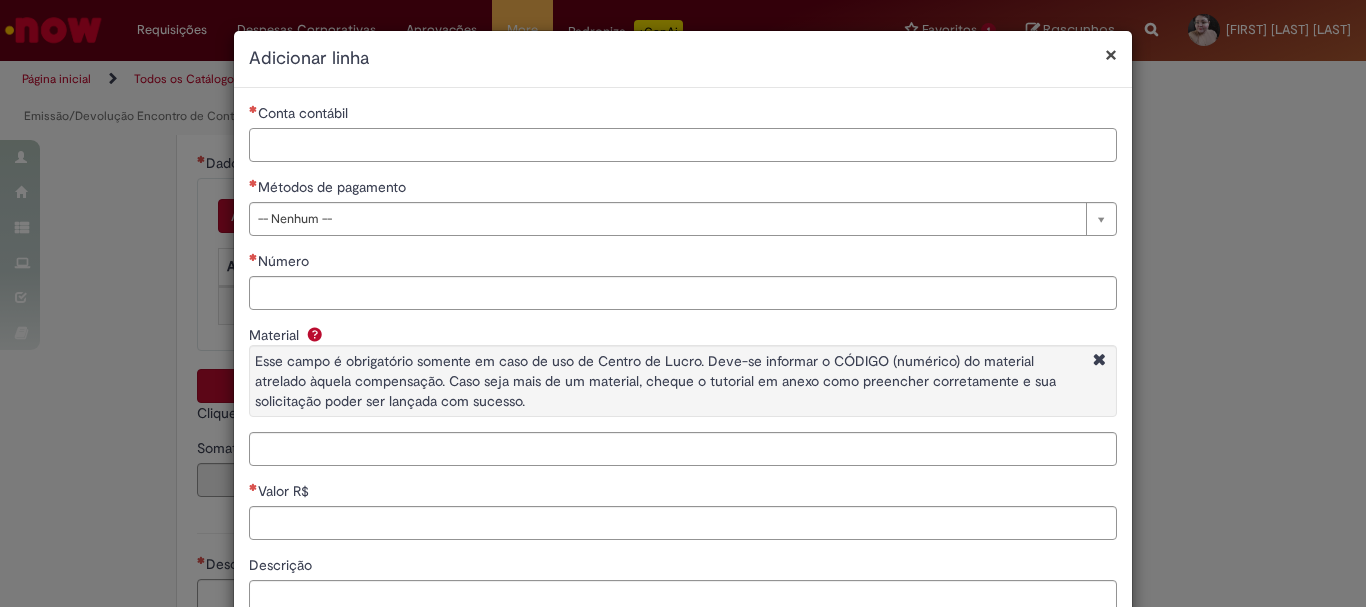 click on "Conta contábil" at bounding box center (683, 145) 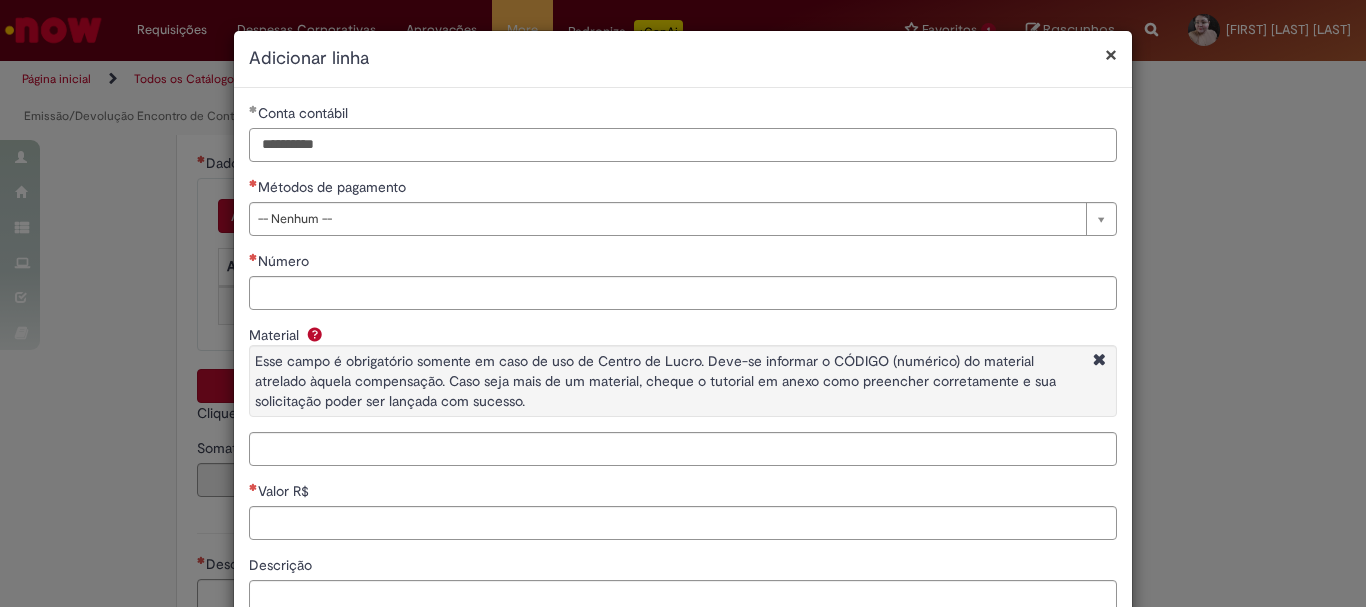 type on "**********" 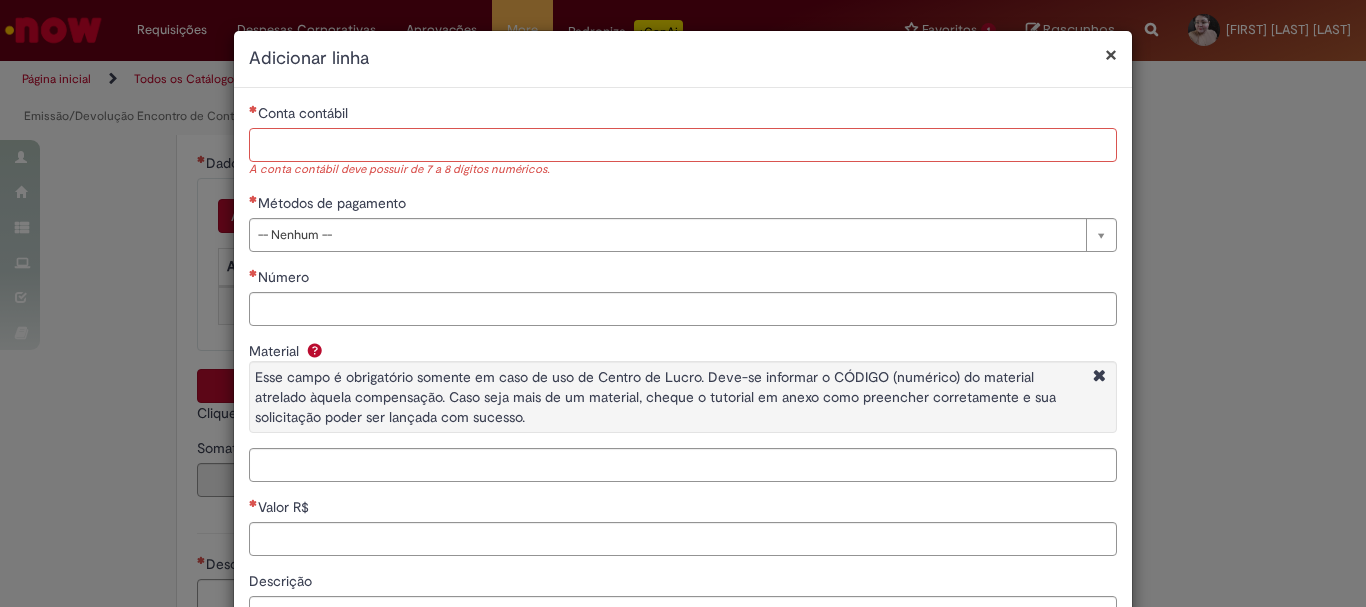 click on "Conta contábil" at bounding box center (683, 145) 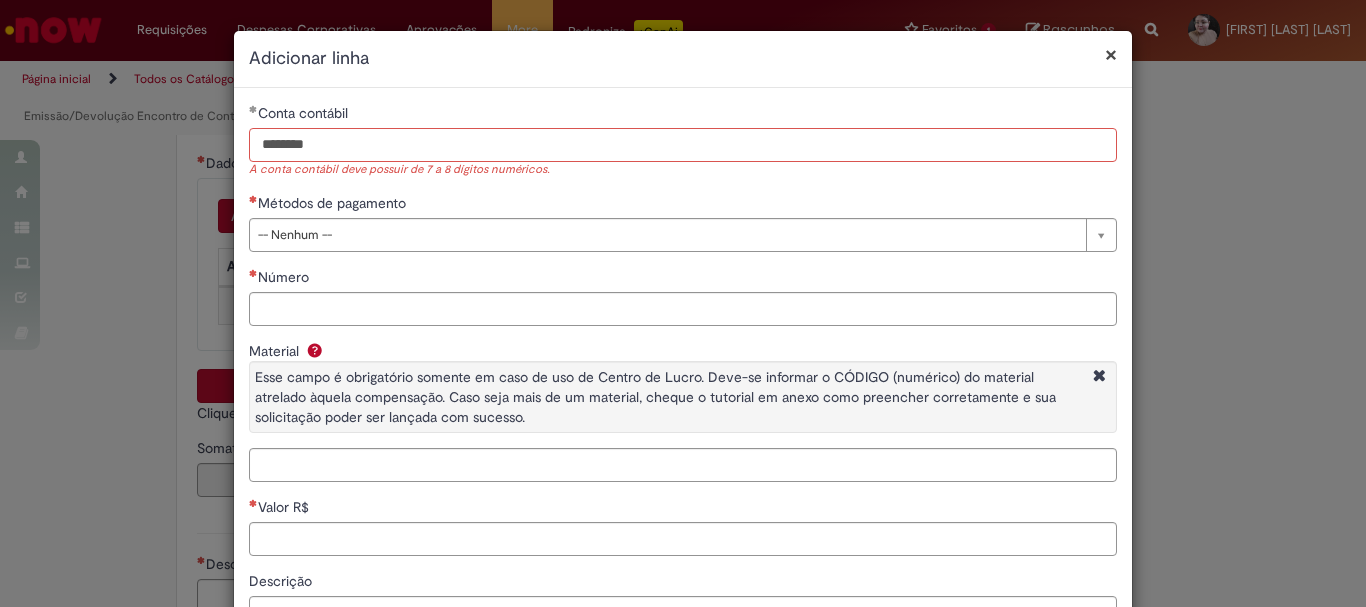 type on "********" 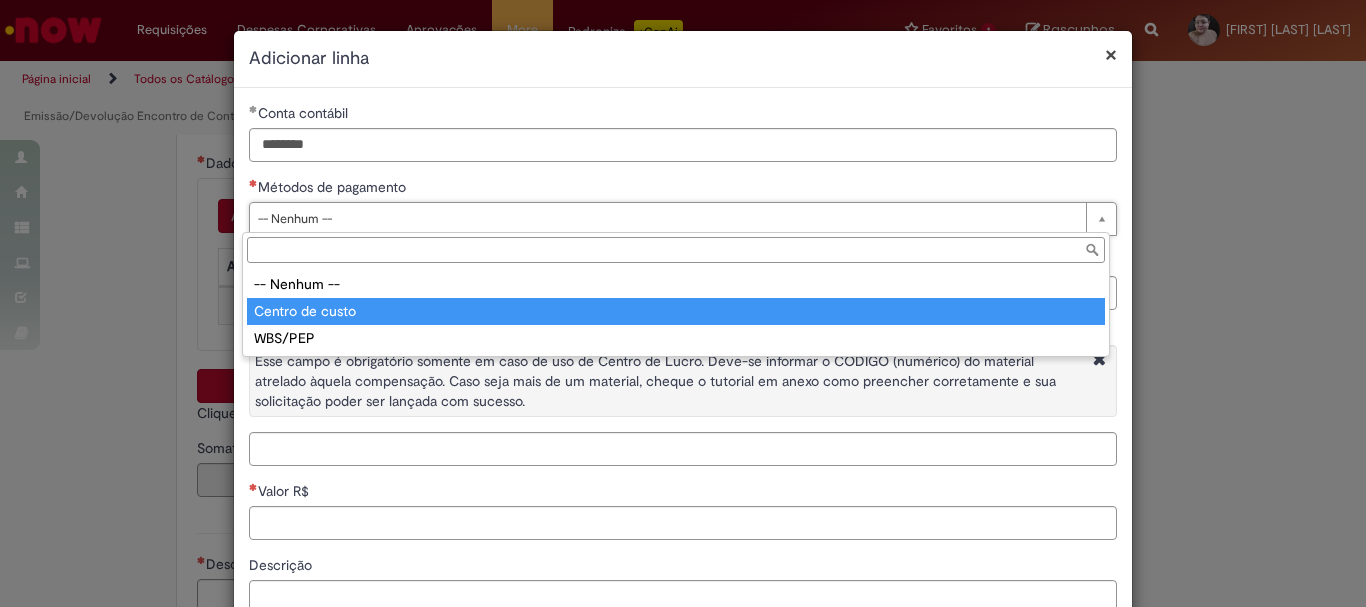 type on "**********" 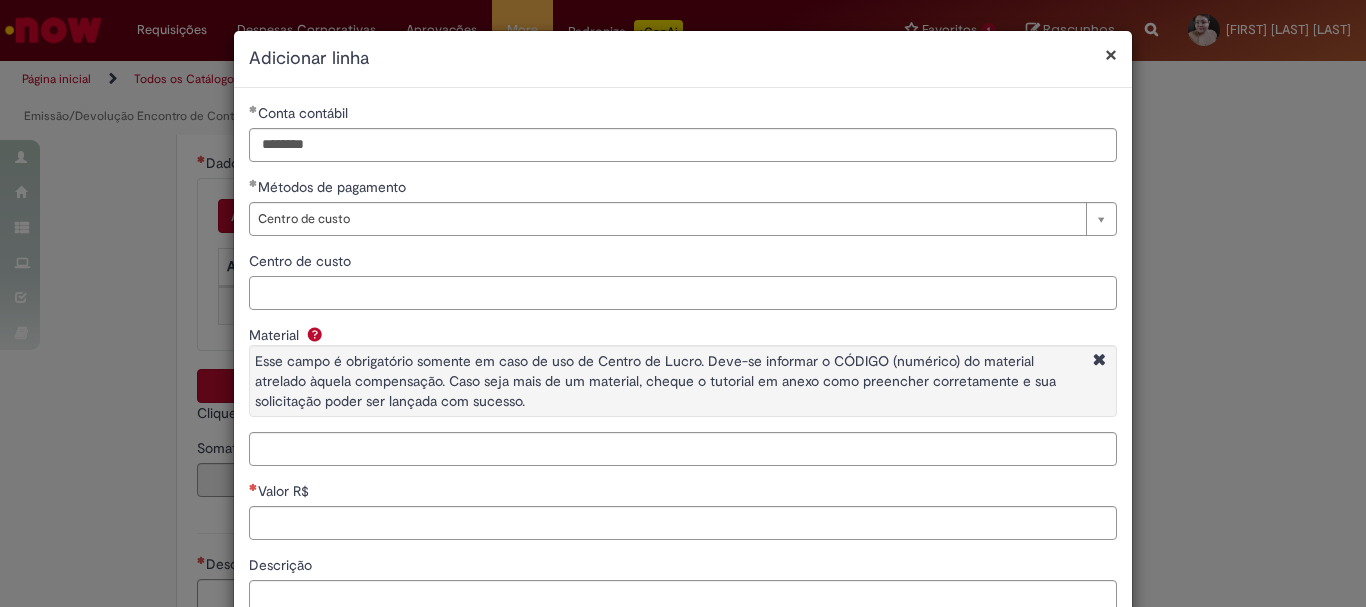 click on "Centro de custo" at bounding box center [683, 293] 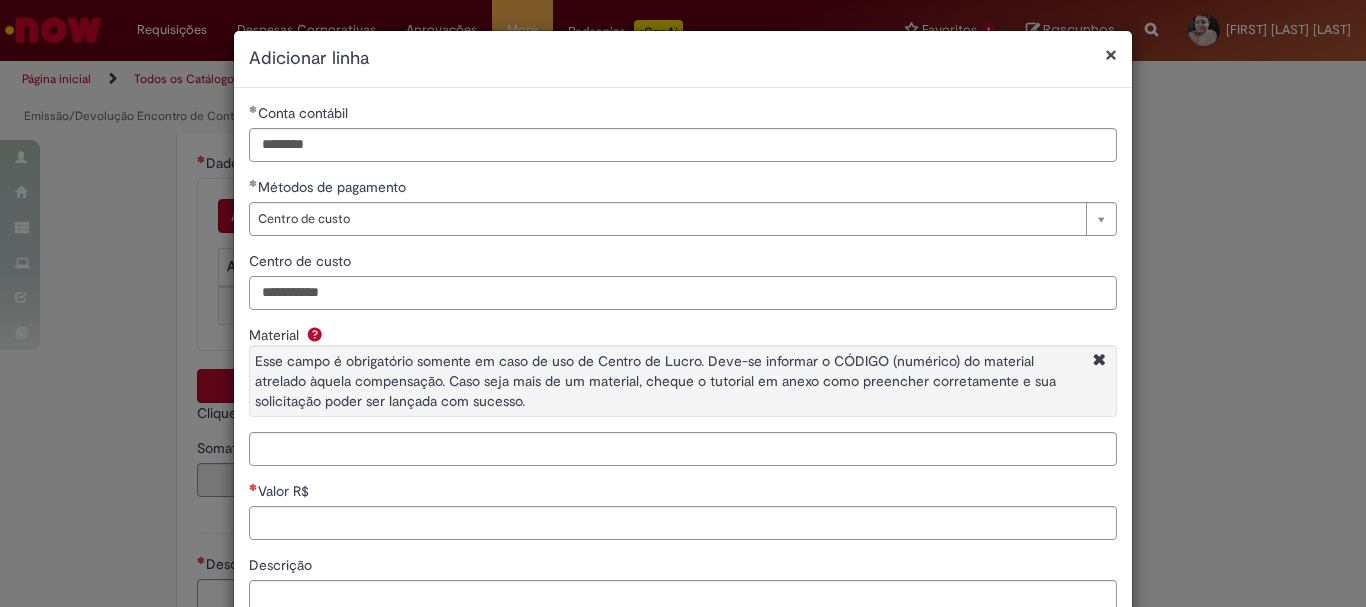 type on "**********" 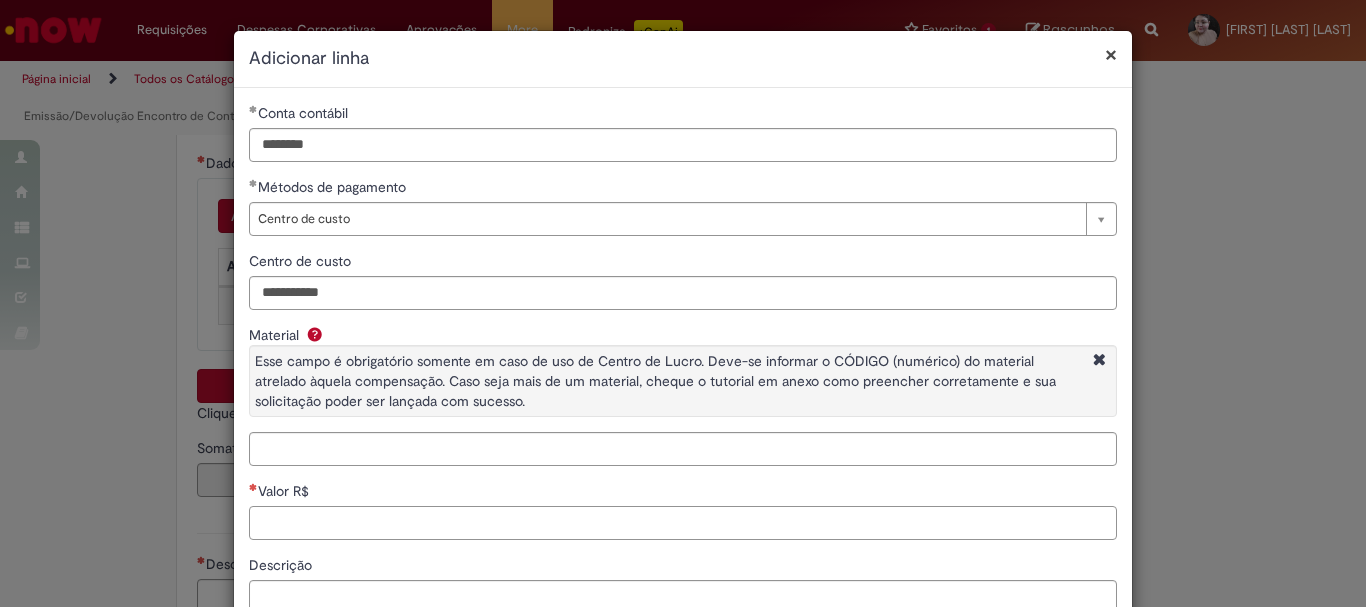 click on "Valor R$" at bounding box center [683, 523] 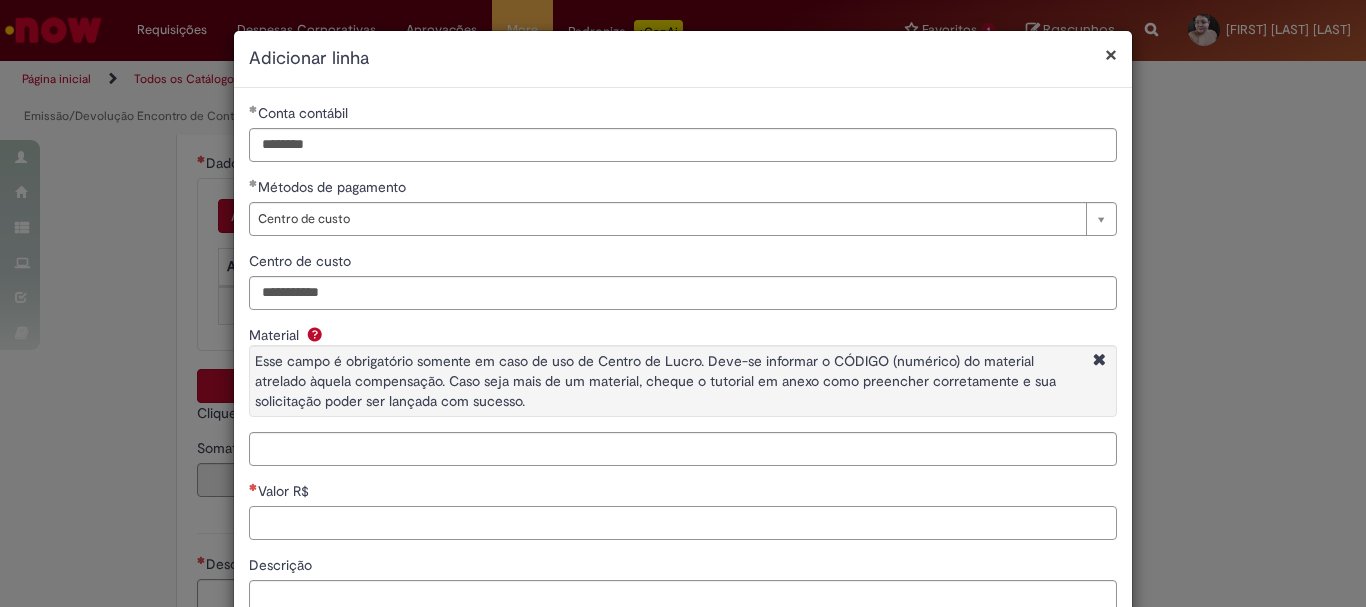 paste on "*********" 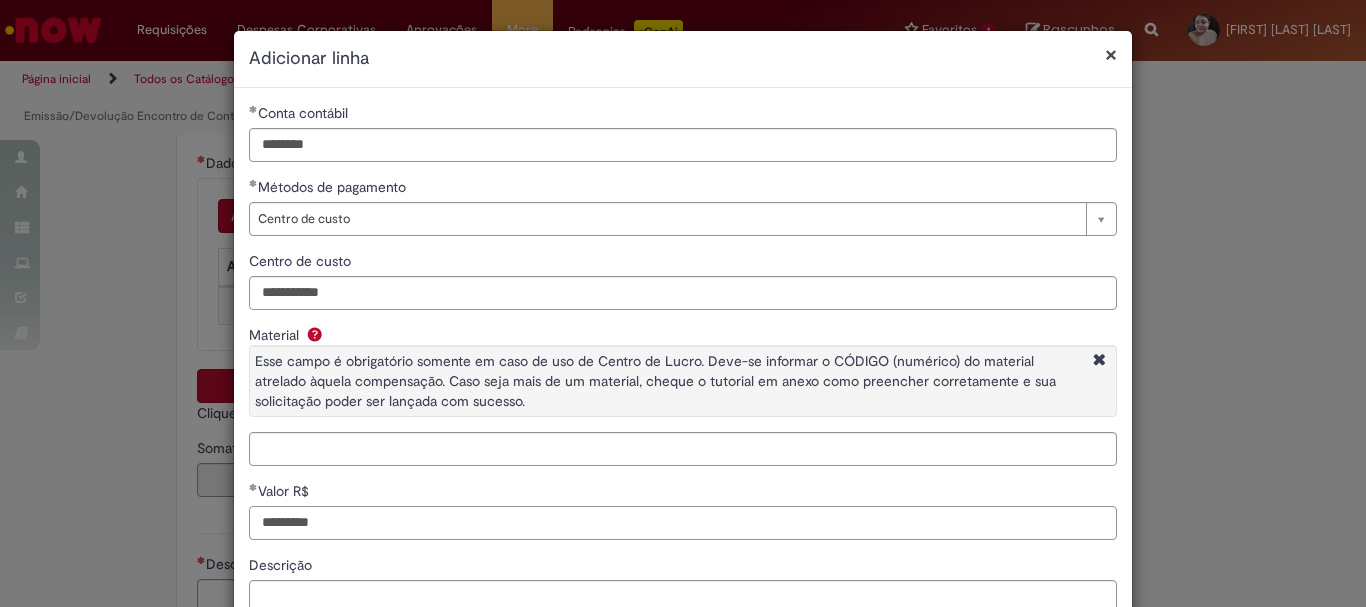 scroll, scrollTop: 153, scrollLeft: 0, axis: vertical 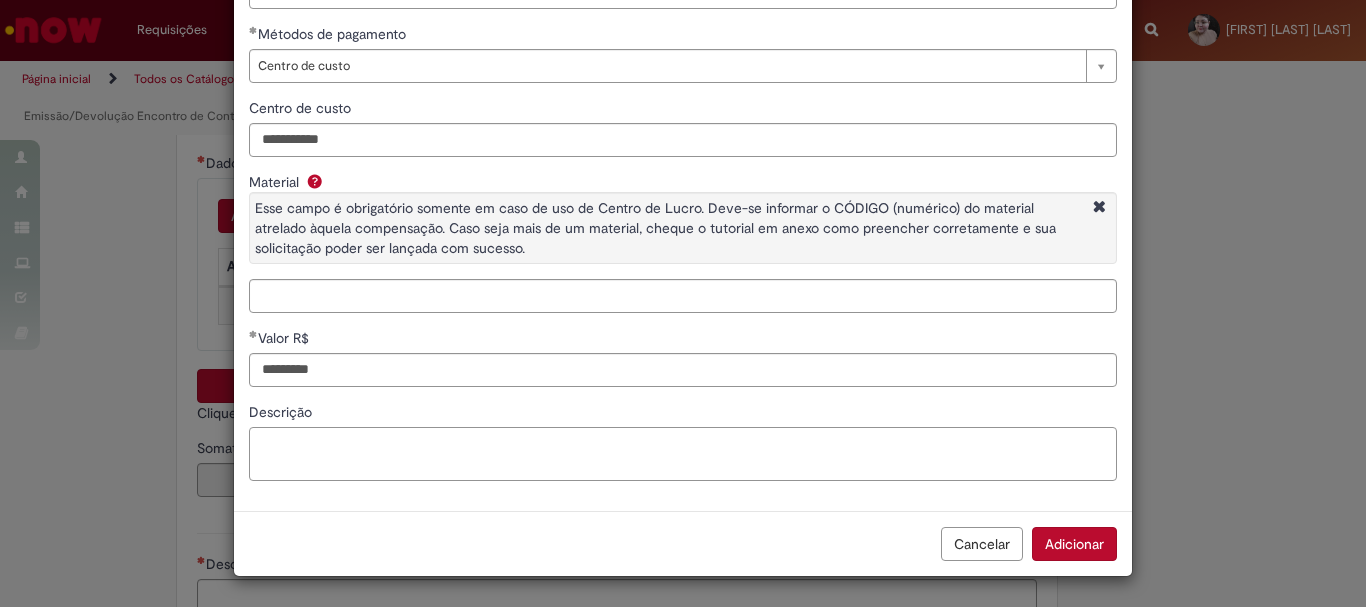 type on "**********" 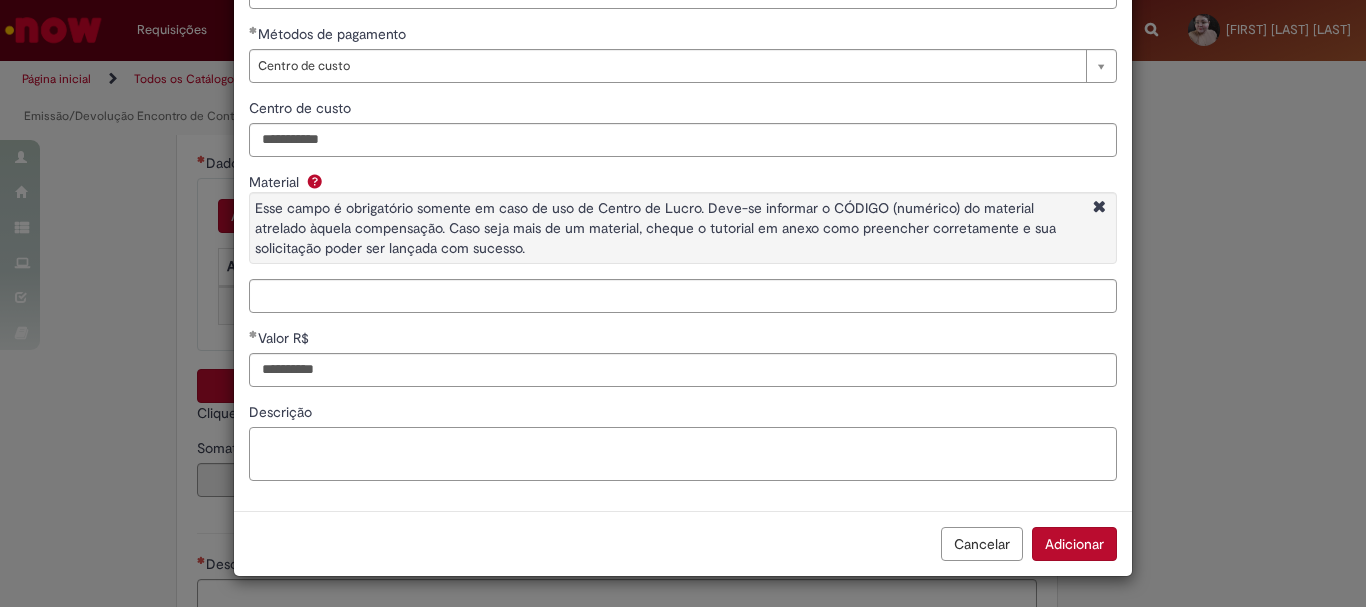 click on "Descrição" at bounding box center (683, 454) 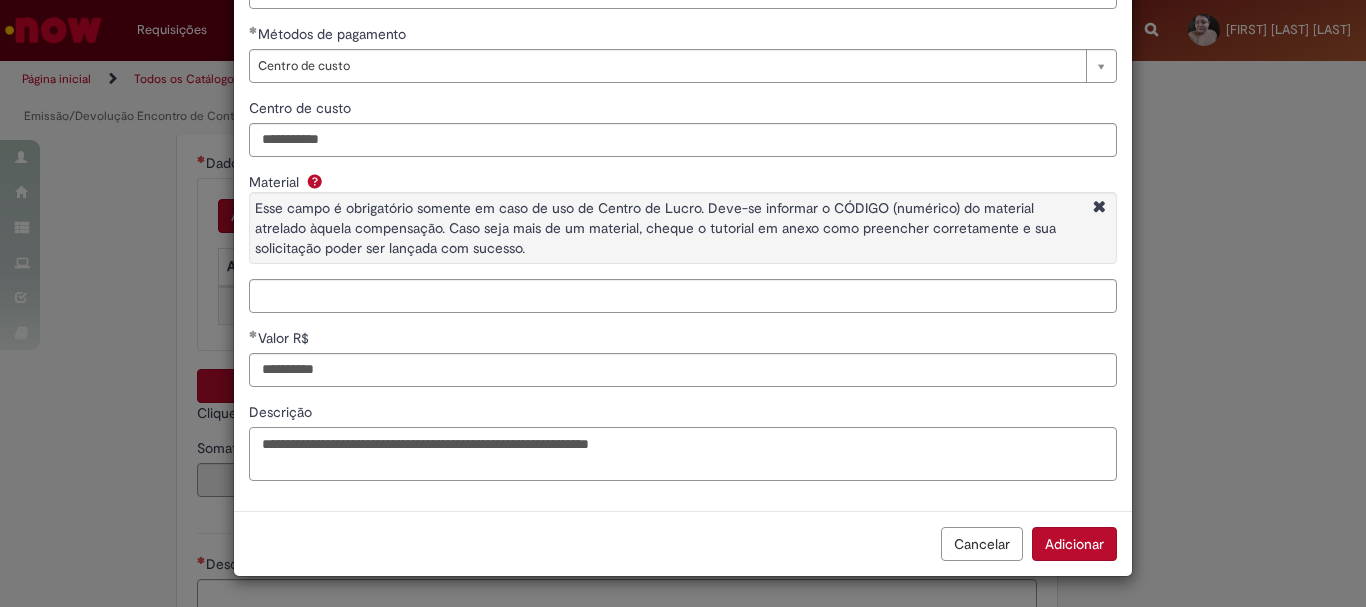 paste on "*******" 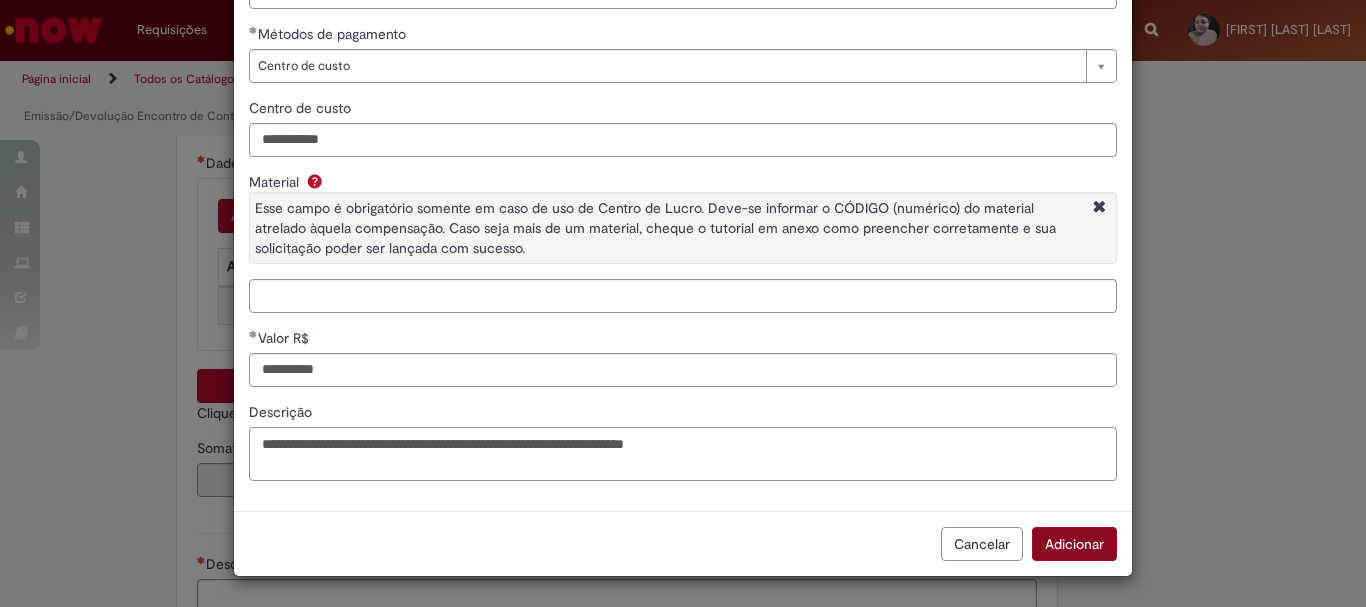 type on "**********" 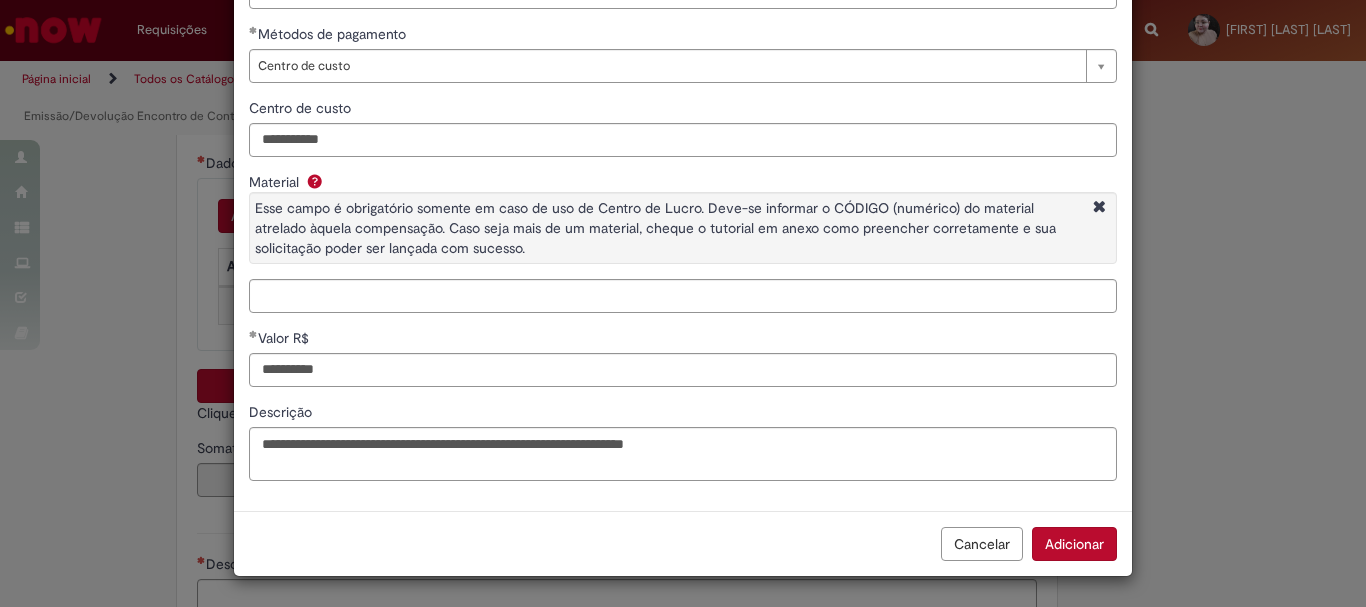 click on "Adicionar" at bounding box center [1074, 544] 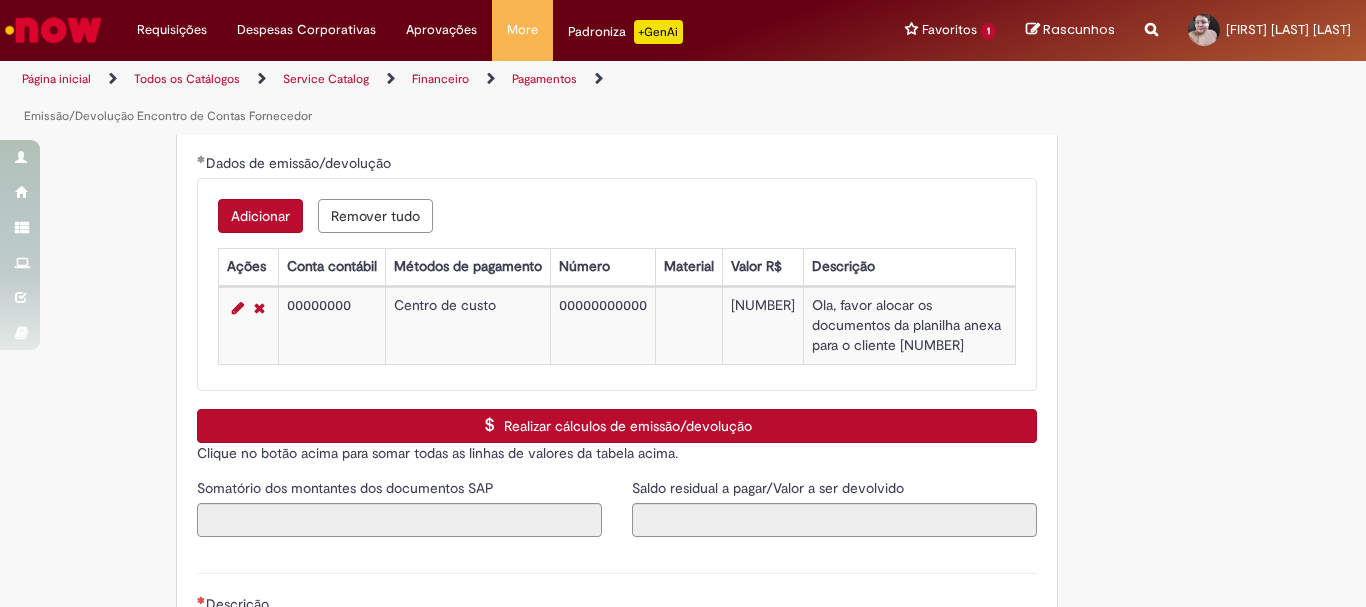 type 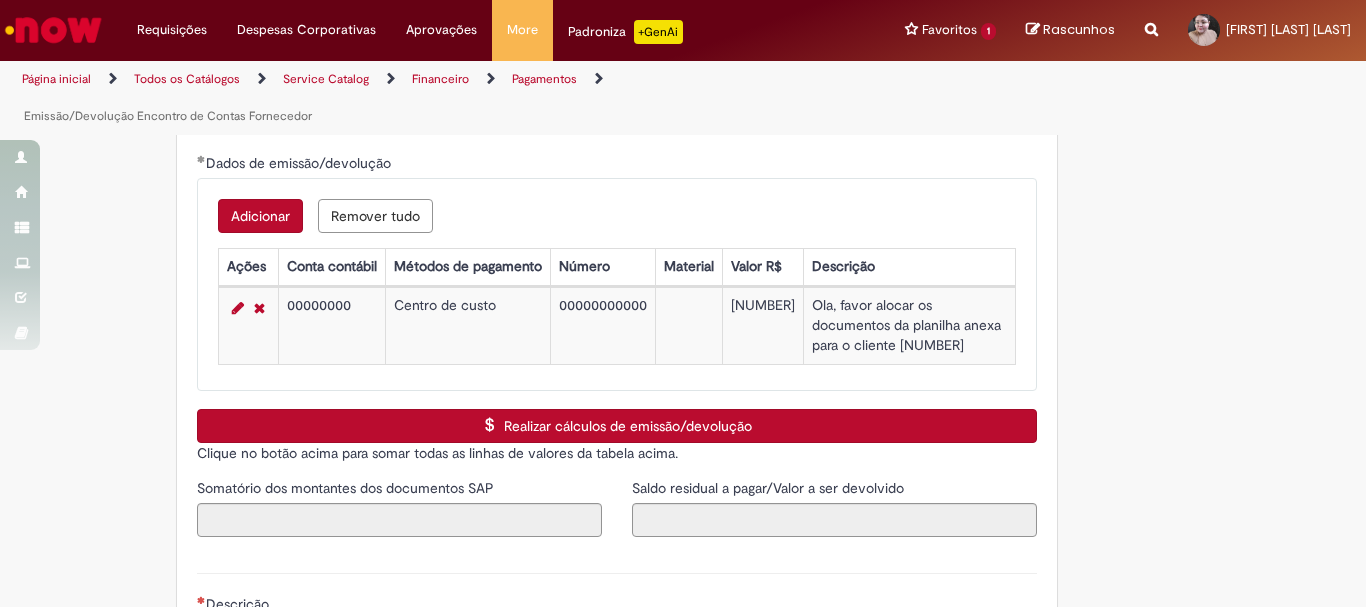 click on "Realizar cálculos de emissão/devolução" at bounding box center (617, 426) 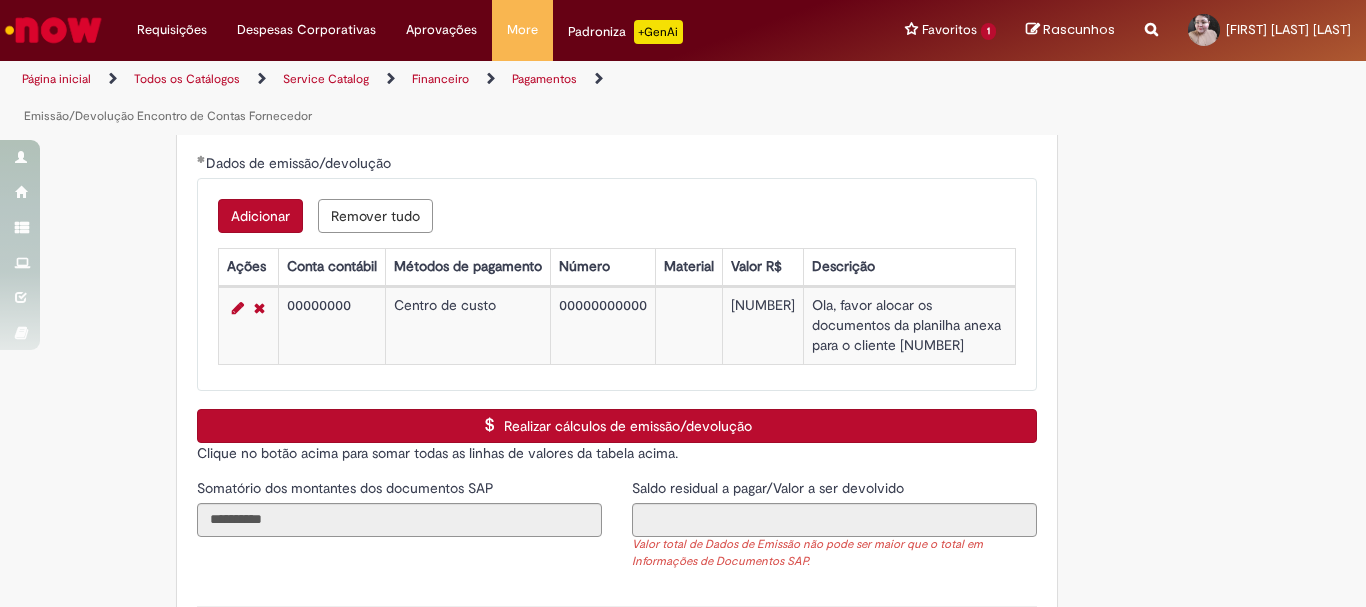 scroll, scrollTop: 3100, scrollLeft: 0, axis: vertical 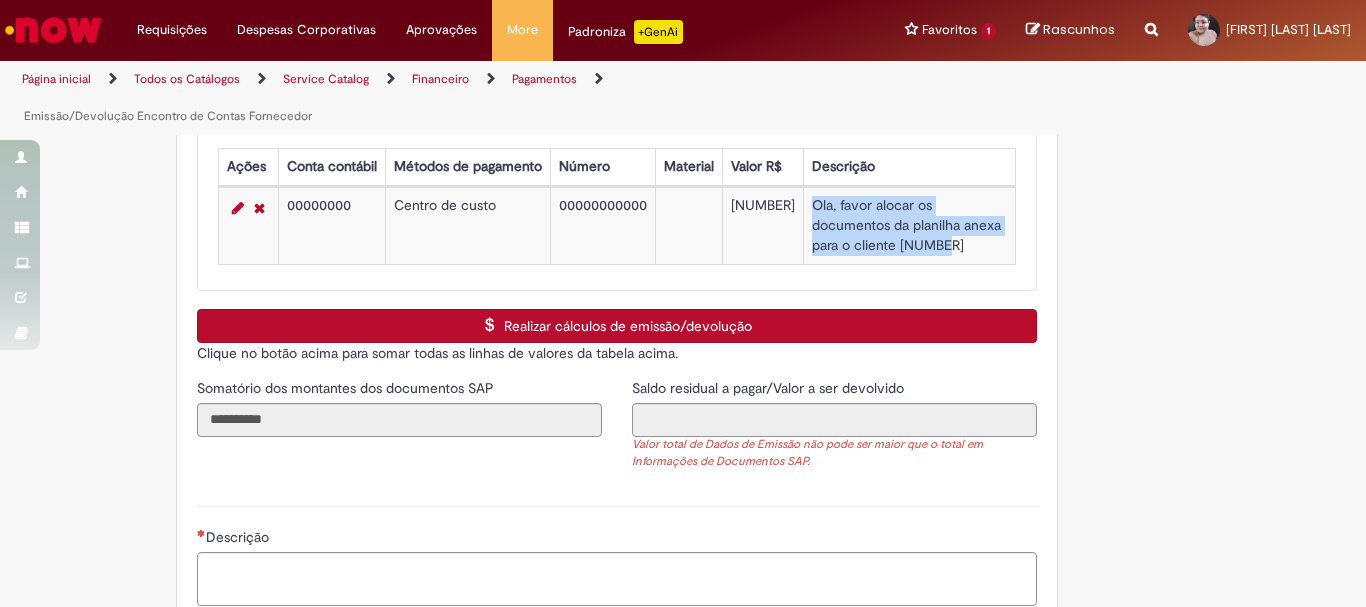 drag, startPoint x: 808, startPoint y: 206, endPoint x: 990, endPoint y: 247, distance: 186.56099 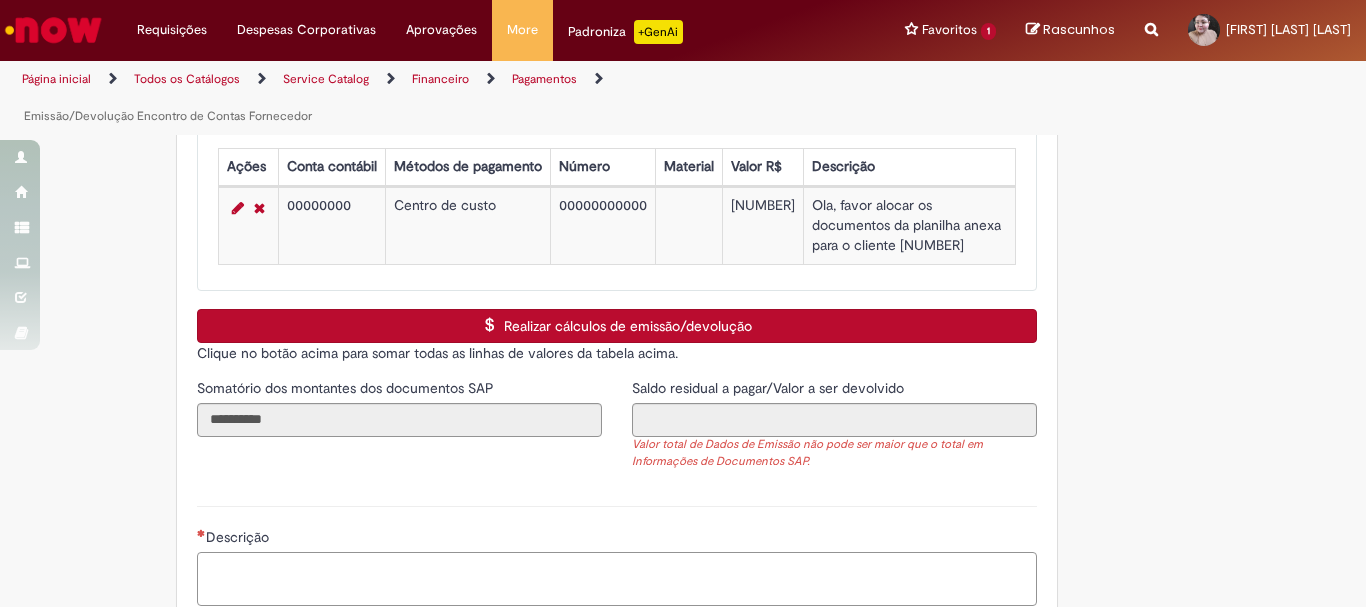 click on "Descrição" at bounding box center [617, 579] 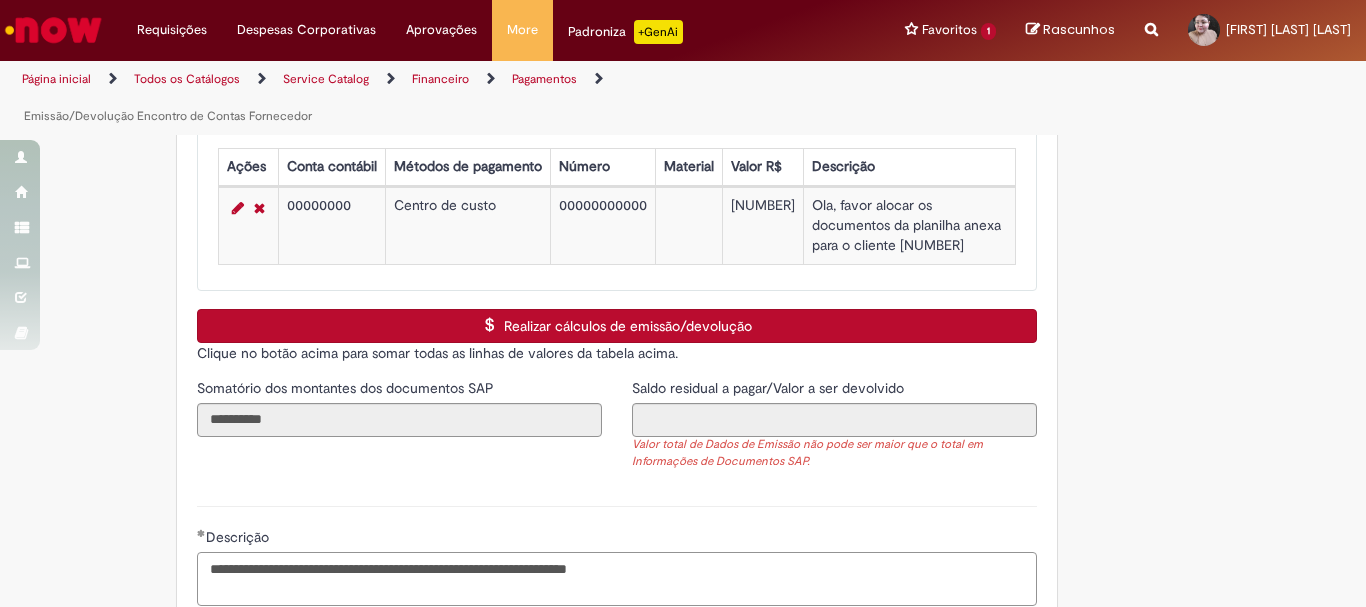 scroll, scrollTop: 3321, scrollLeft: 0, axis: vertical 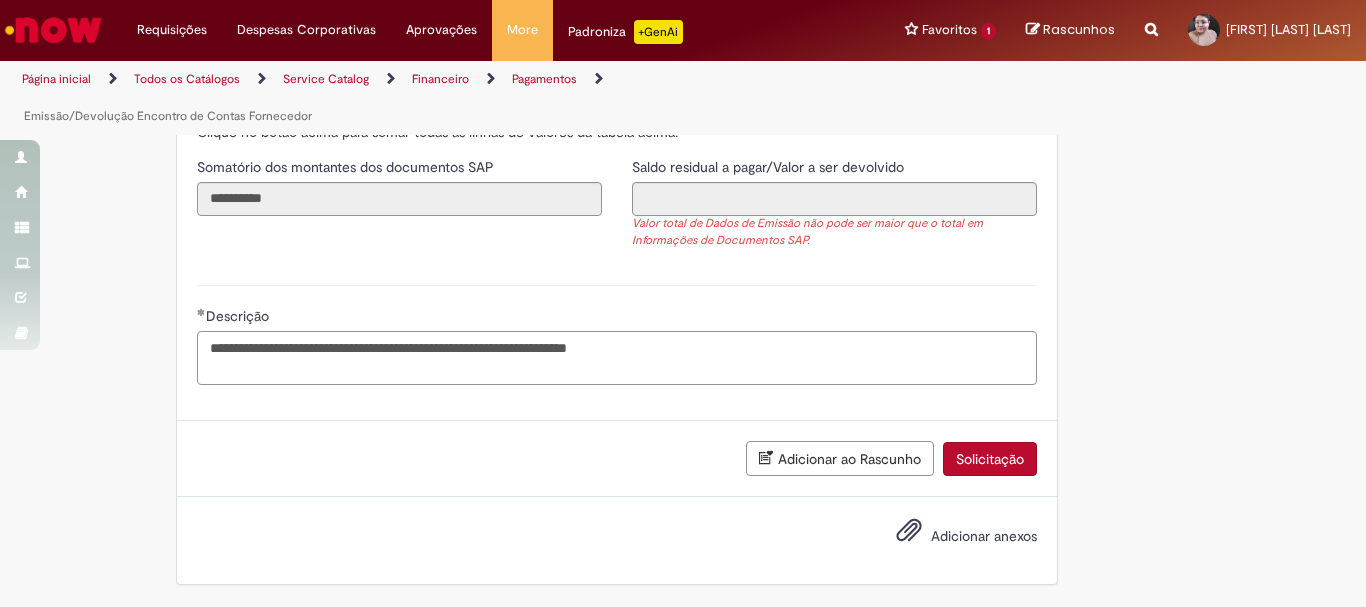 type on "**********" 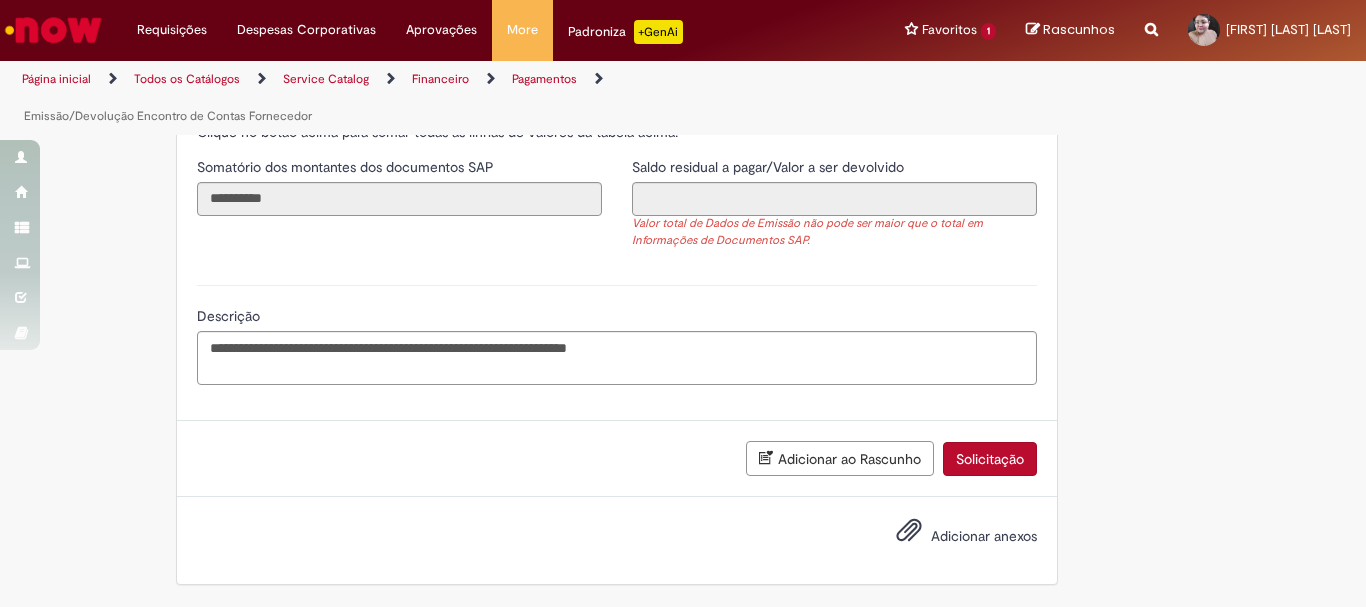 click on "Adicionar anexos" at bounding box center [952, 537] 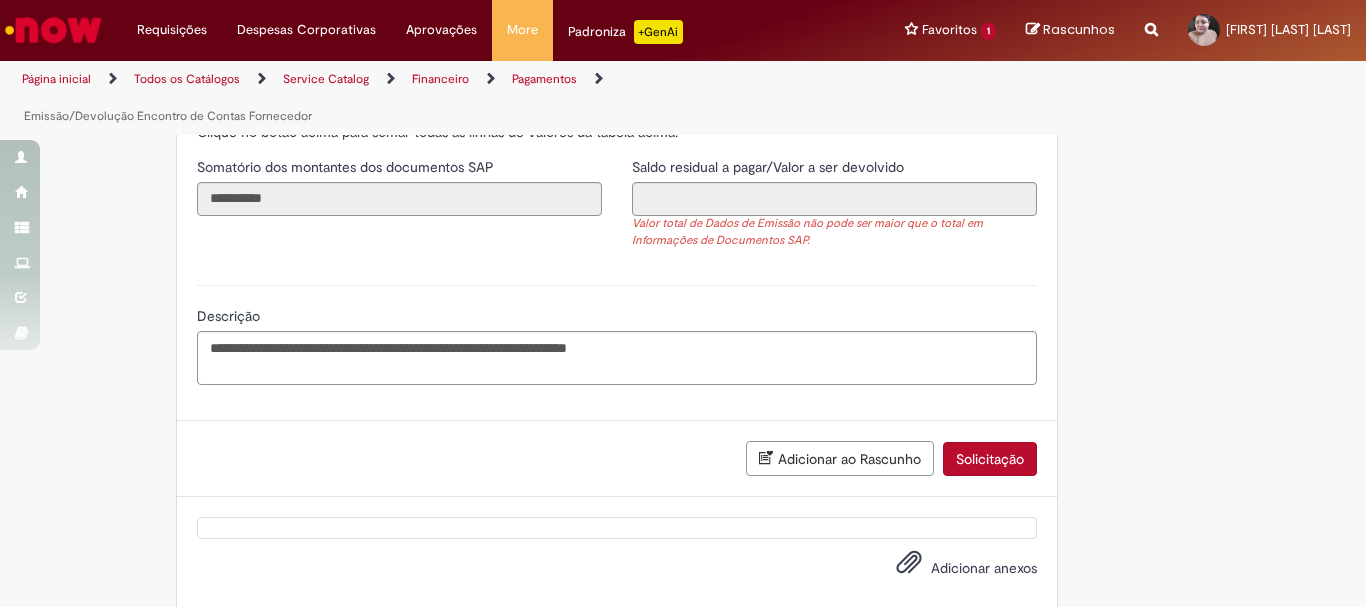 scroll, scrollTop: 2733, scrollLeft: 0, axis: vertical 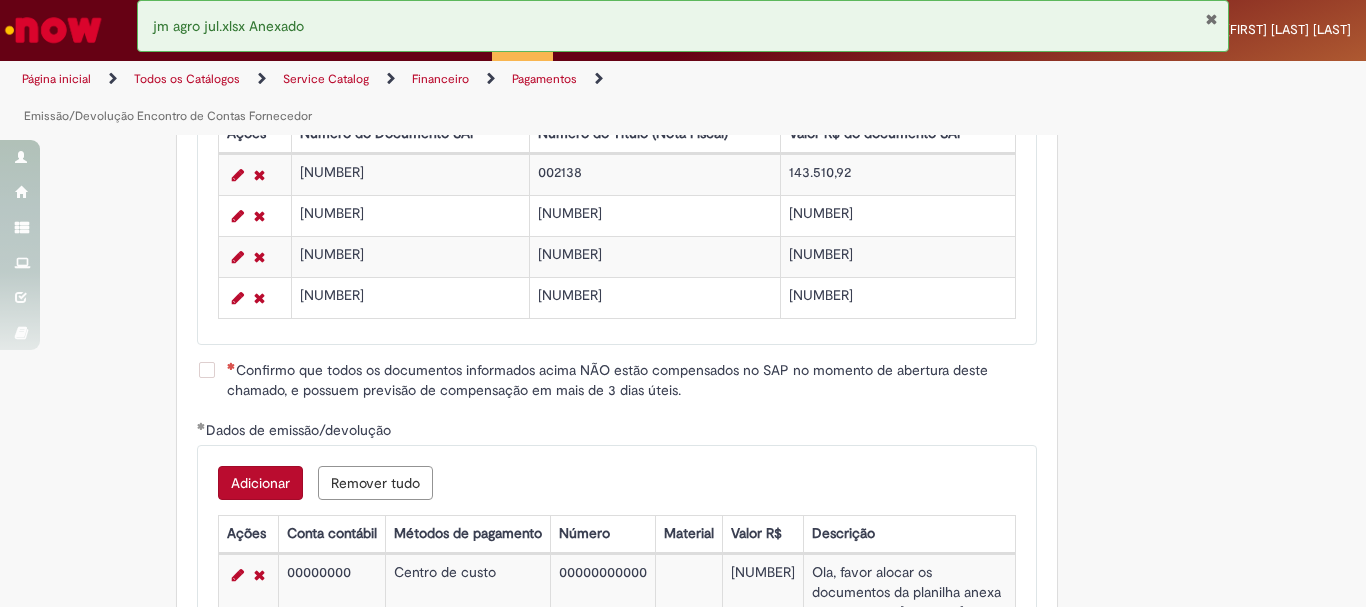 click on "Confirmo que todos os documentos informados acima NÃO estão compensados no SAP no momento de abertura deste chamado, e possuem previsão de compensação em mais de 3 dias úteis." at bounding box center [632, 380] 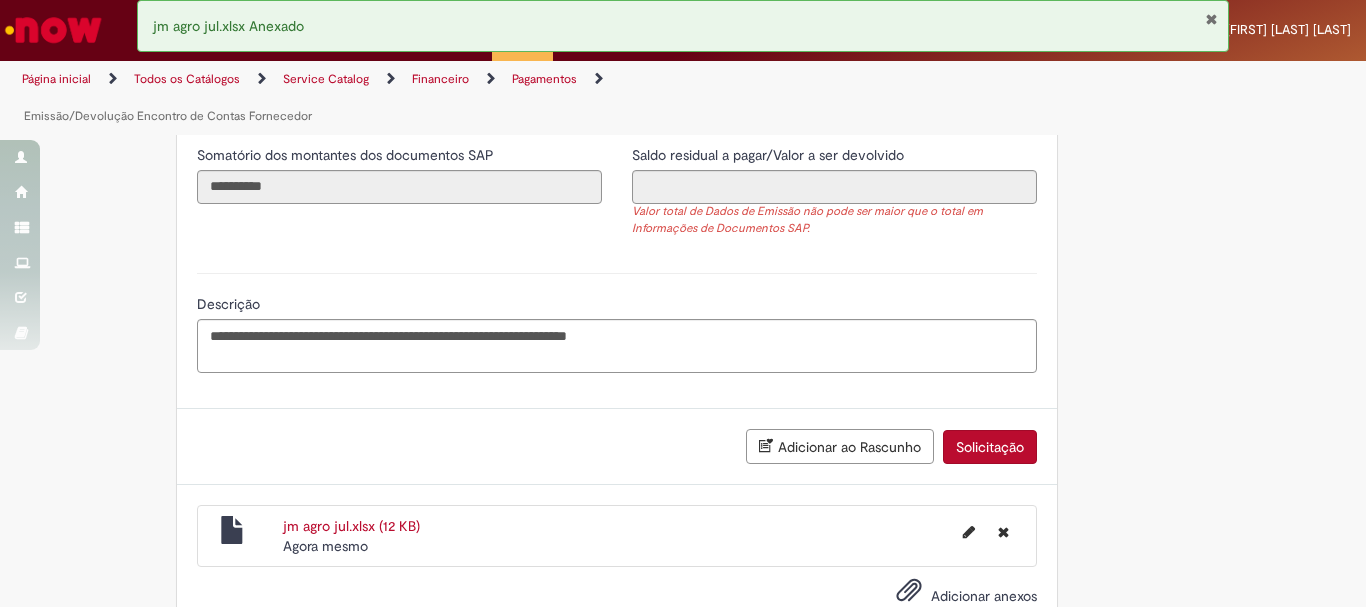 scroll, scrollTop: 3393, scrollLeft: 0, axis: vertical 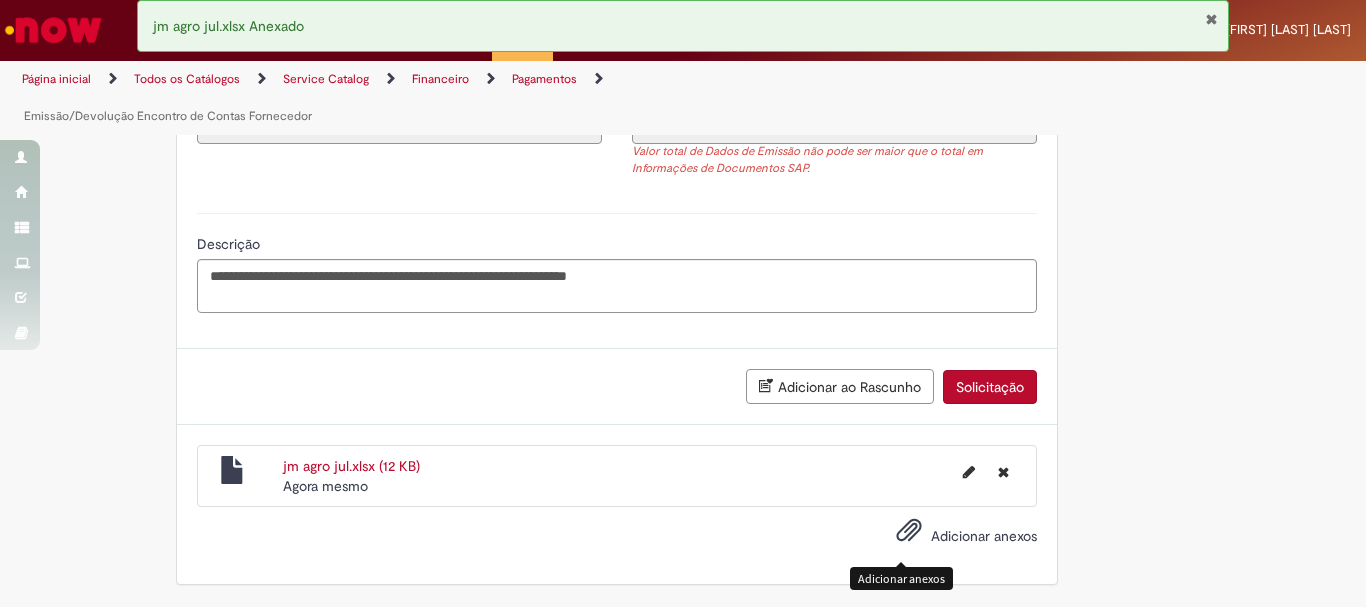 click at bounding box center [909, 531] 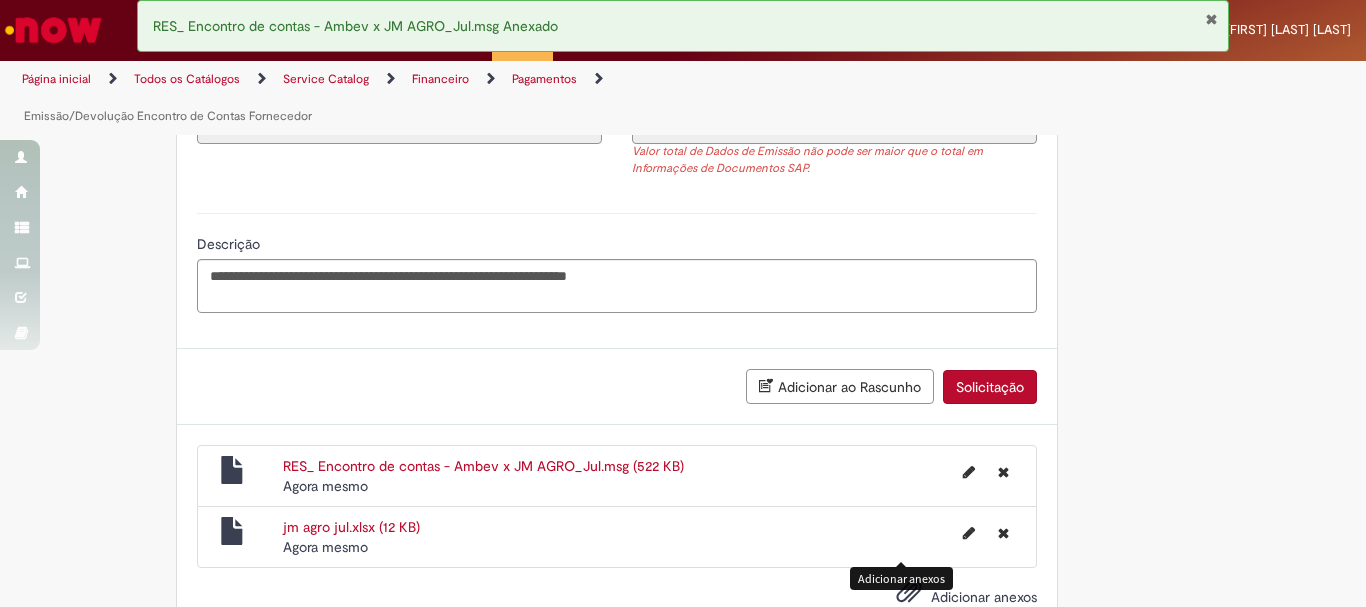 scroll, scrollTop: 3454, scrollLeft: 0, axis: vertical 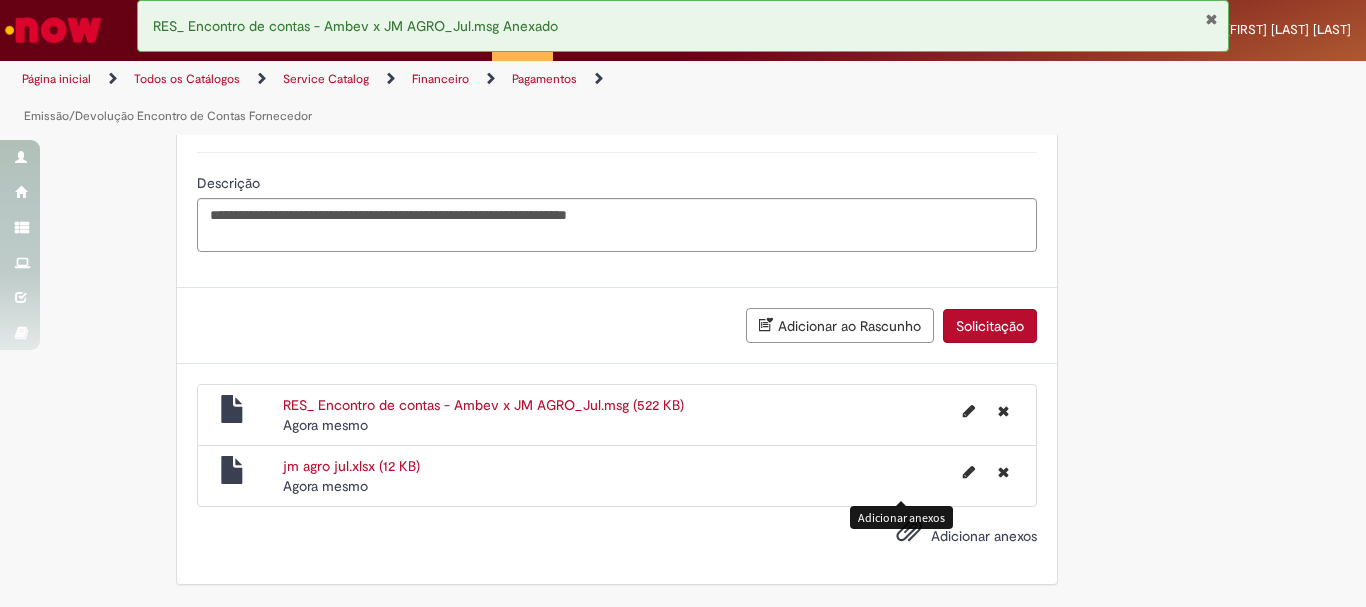 click on "Solicitação" at bounding box center [990, 326] 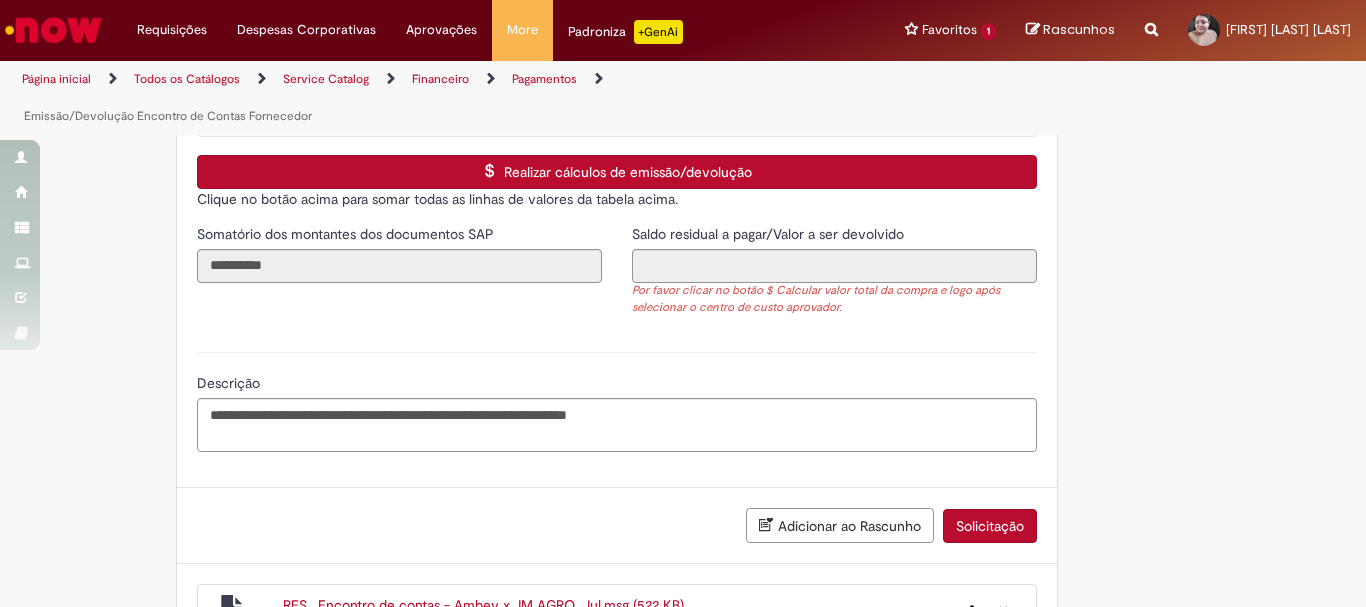 scroll, scrollTop: 3154, scrollLeft: 0, axis: vertical 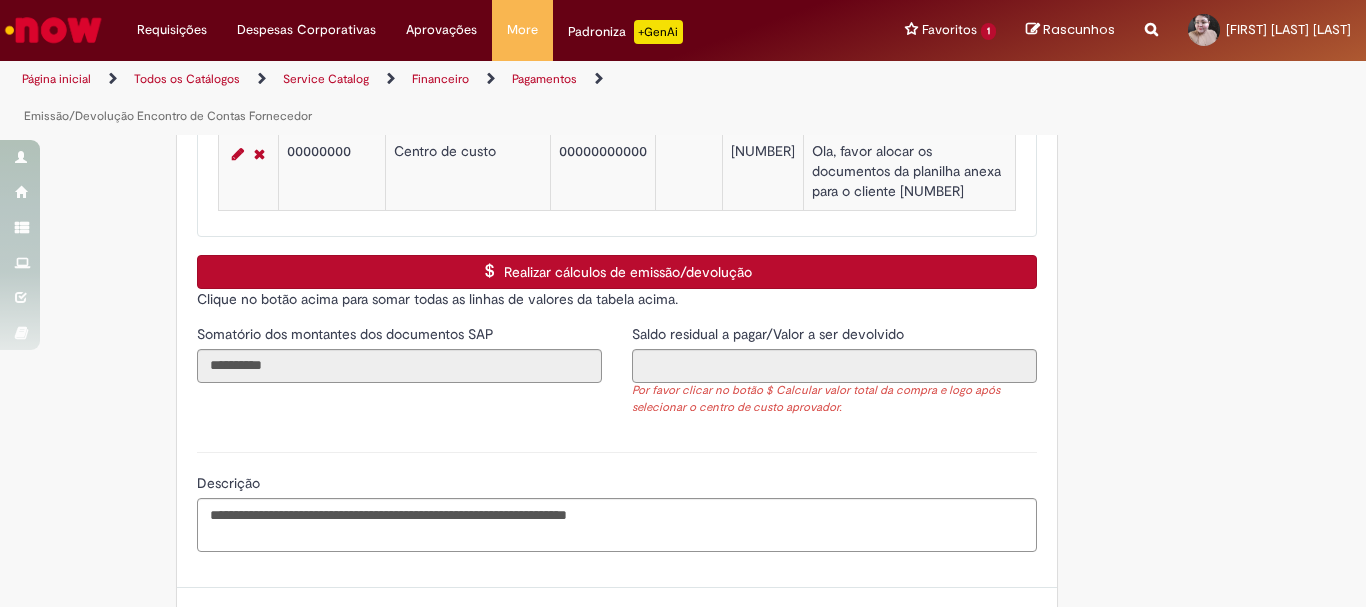 click on "Realizar cálculos de emissão/devolução" at bounding box center [617, 272] 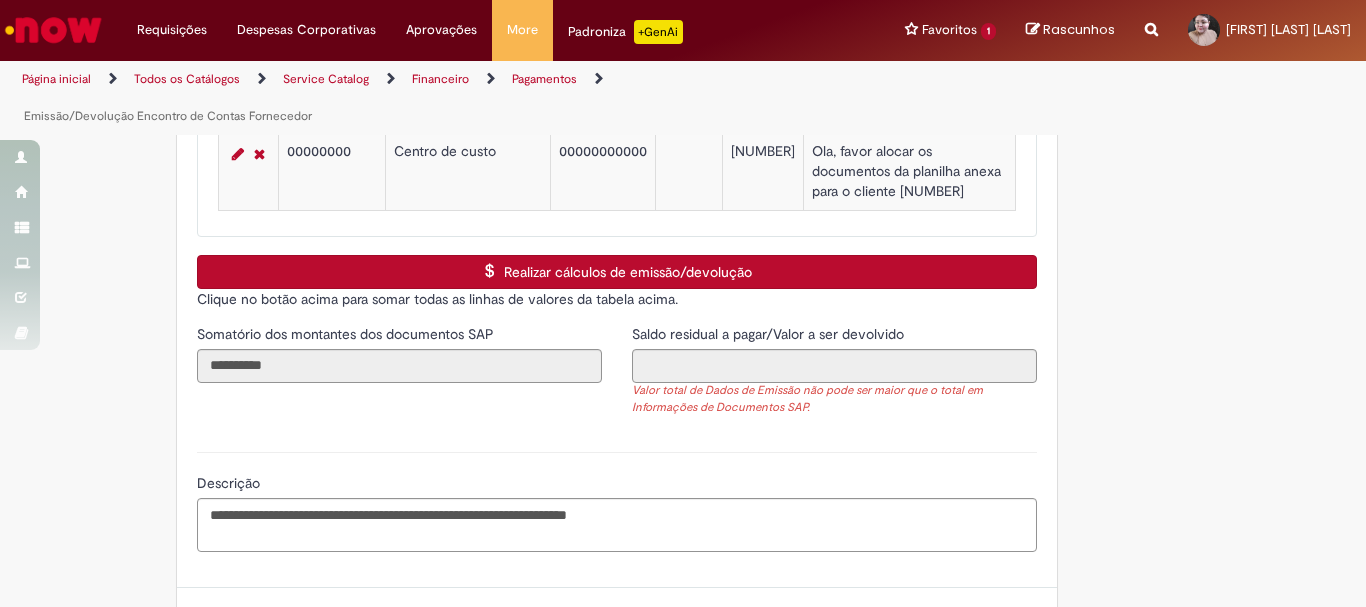 scroll, scrollTop: 3454, scrollLeft: 0, axis: vertical 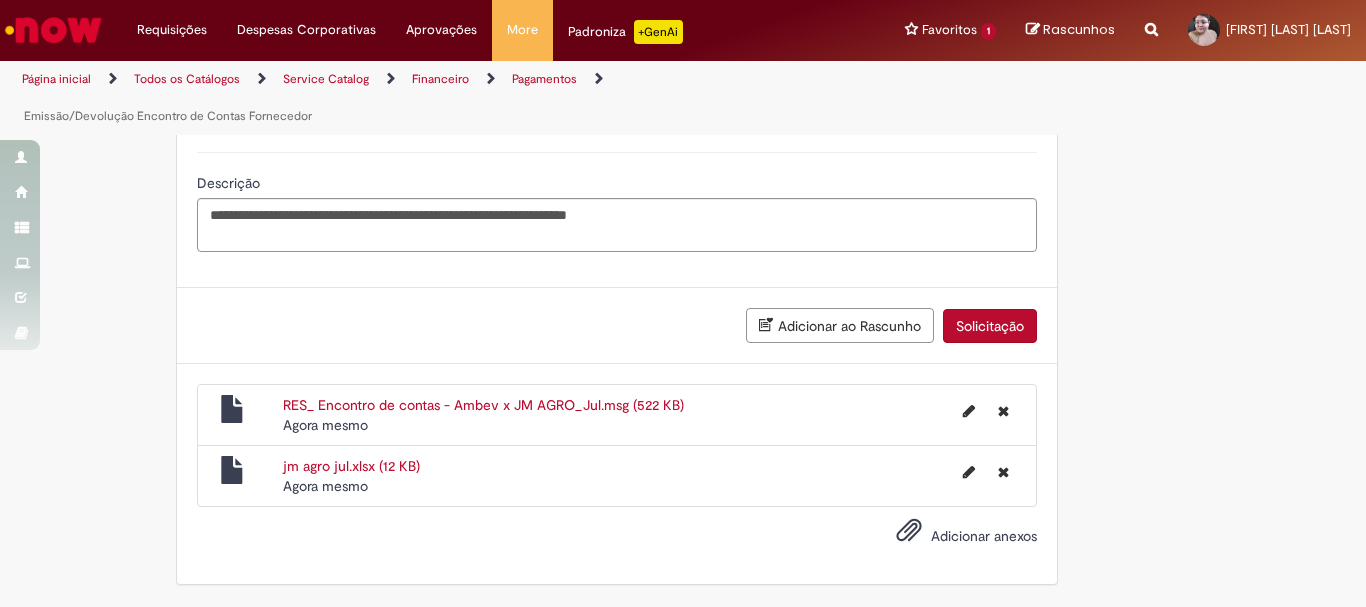 click on "Solicitação" at bounding box center [990, 326] 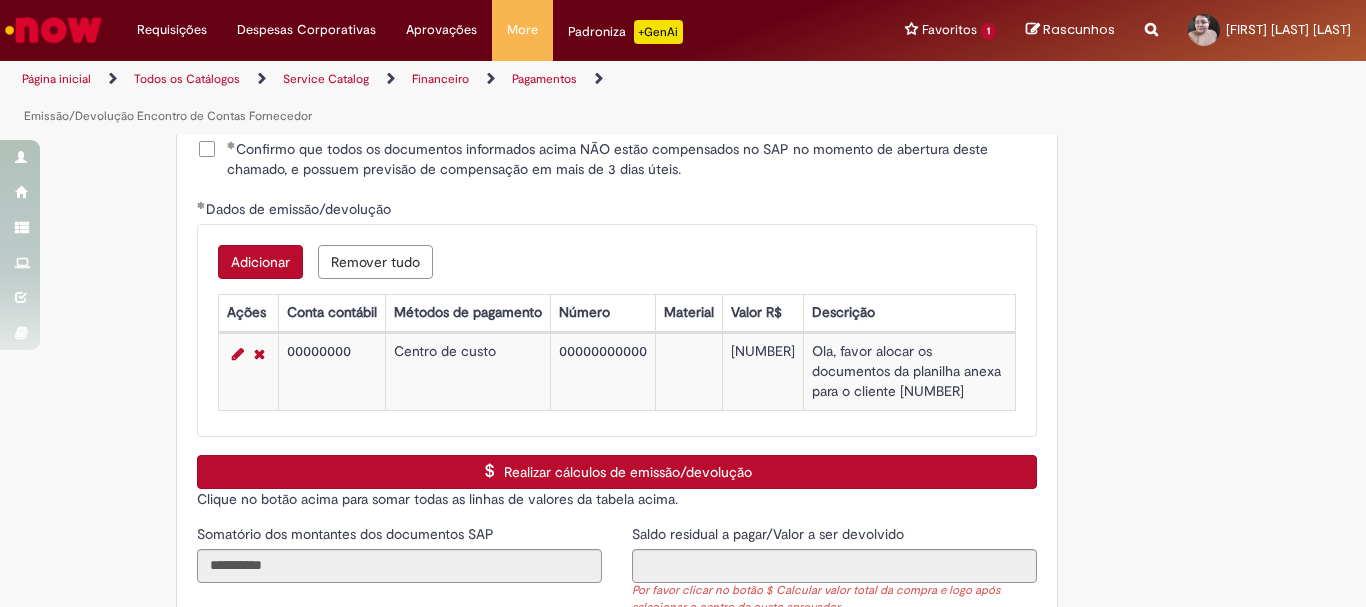scroll, scrollTop: 3054, scrollLeft: 0, axis: vertical 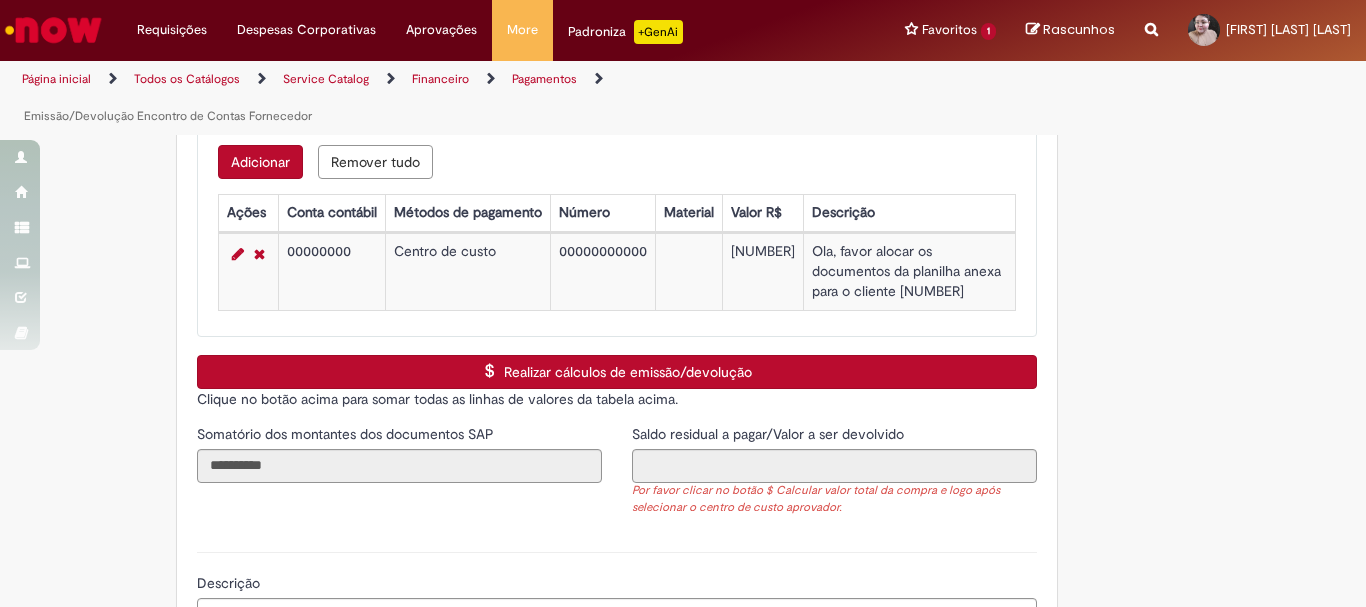 click on "Realizar cálculos de emissão/devolução" at bounding box center (617, 372) 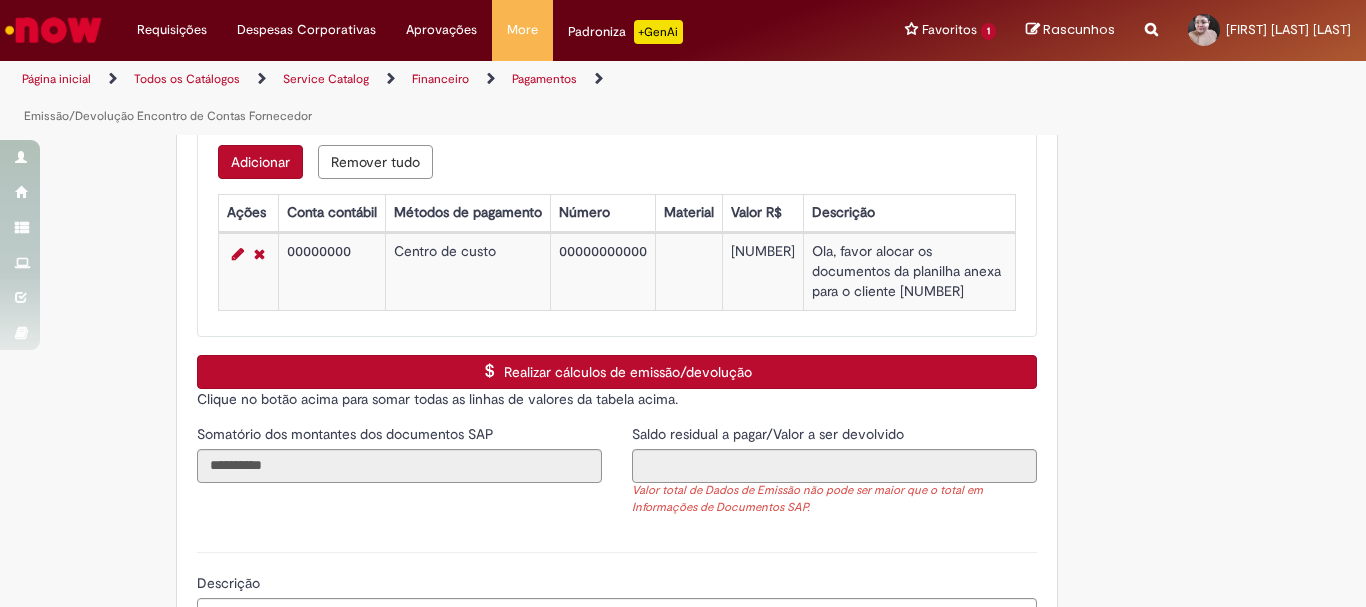 click on "[NUMBER]" at bounding box center [762, 272] 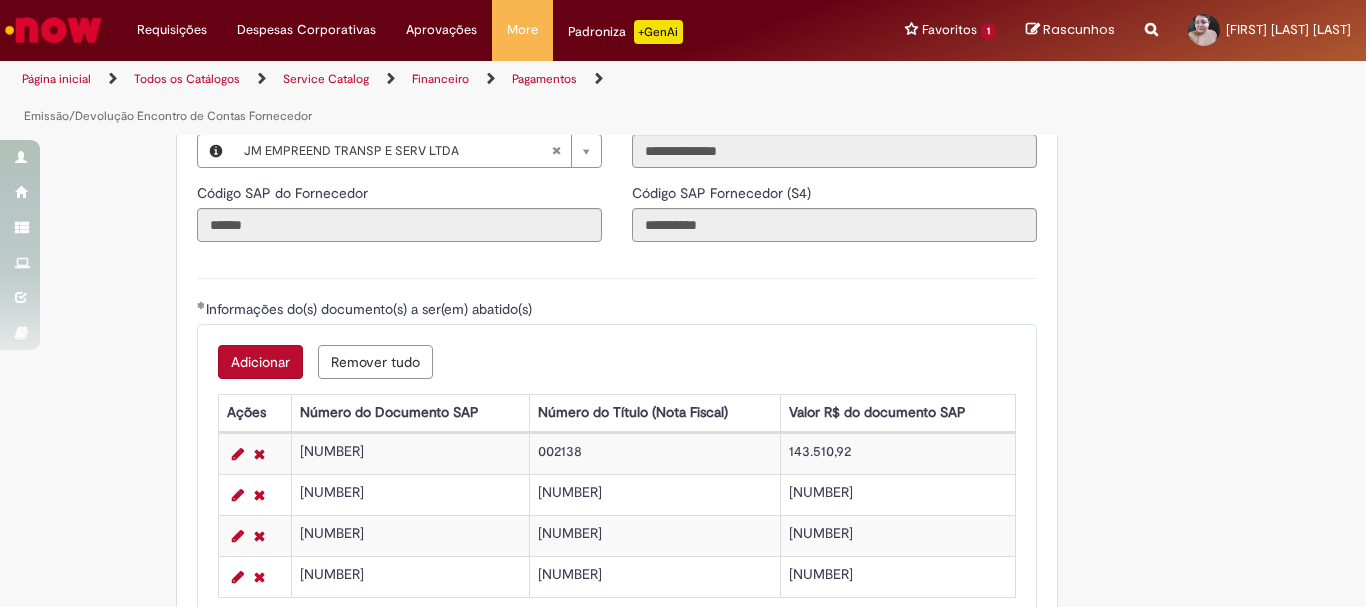 scroll, scrollTop: 2554, scrollLeft: 0, axis: vertical 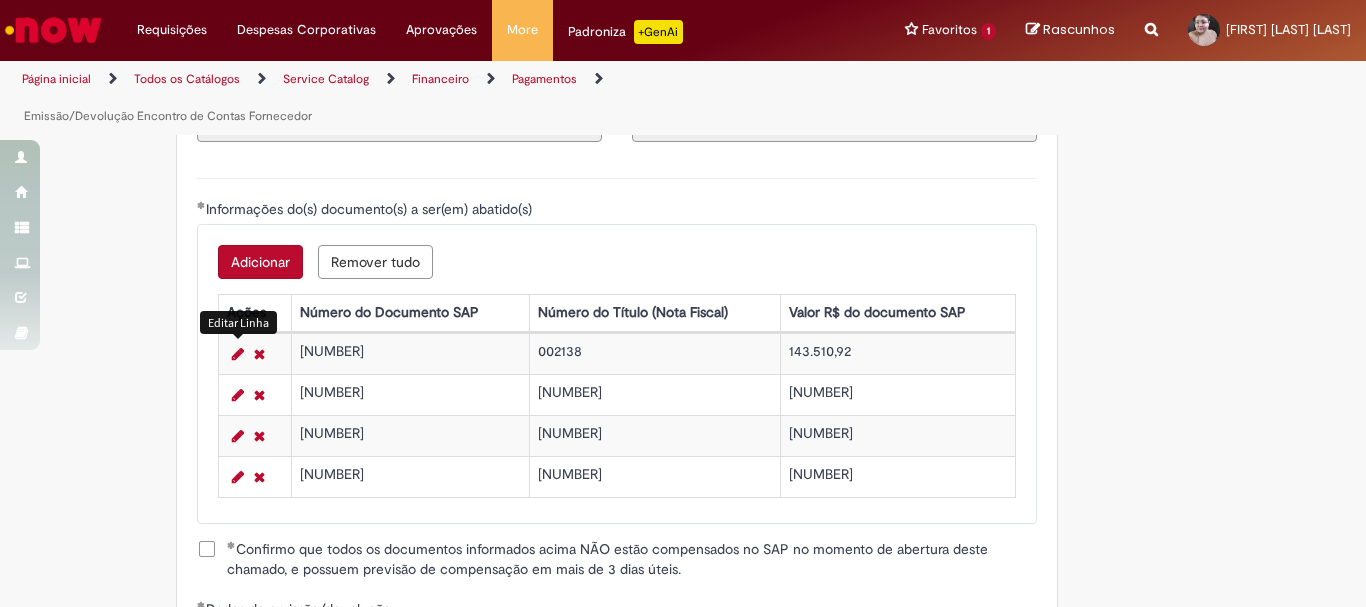 click at bounding box center [238, 354] 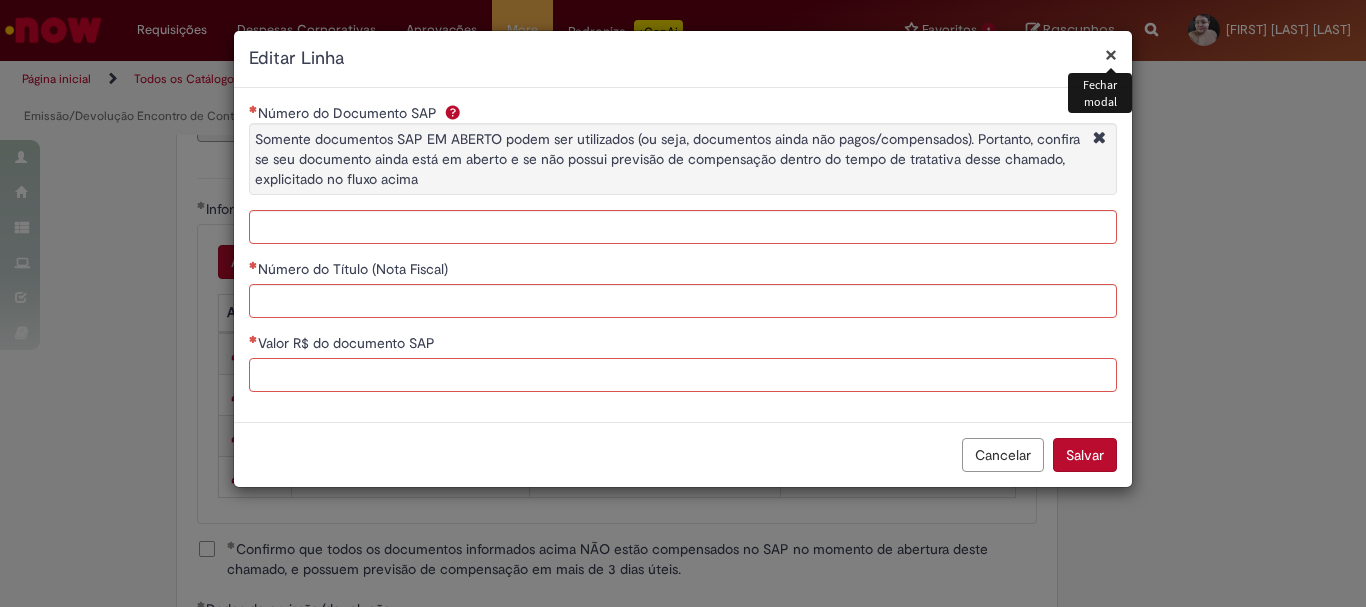 click on "Valor R$ do documento SAP" at bounding box center (683, 375) 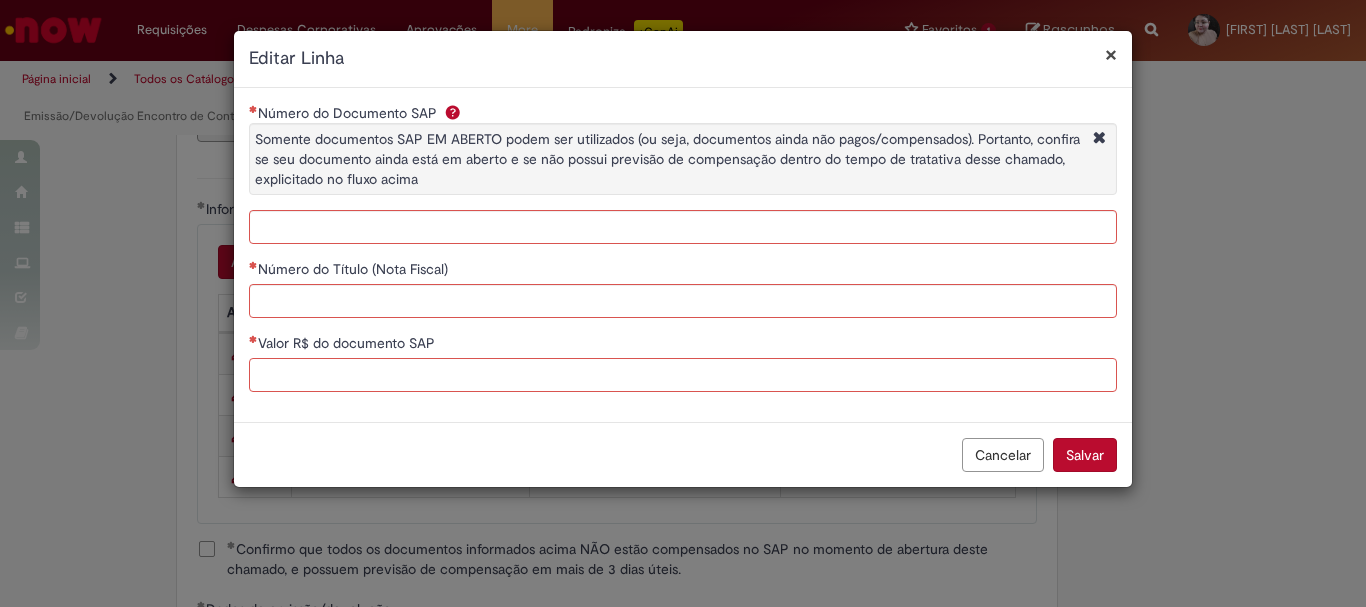 paste on "**********" 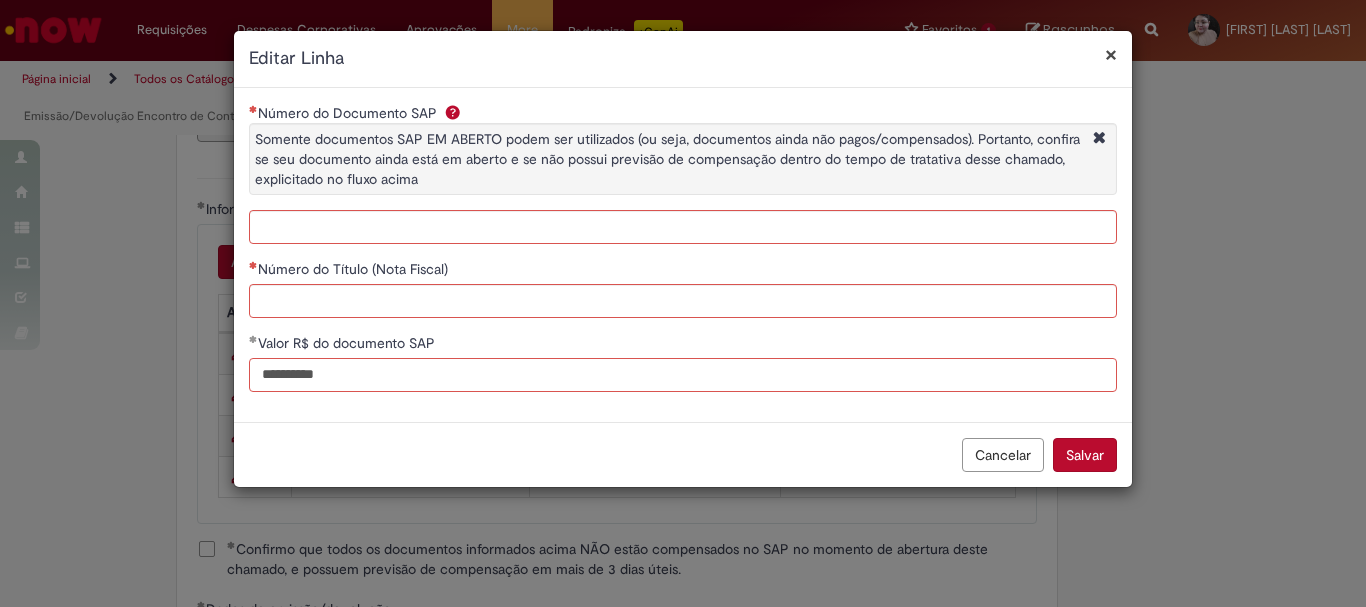type on "**********" 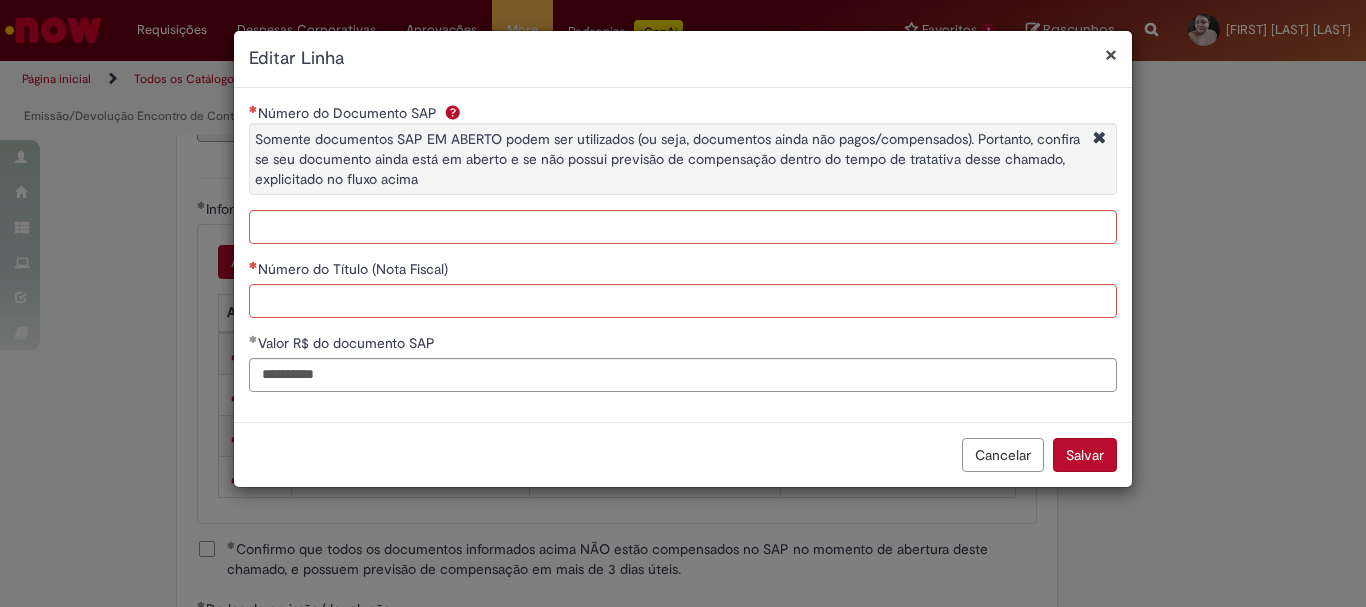 click on "Cancelar" at bounding box center [1003, 455] 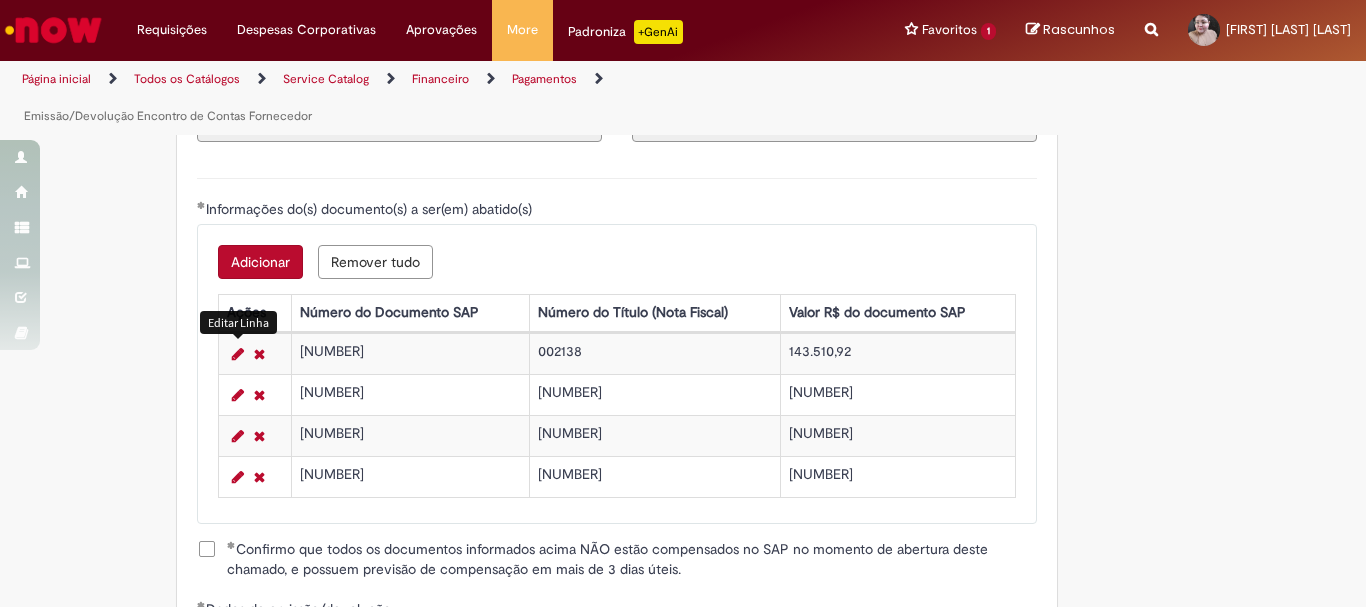 click on "Adicionar" at bounding box center (260, 262) 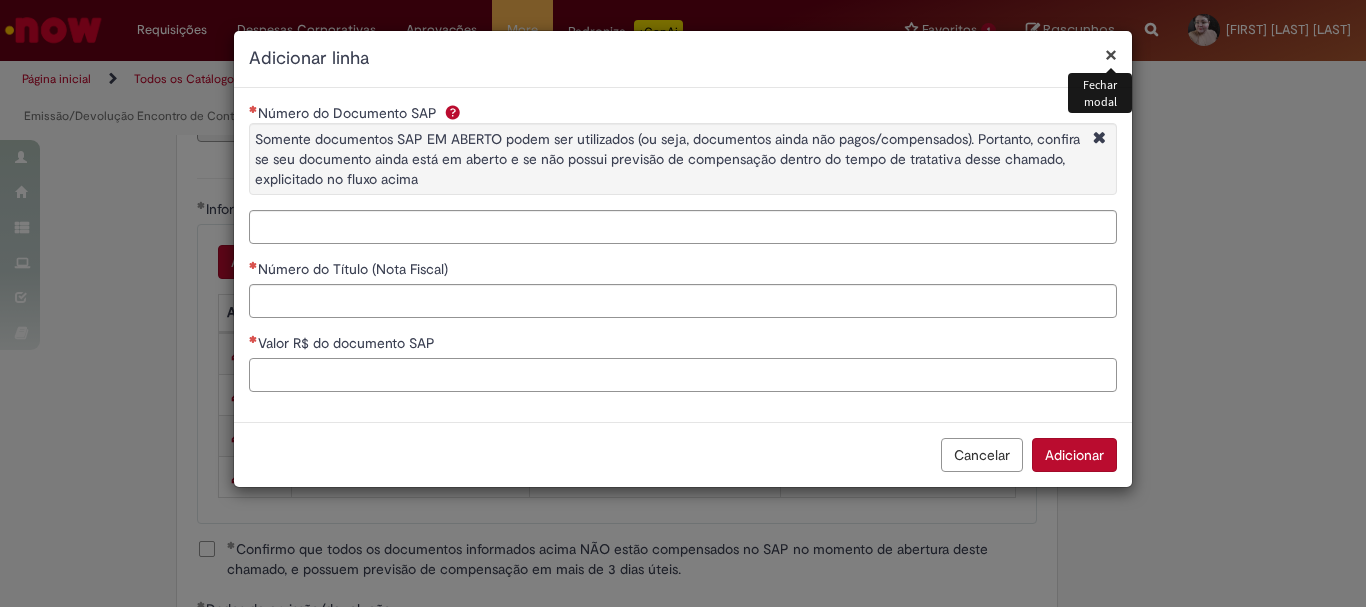 click on "Valor R$ do documento SAP" at bounding box center (683, 375) 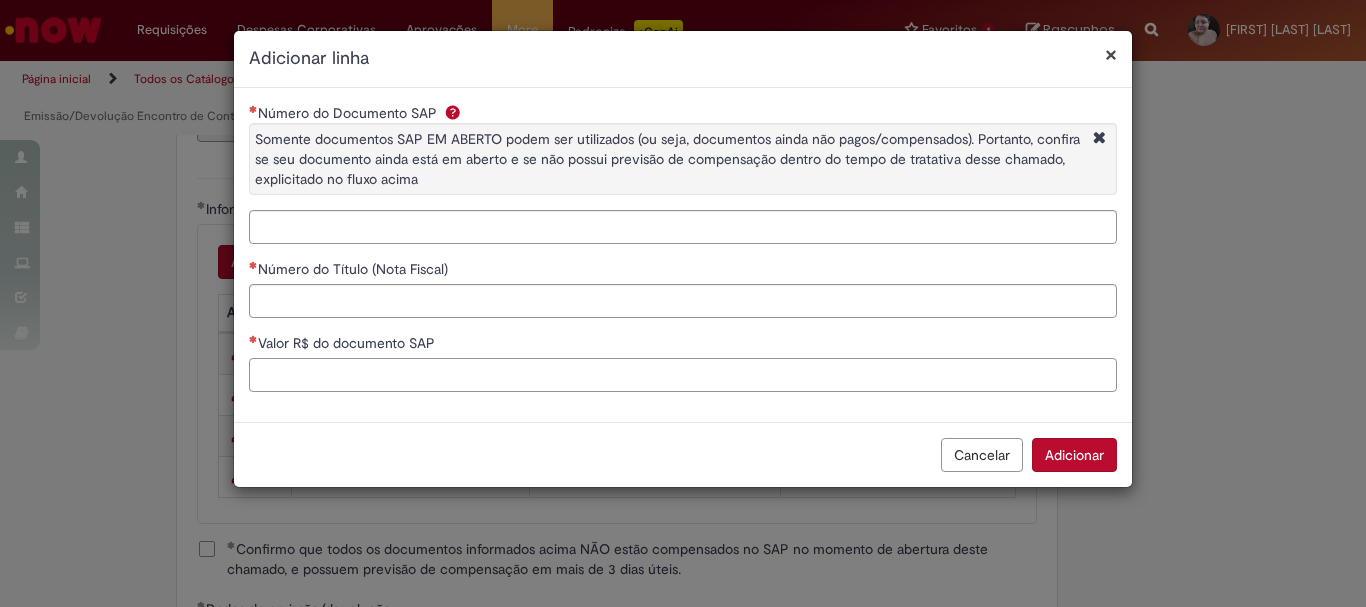 paste on "**********" 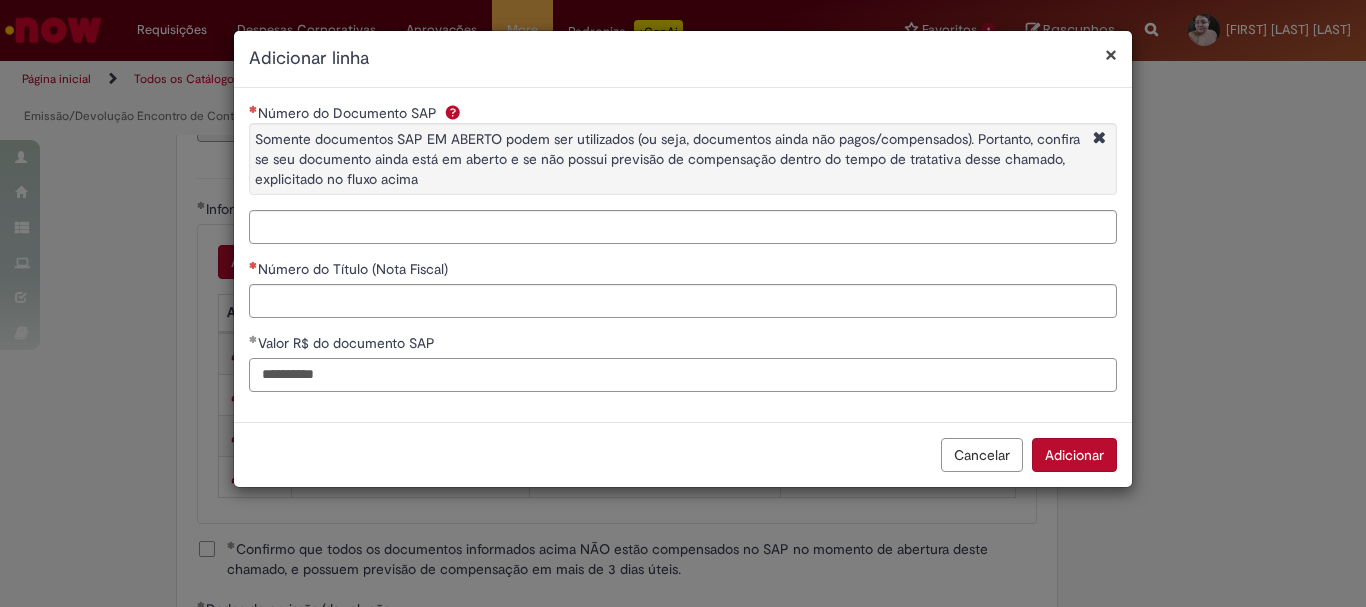 type on "**********" 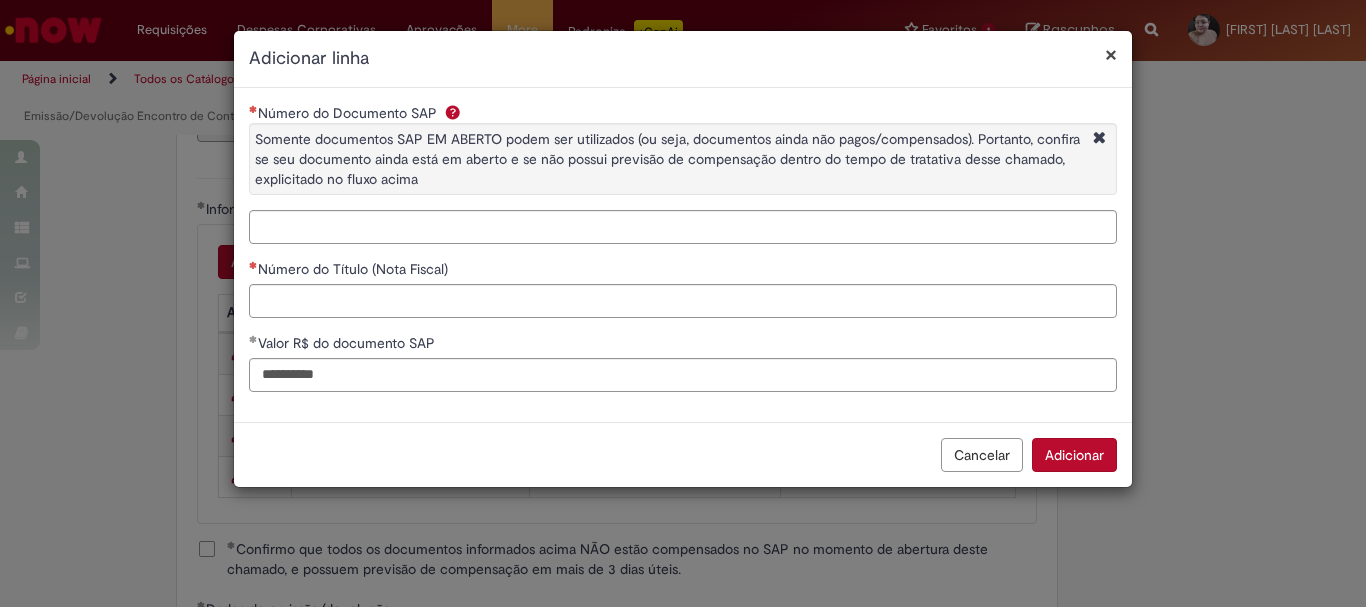 drag, startPoint x: 663, startPoint y: 57, endPoint x: 826, endPoint y: 98, distance: 168.07736 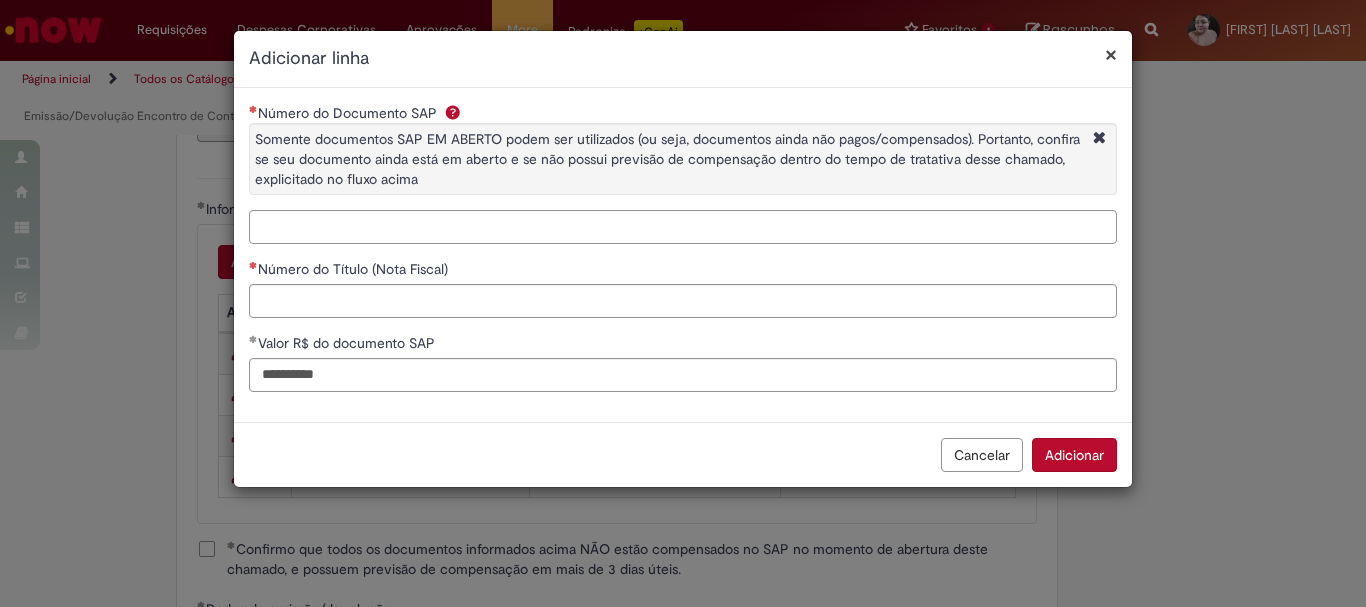 click on "Número do Documento SAP Somente documentos SAP EM ABERTO podem ser utilizados (ou seja, documentos ainda não pagos/compensados). Portanto, confira se seu documento ainda está em aberto e se não possui previsão de compensação dentro do tempo de tratativa desse chamado, explicitado no fluxo acima" at bounding box center (683, 227) 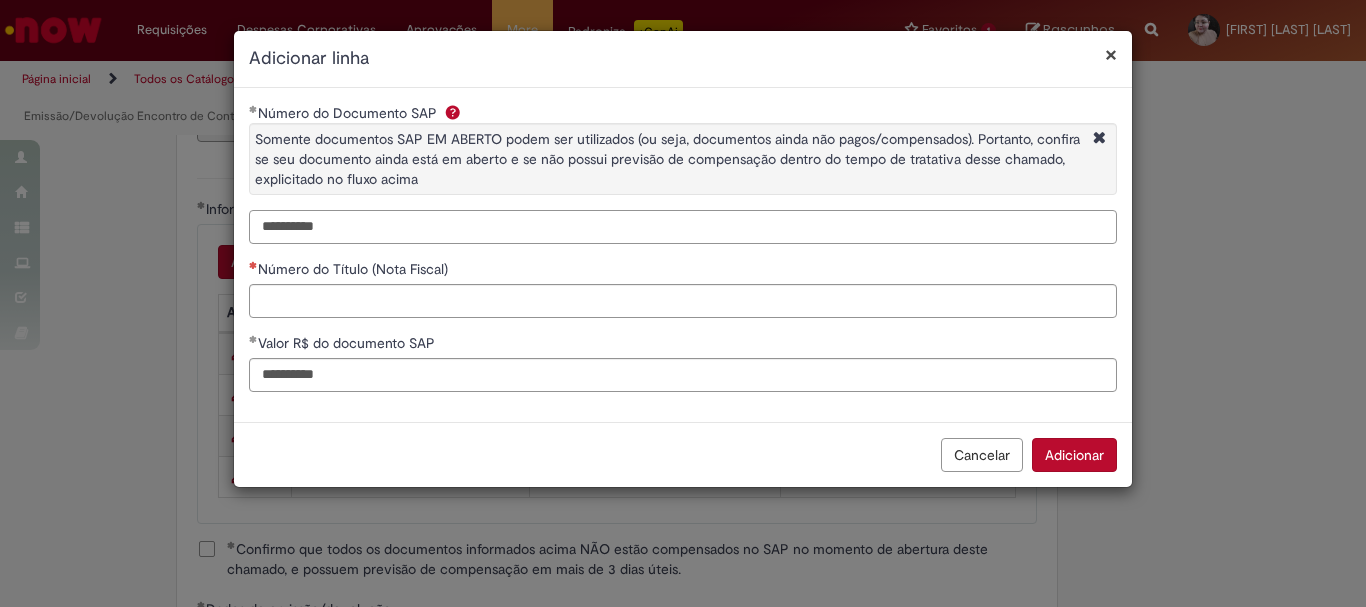 type on "**********" 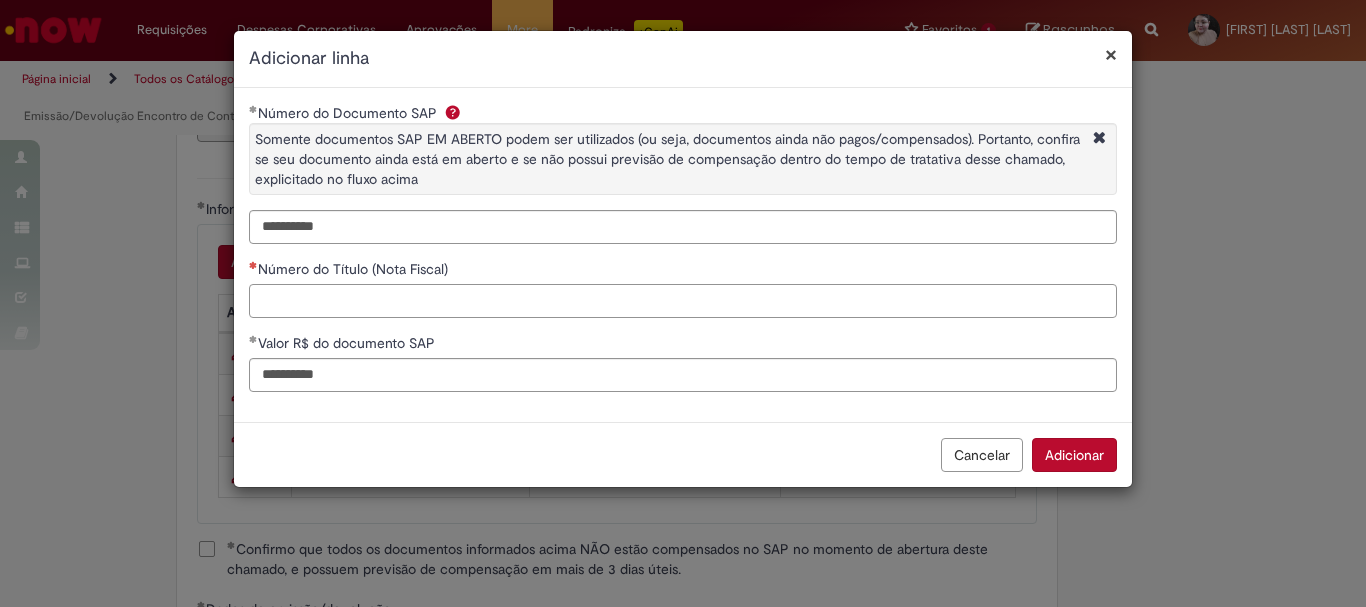 click on "Número do Título (Nota Fiscal)" at bounding box center [683, 301] 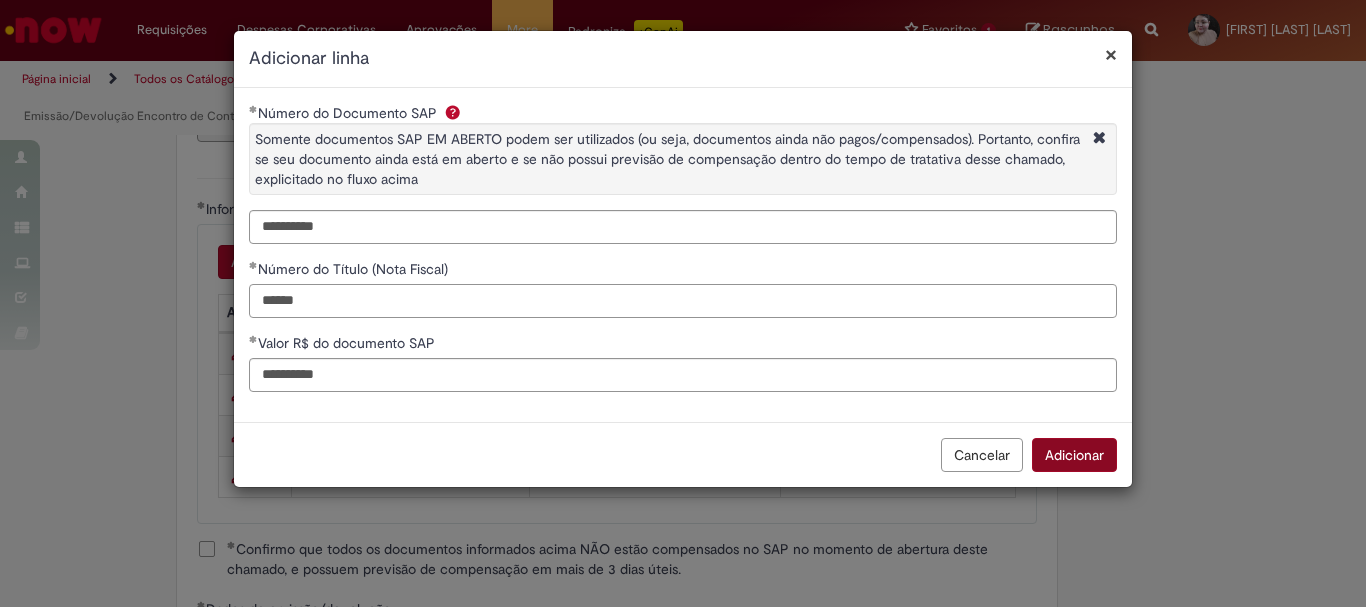 type on "******" 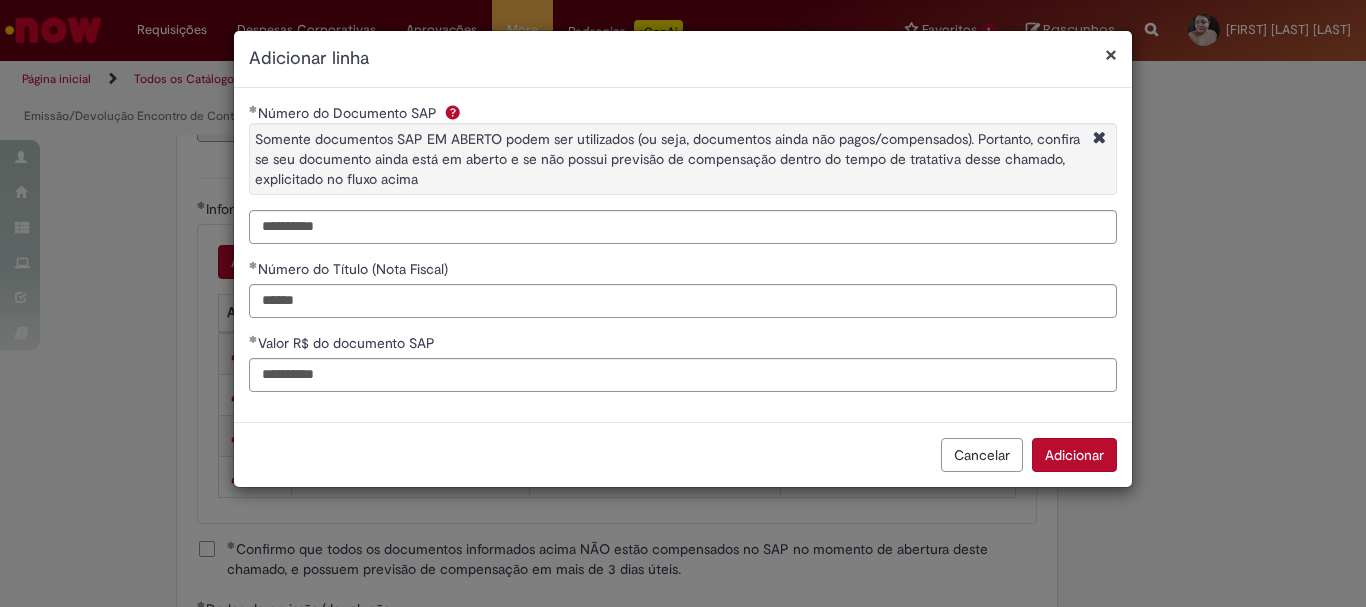 click on "Adicionar" at bounding box center [1074, 455] 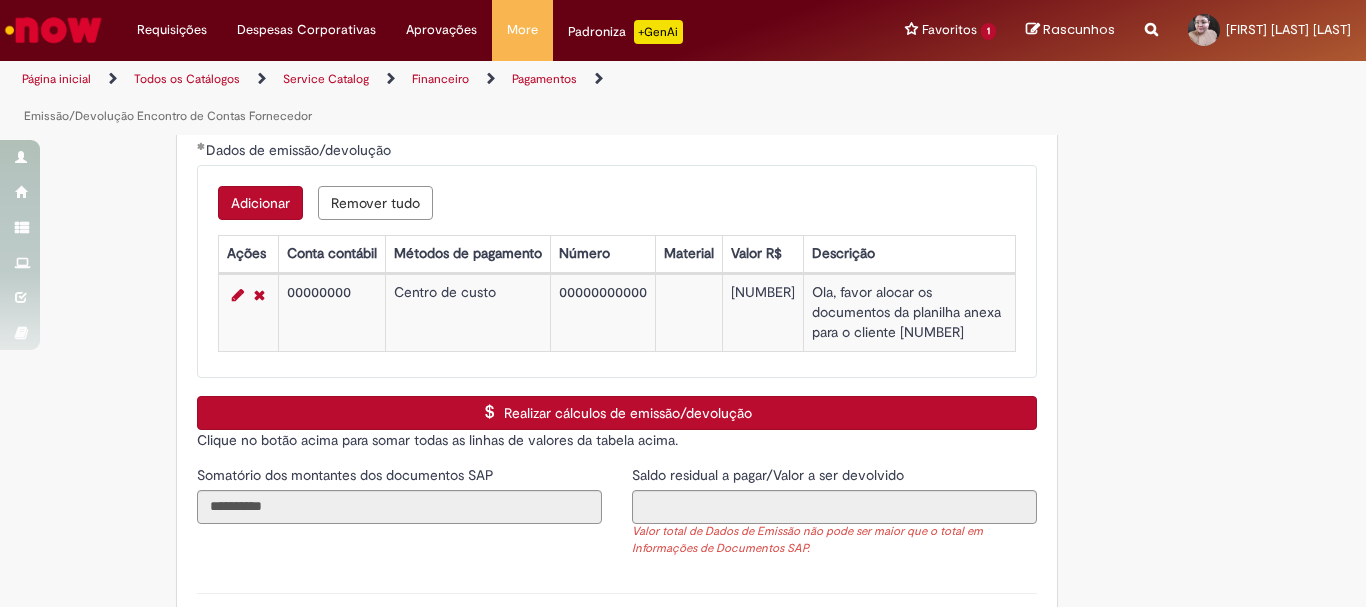 scroll, scrollTop: 3154, scrollLeft: 0, axis: vertical 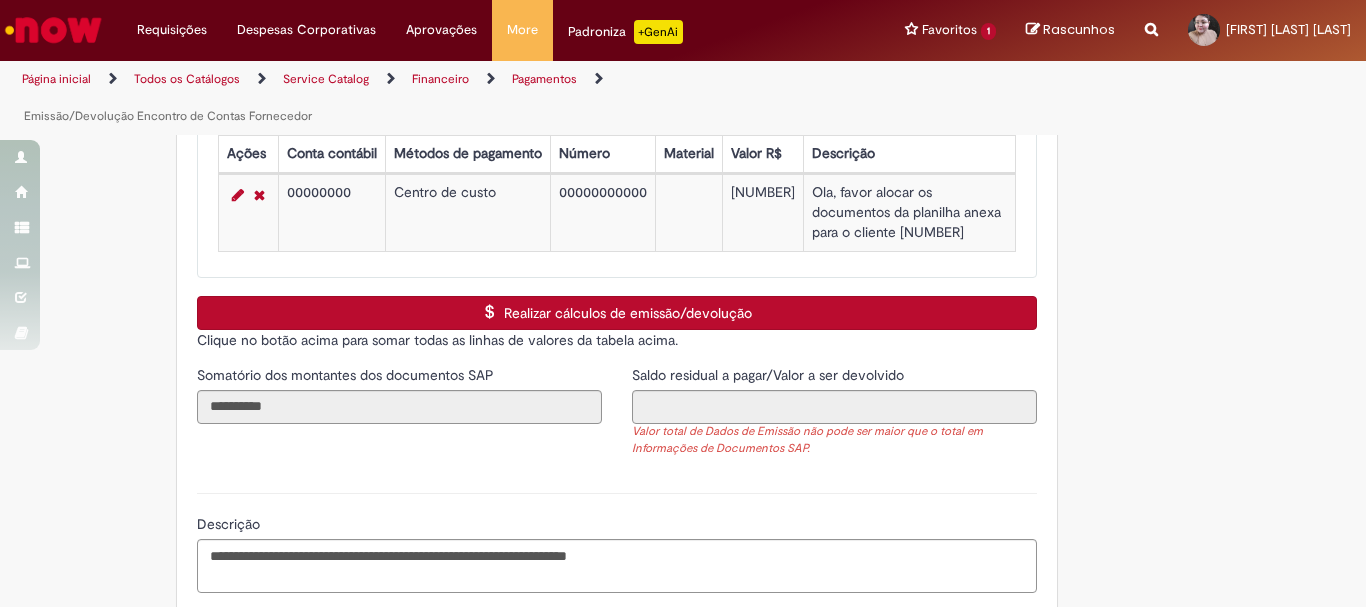 click on "Realizar cálculos de emissão/devolução" at bounding box center (617, 313) 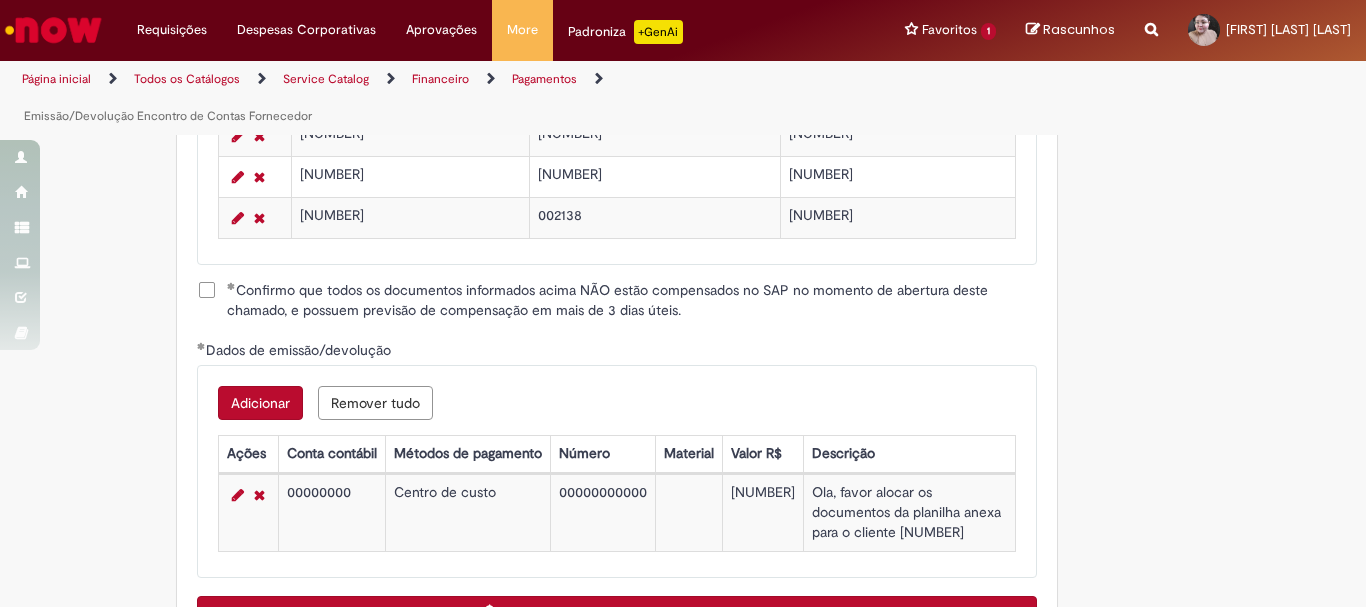scroll, scrollTop: 2654, scrollLeft: 0, axis: vertical 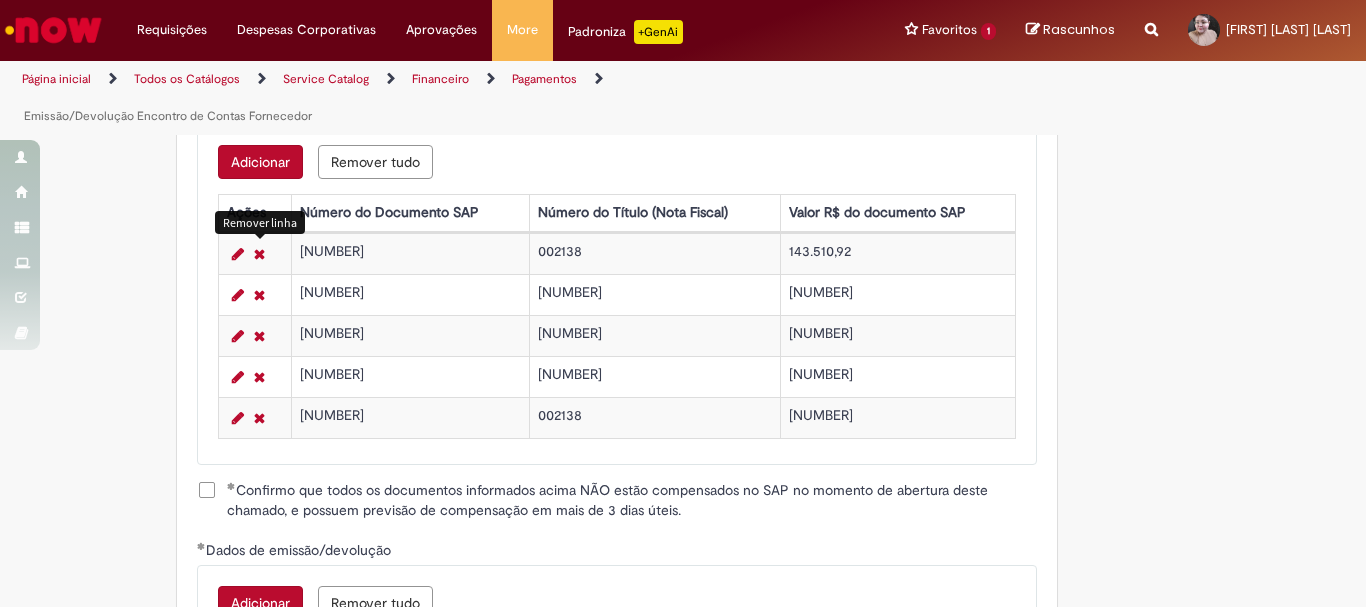 click at bounding box center (259, 254) 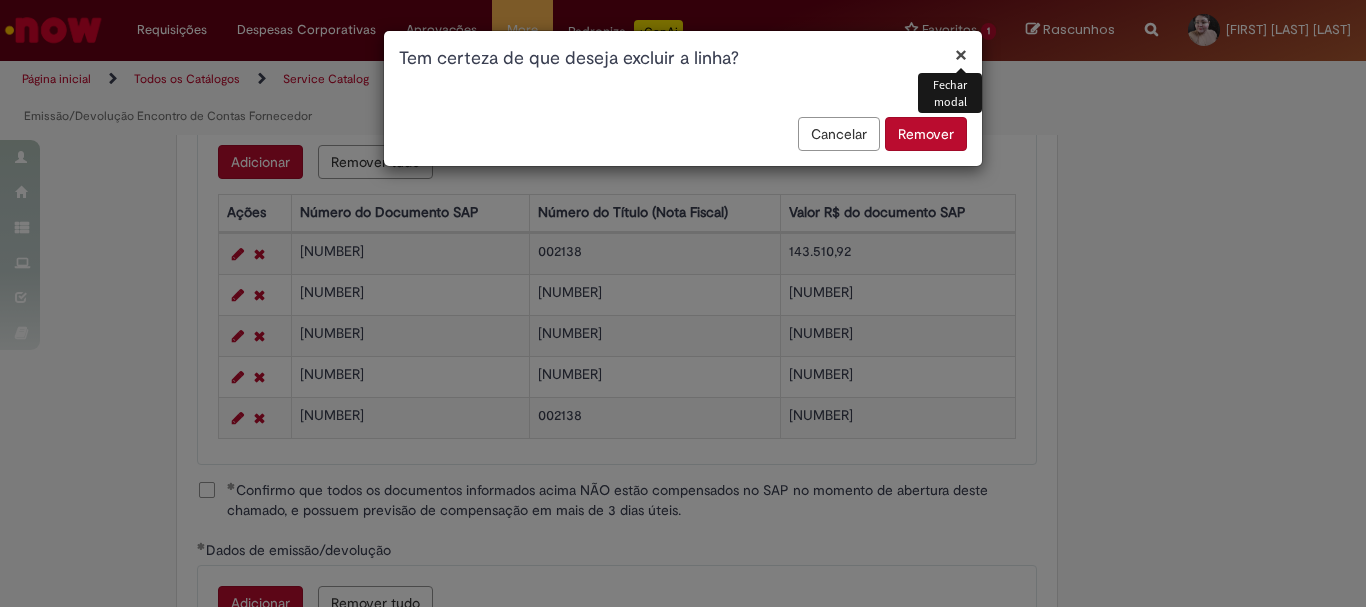 click on "Remover" at bounding box center (926, 134) 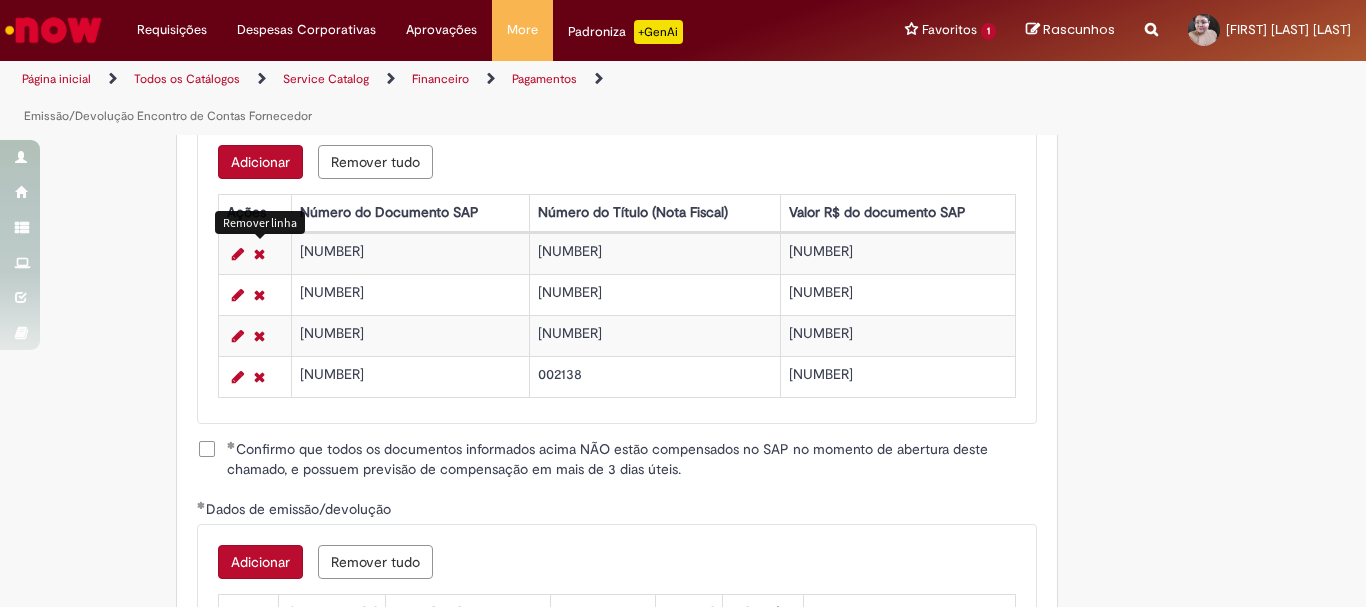 click at bounding box center [259, 254] 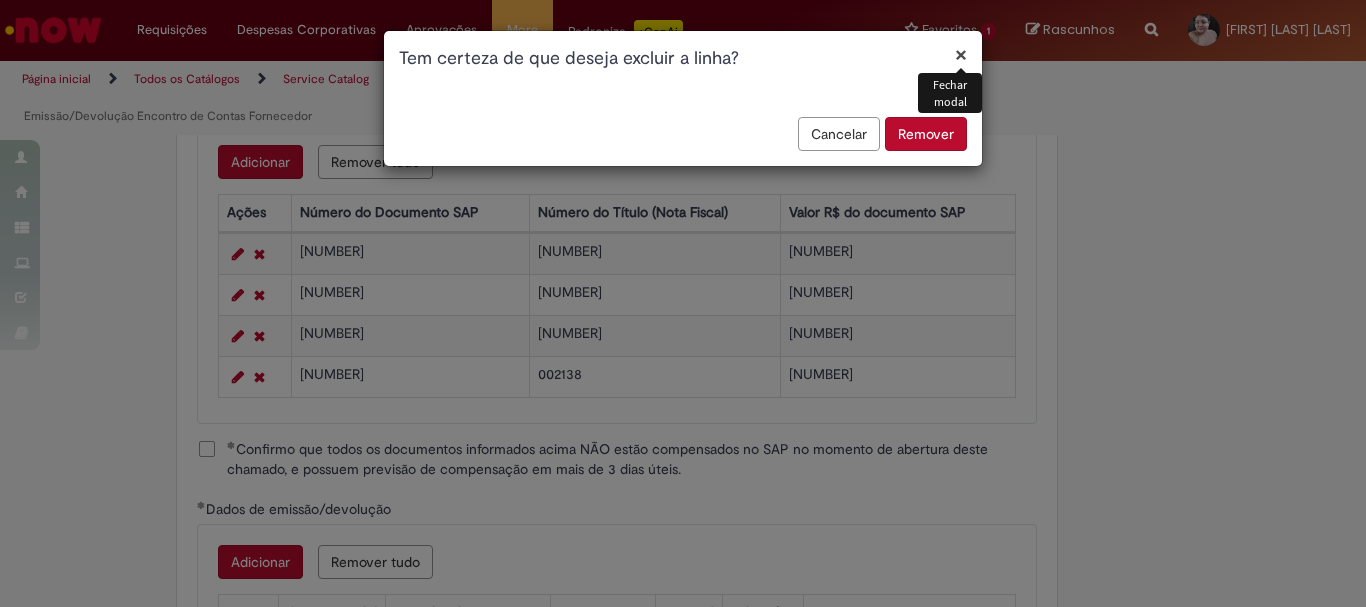 click on "Remover" at bounding box center [926, 134] 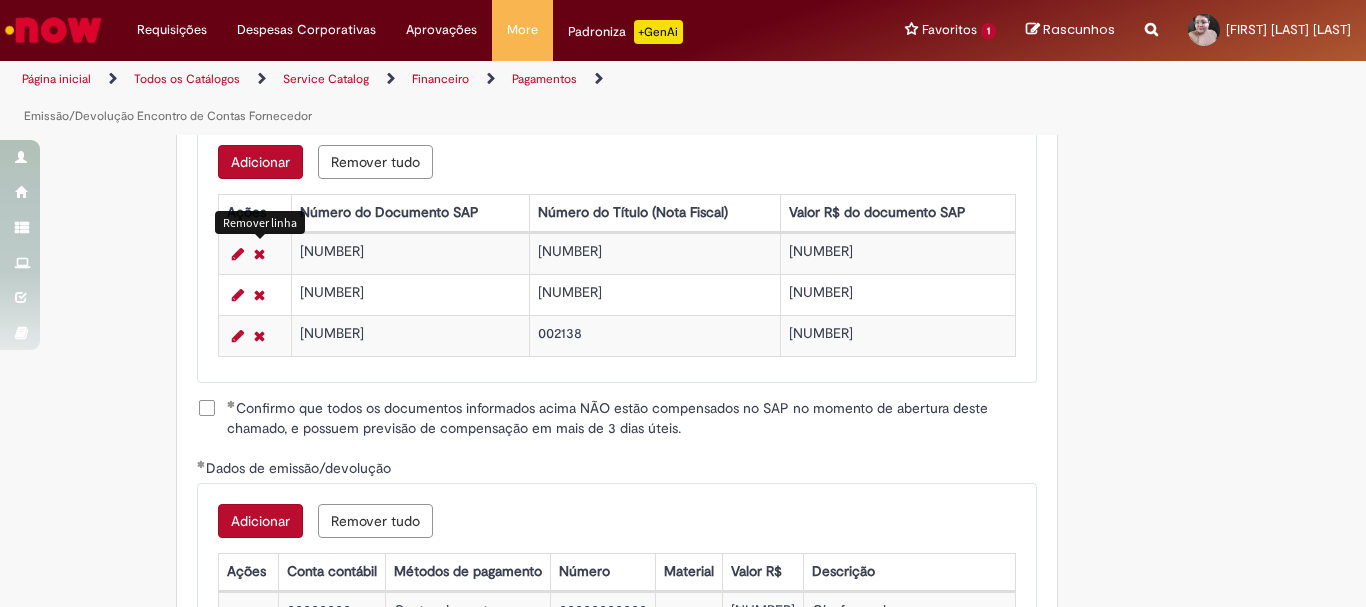 click at bounding box center (259, 254) 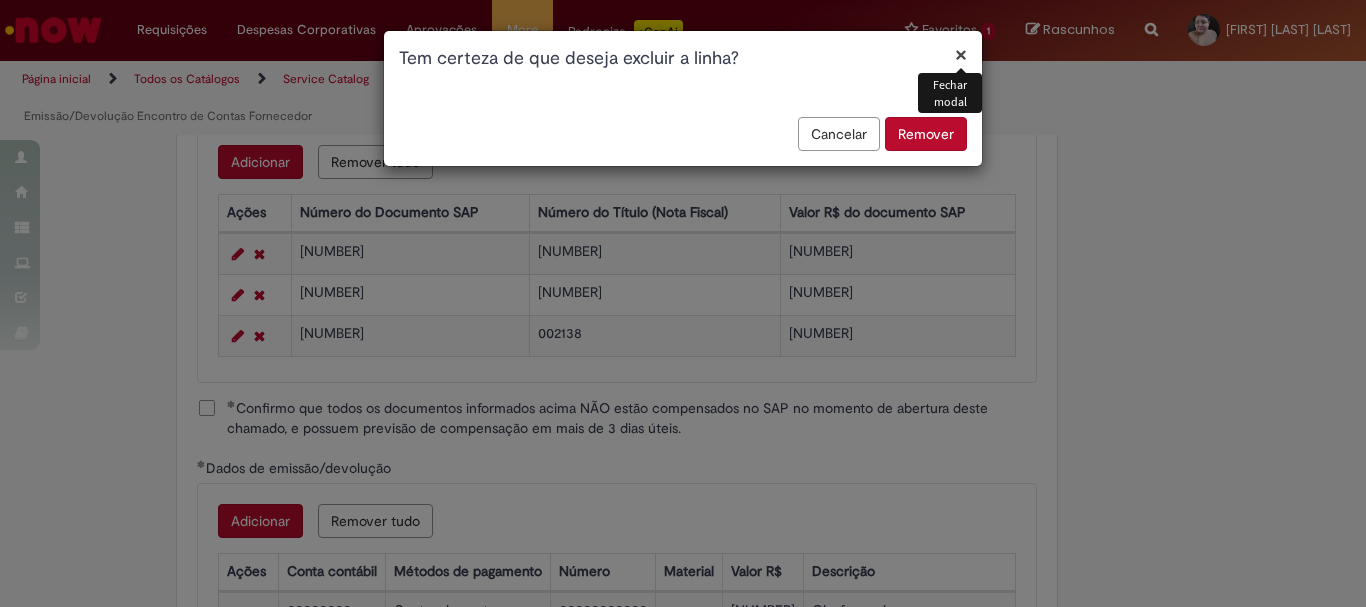 click on "Remover" at bounding box center [926, 134] 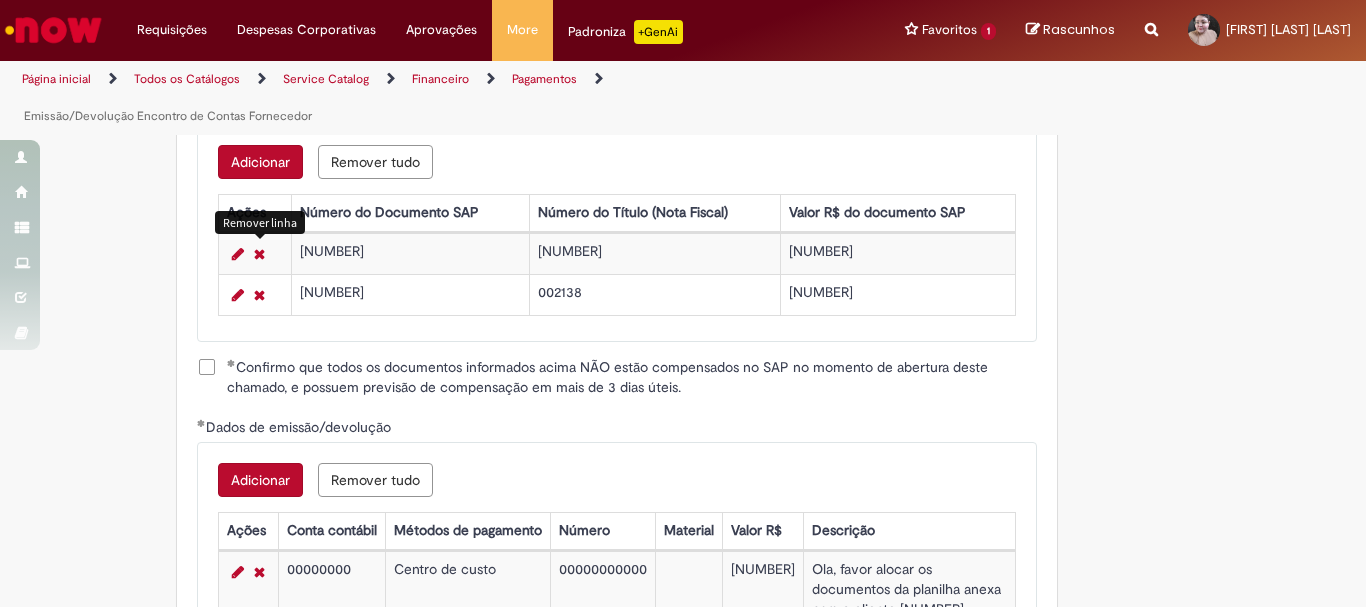 click at bounding box center [259, 254] 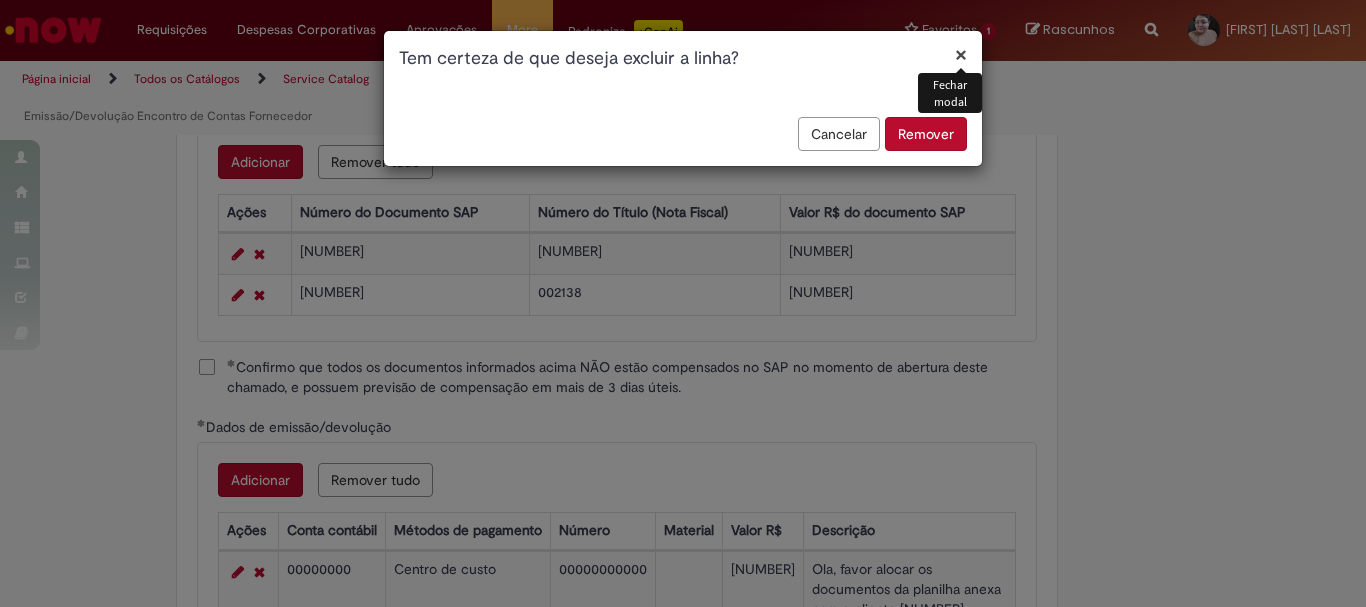 click on "Remover" at bounding box center [926, 134] 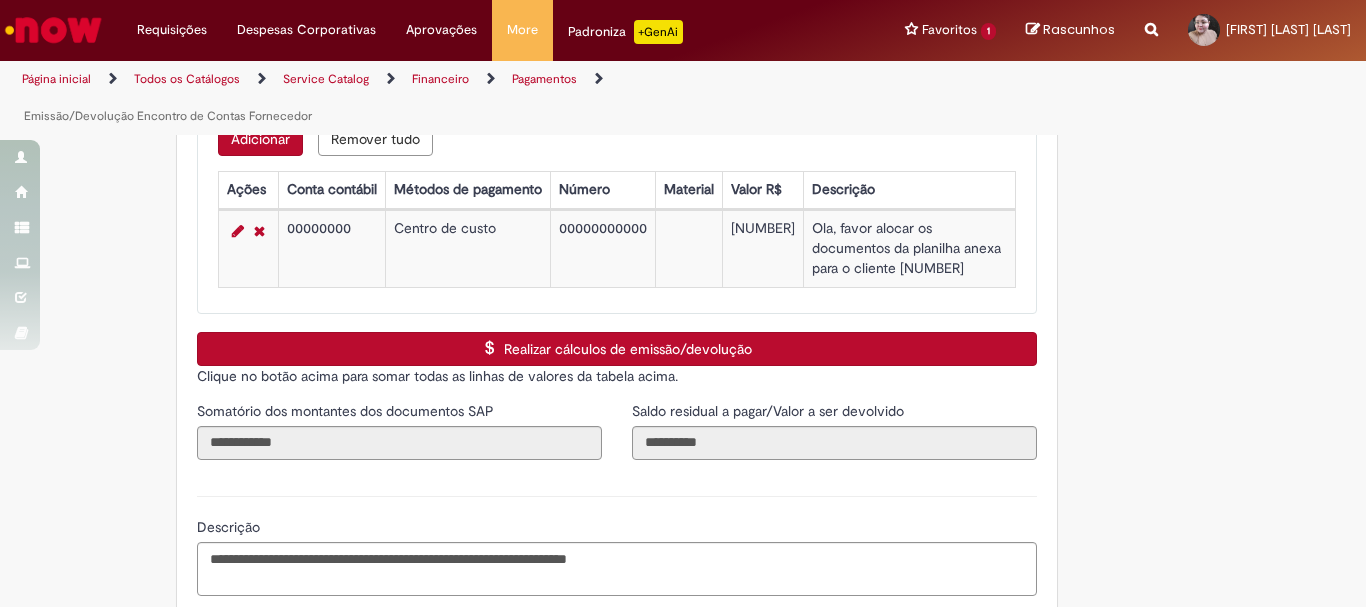 scroll, scrollTop: 3054, scrollLeft: 0, axis: vertical 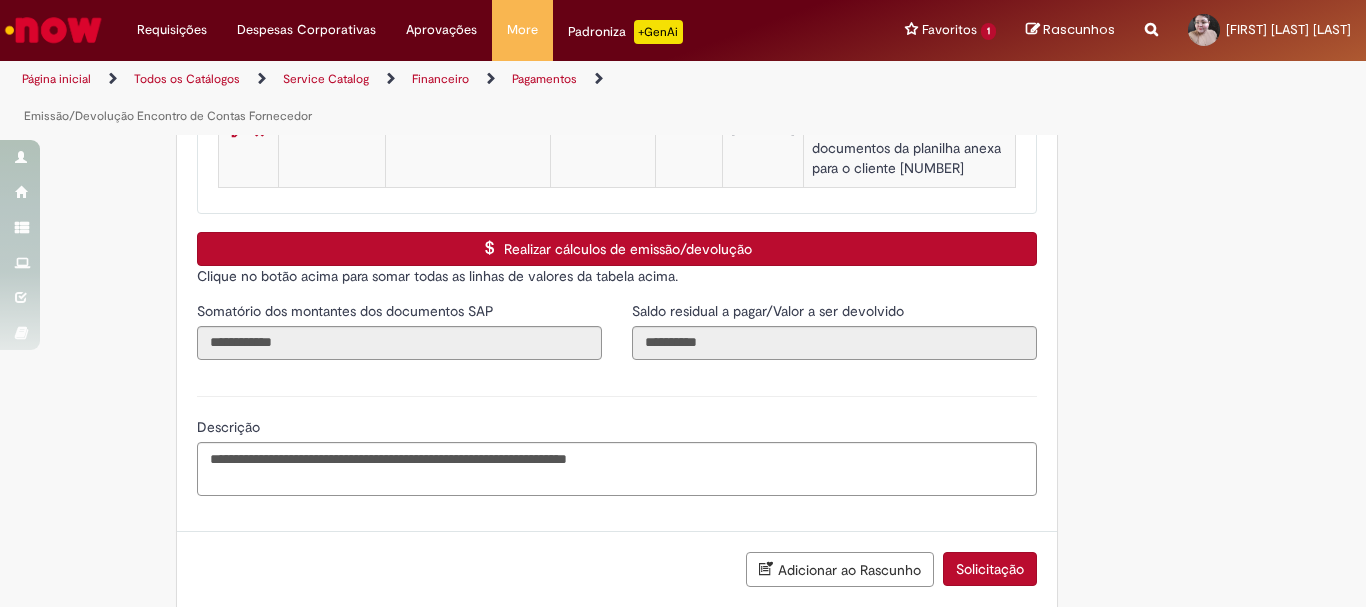 click on "Realizar cálculos de emissão/devolução" at bounding box center [617, 249] 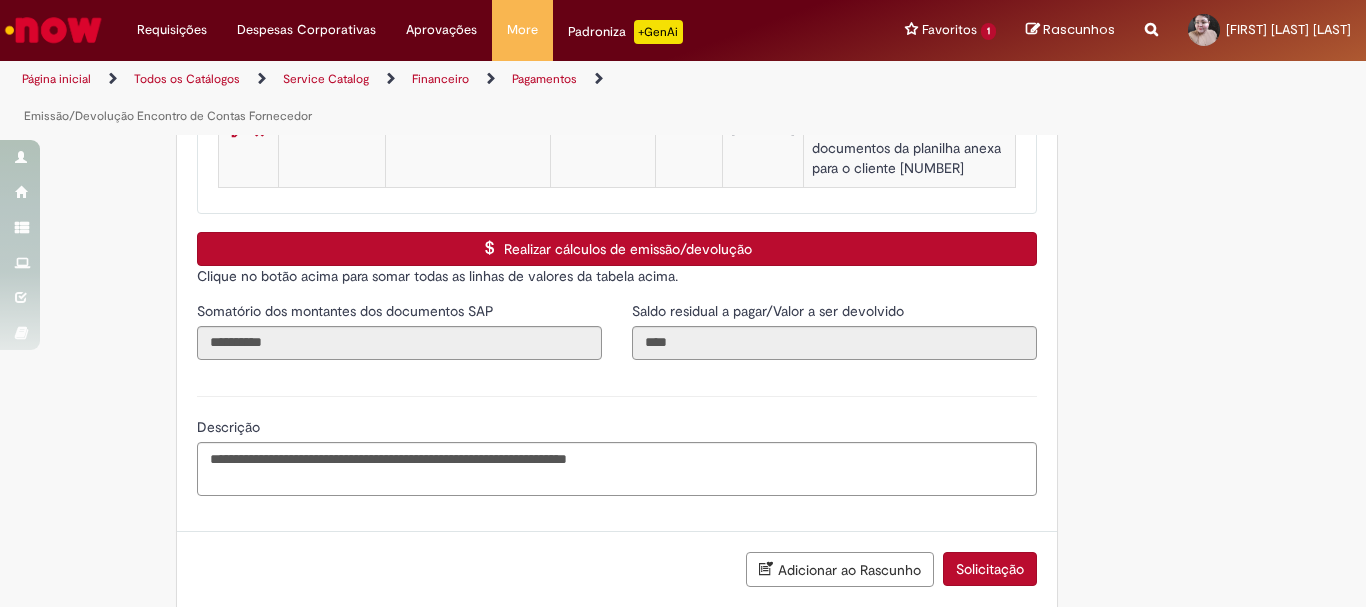 scroll, scrollTop: 3297, scrollLeft: 0, axis: vertical 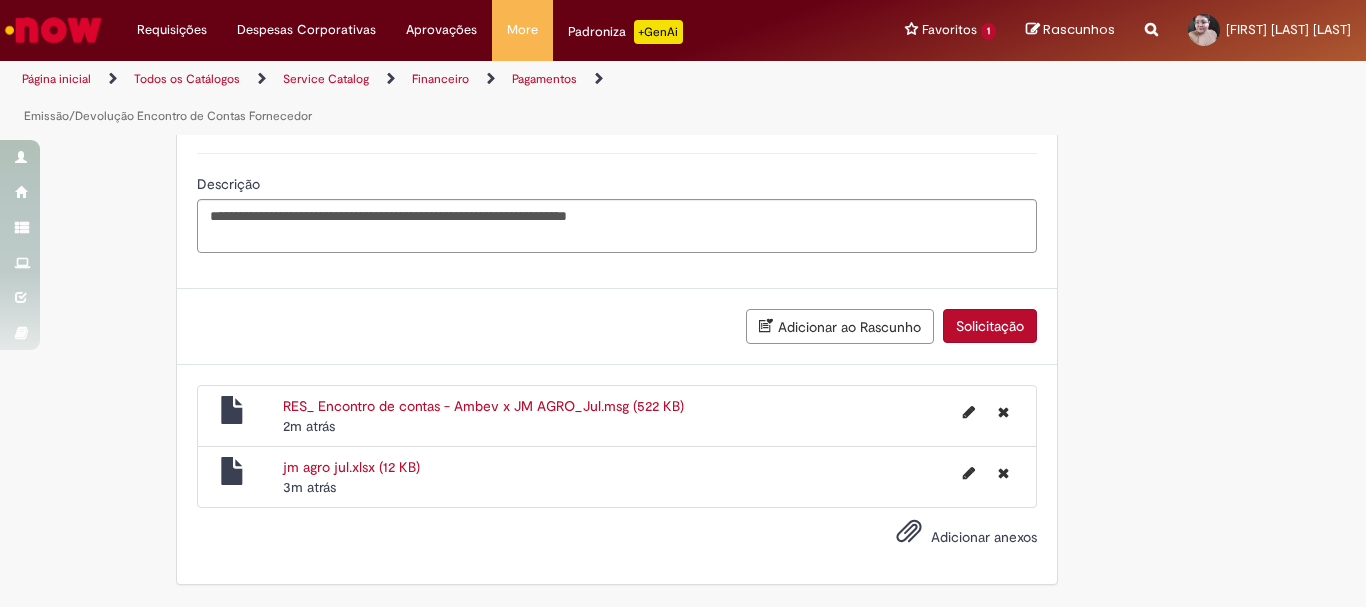 click on "Solicitação" at bounding box center [990, 326] 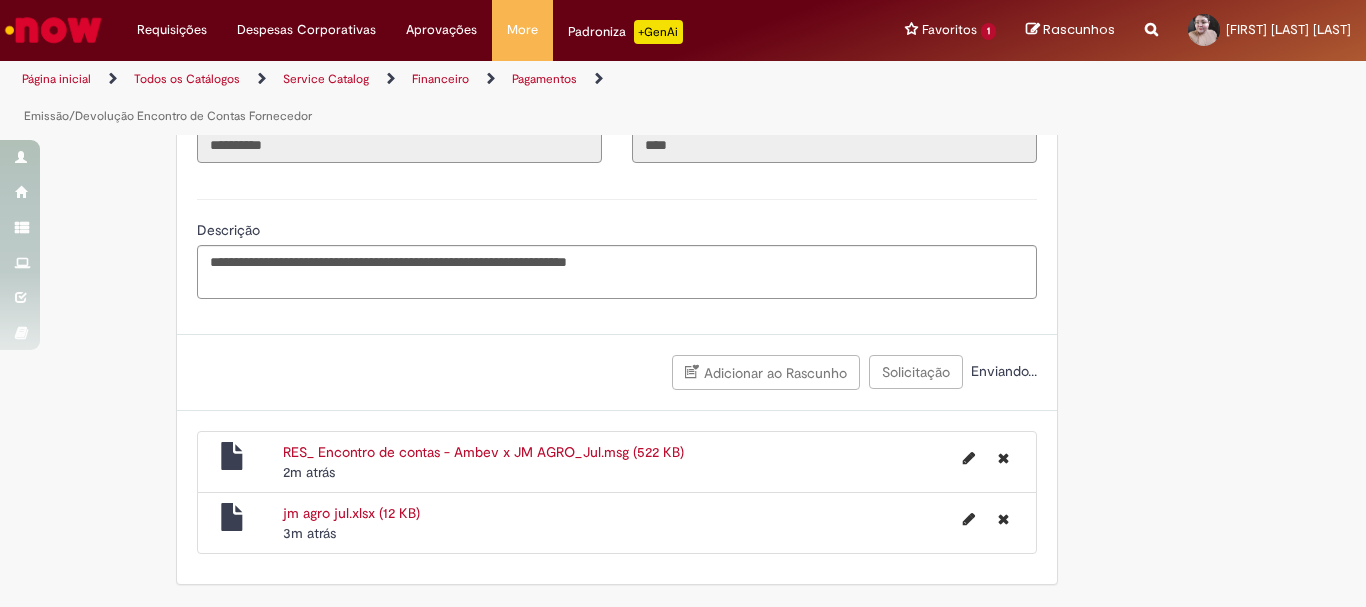 scroll, scrollTop: 3251, scrollLeft: 0, axis: vertical 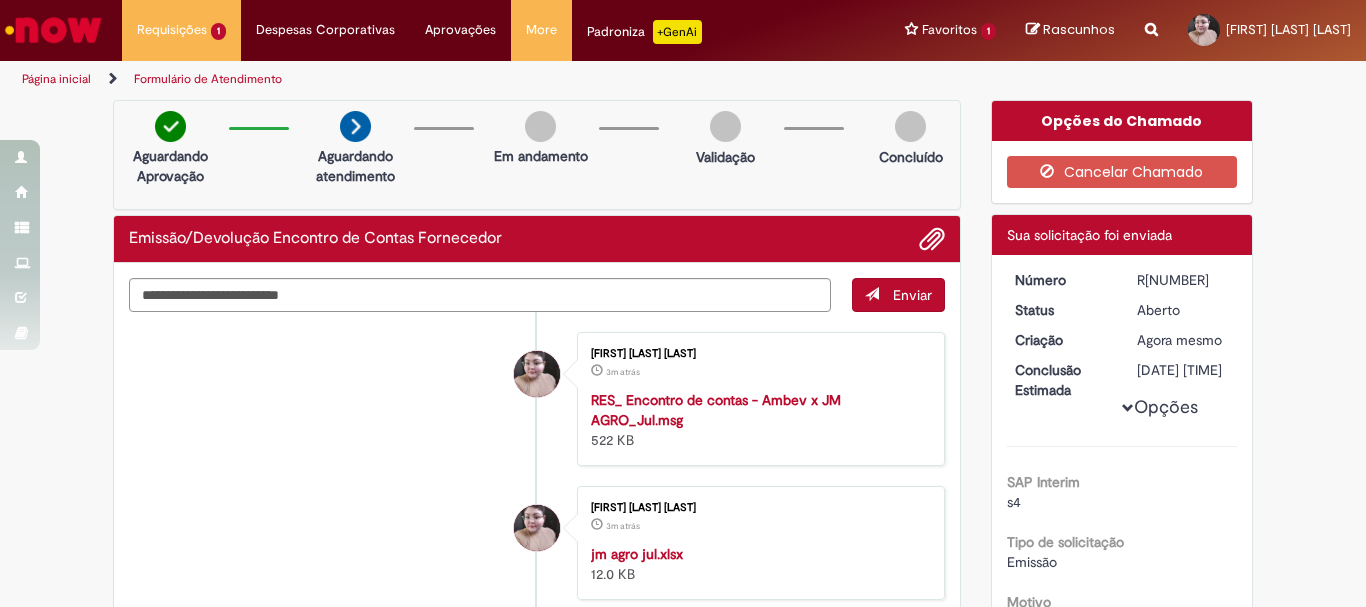 click on "R[NUMBER]" at bounding box center [1183, 280] 